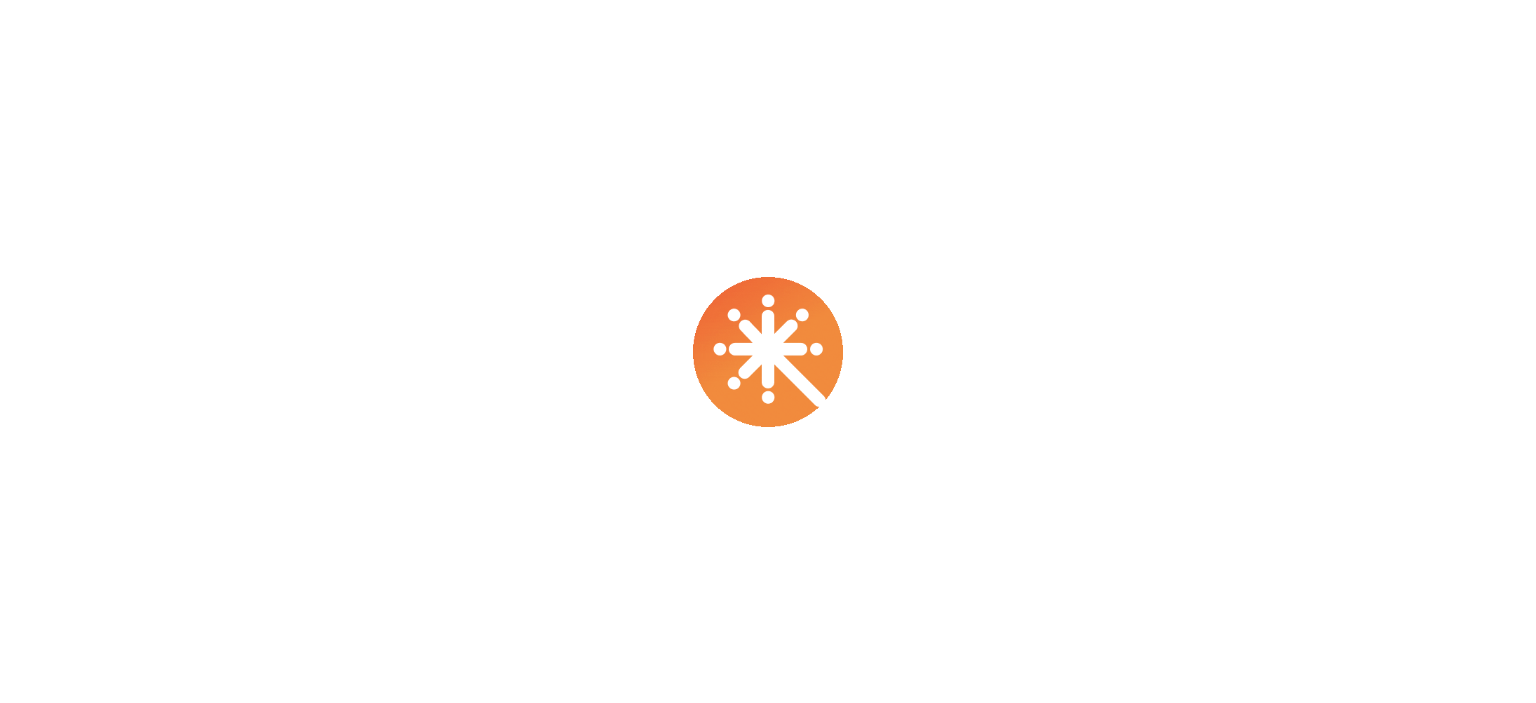 scroll, scrollTop: 0, scrollLeft: 0, axis: both 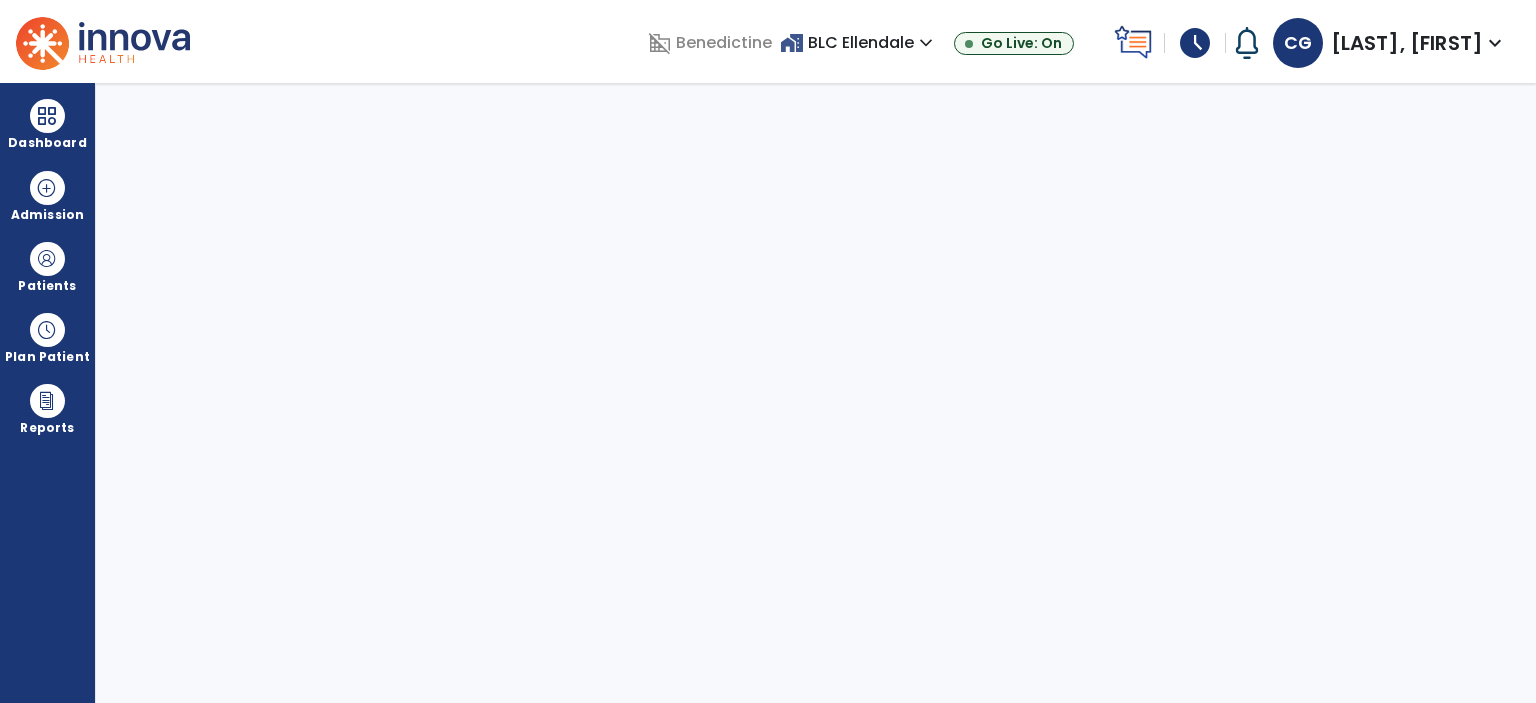select on "****" 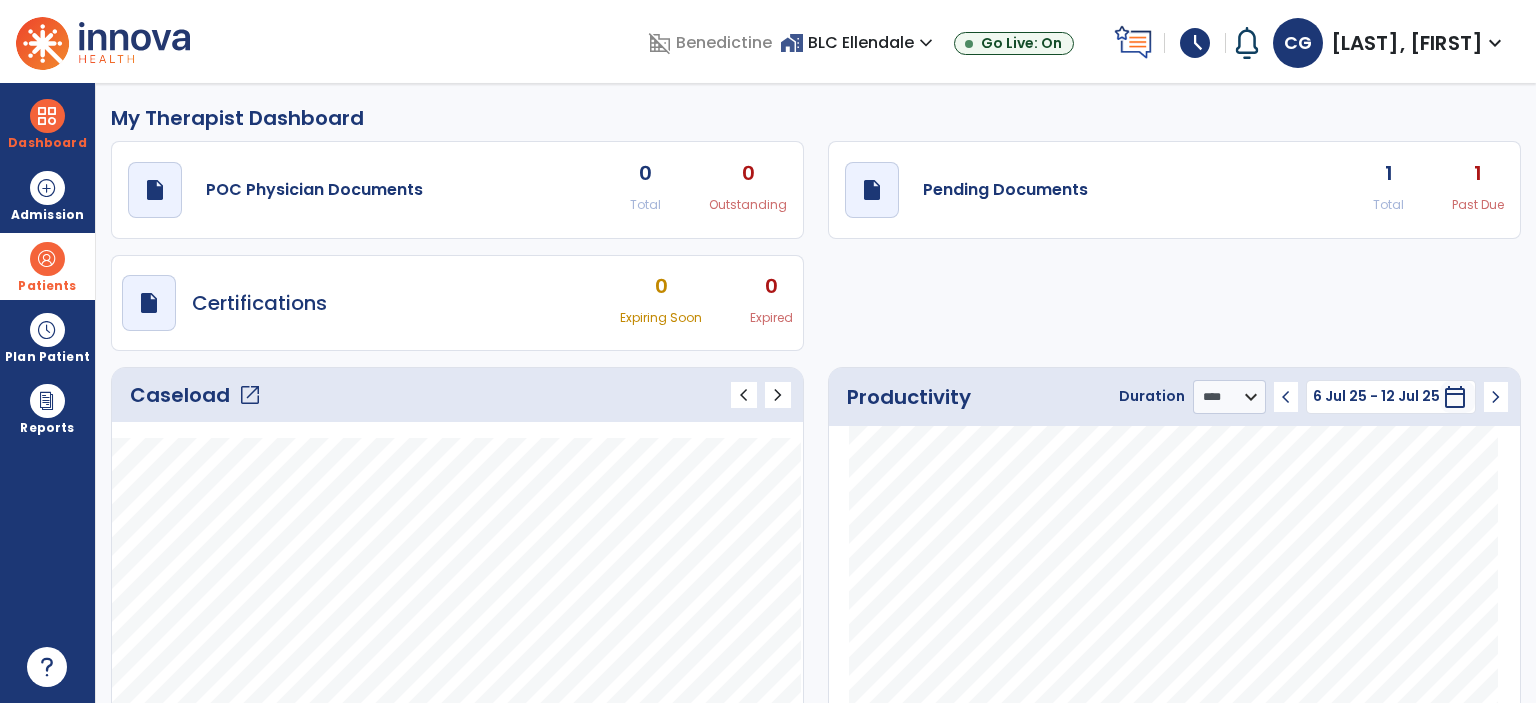 click at bounding box center [47, 259] 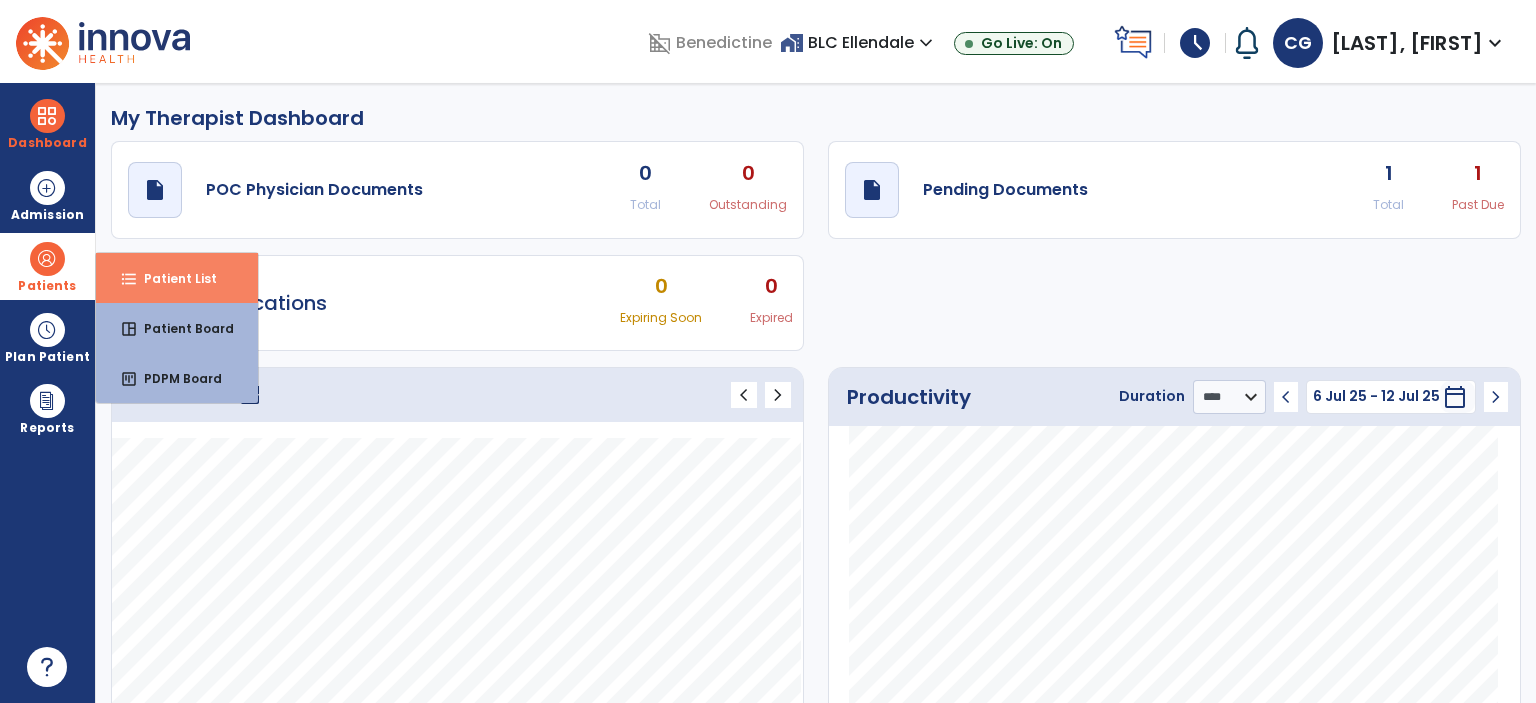 click on "format_list_bulleted" at bounding box center [129, 279] 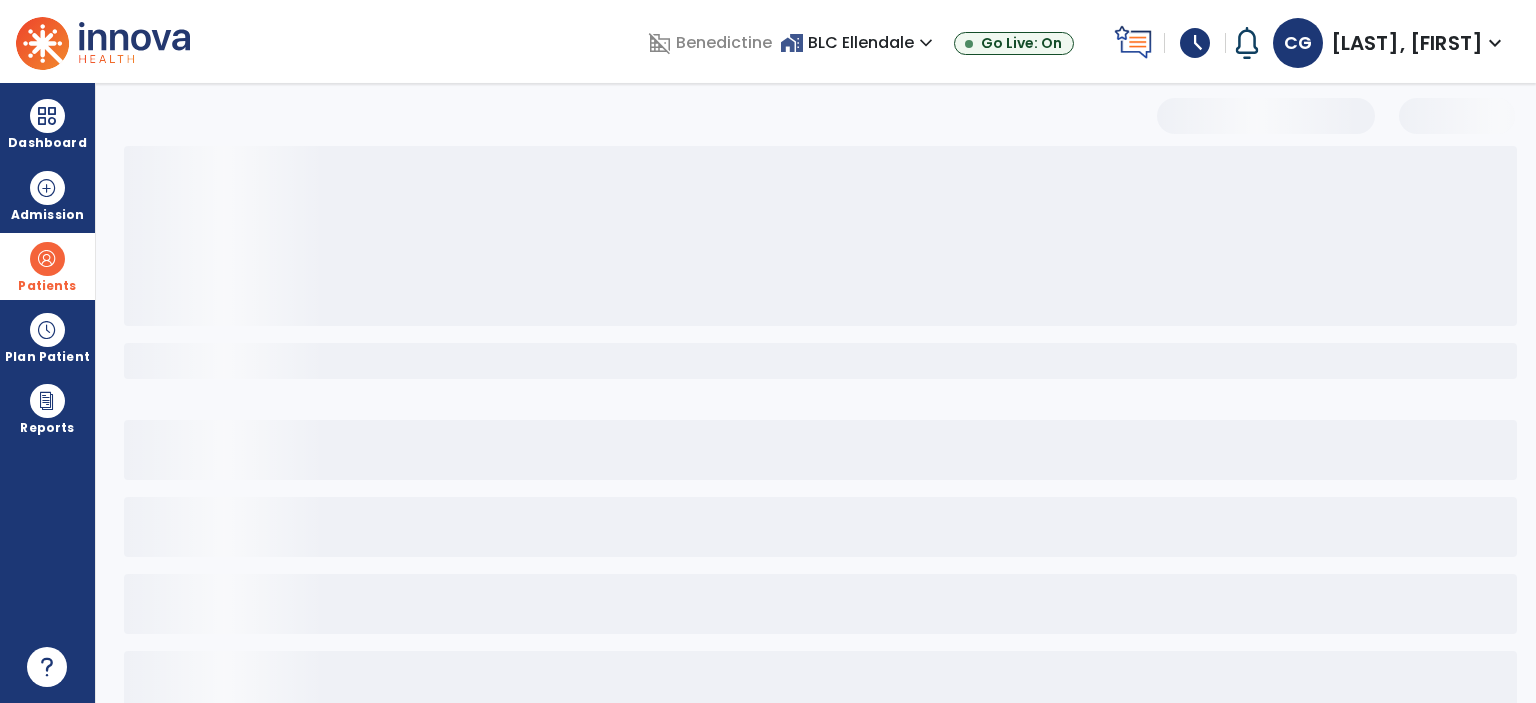 select on "***" 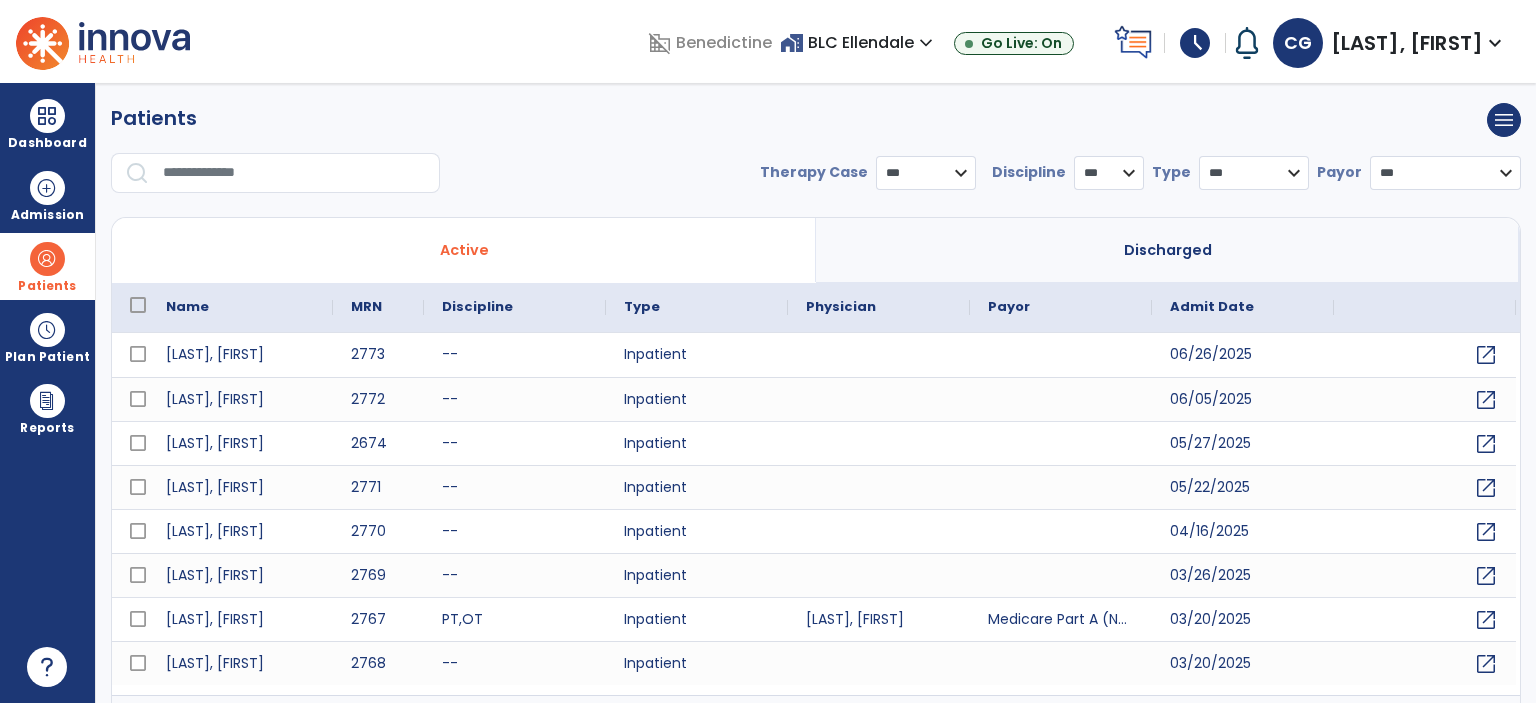 click on "* *** ** ** **" at bounding box center [1109, 173] 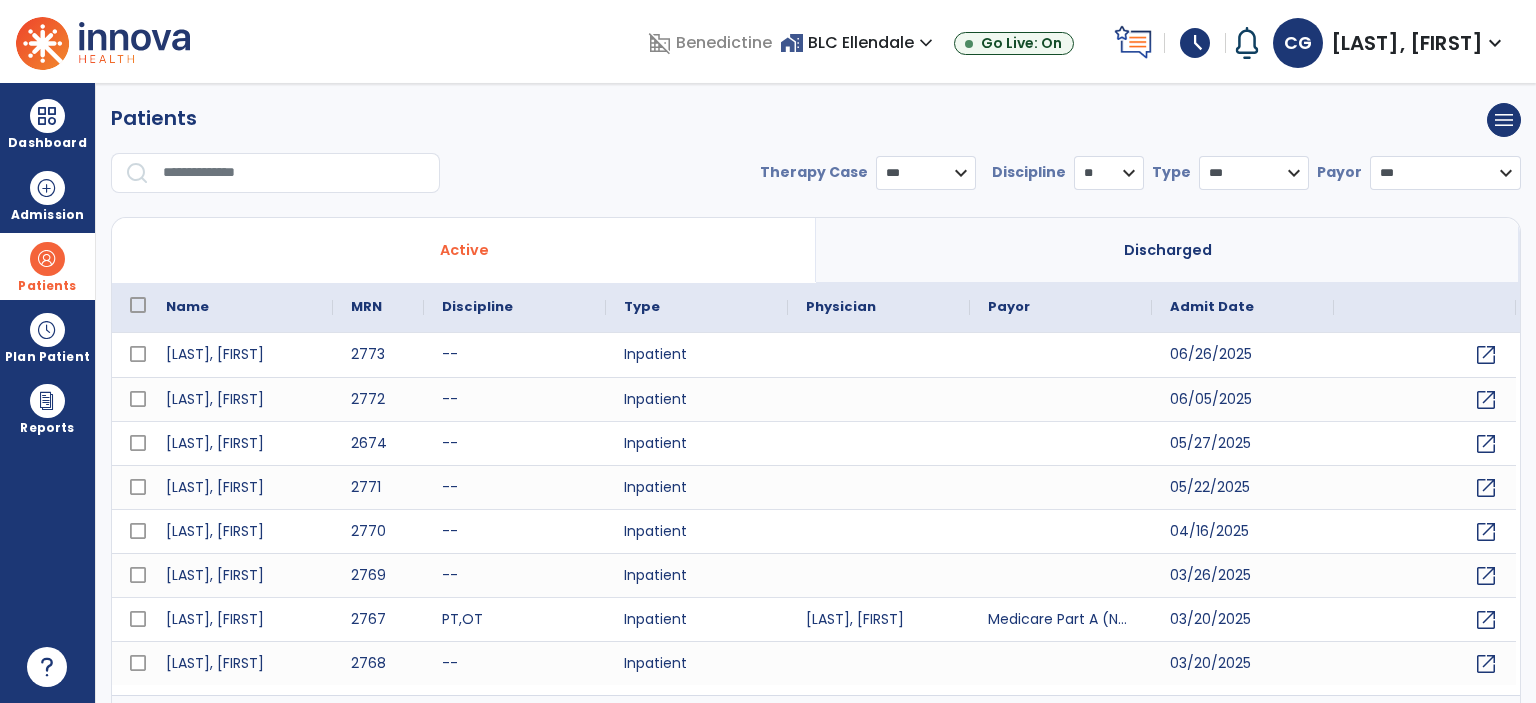 click on "* *** ** ** **" at bounding box center (1109, 173) 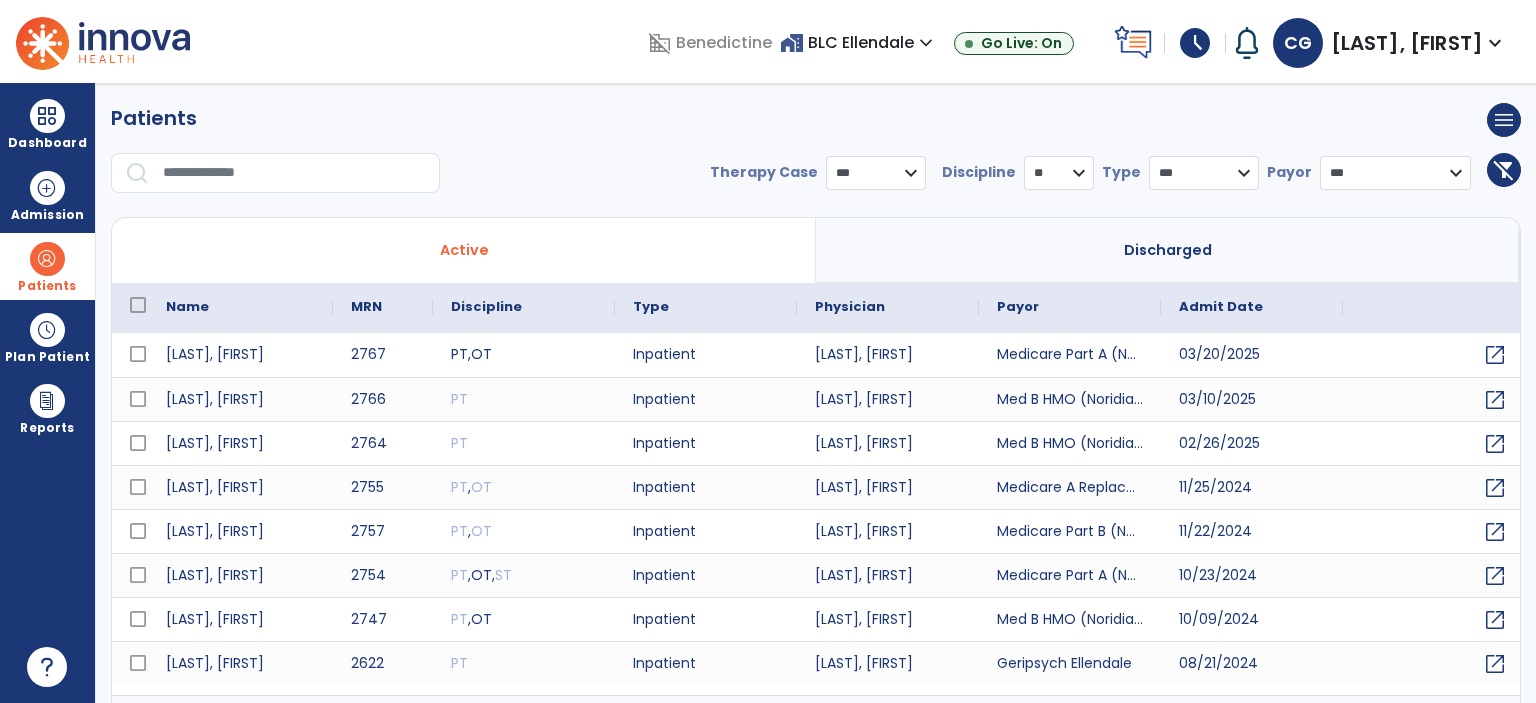 click on "**********" at bounding box center [816, 181] 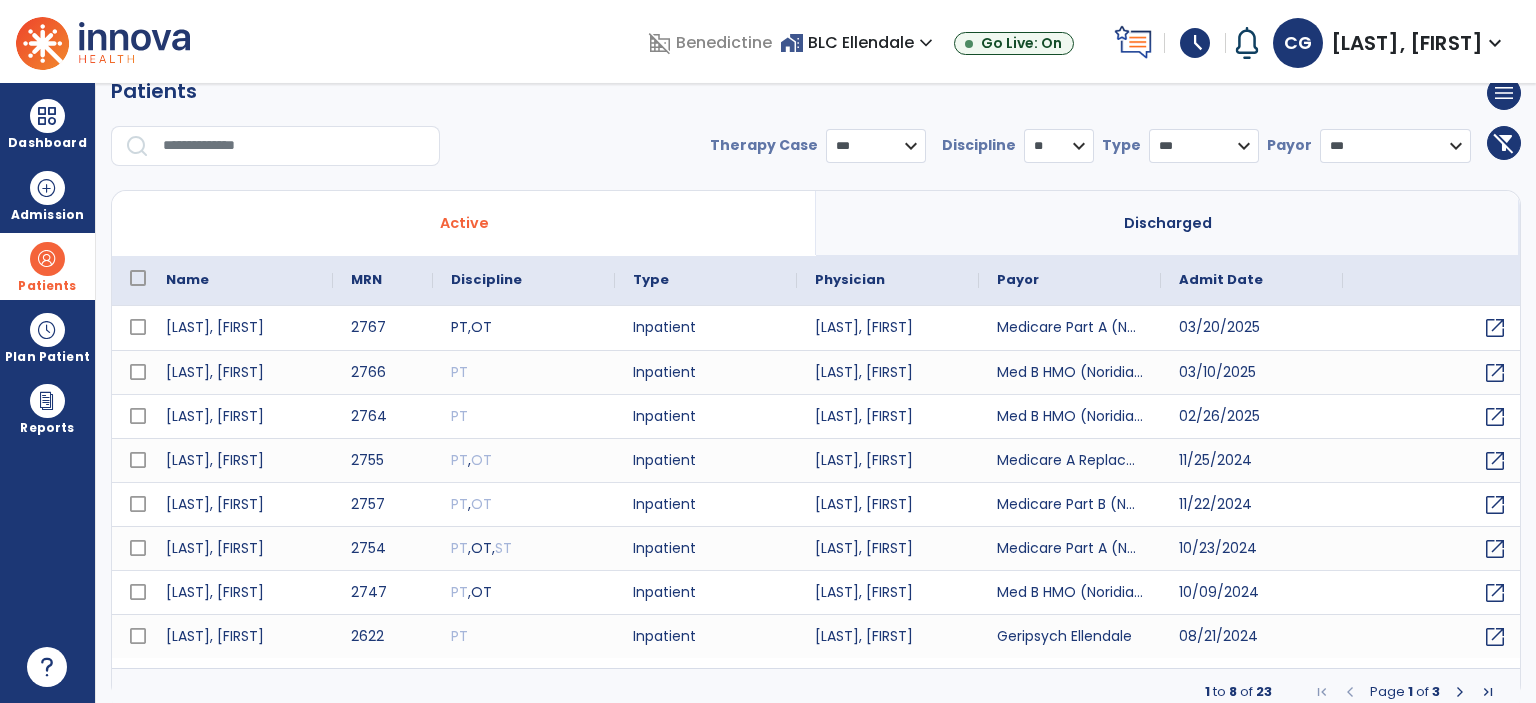 scroll, scrollTop: 28, scrollLeft: 0, axis: vertical 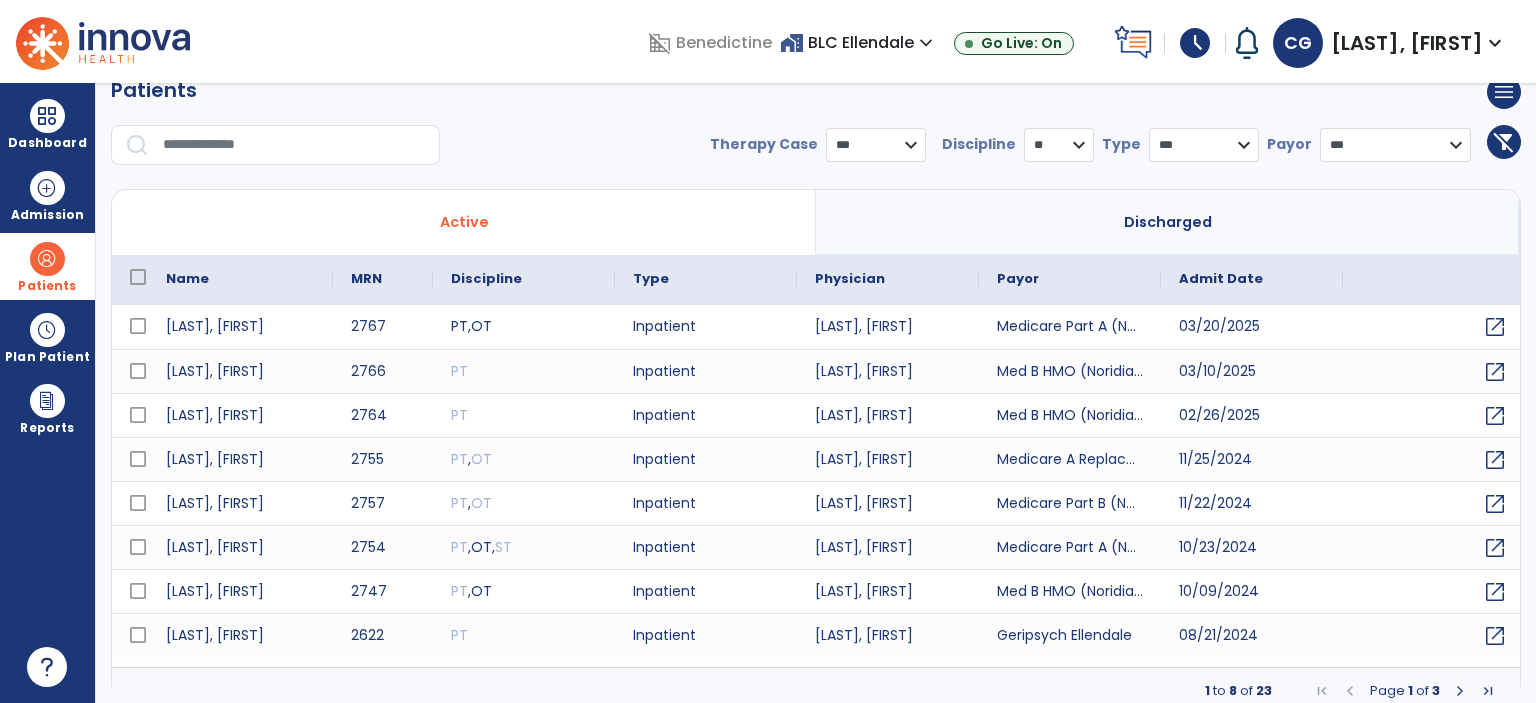click at bounding box center (1460, 691) 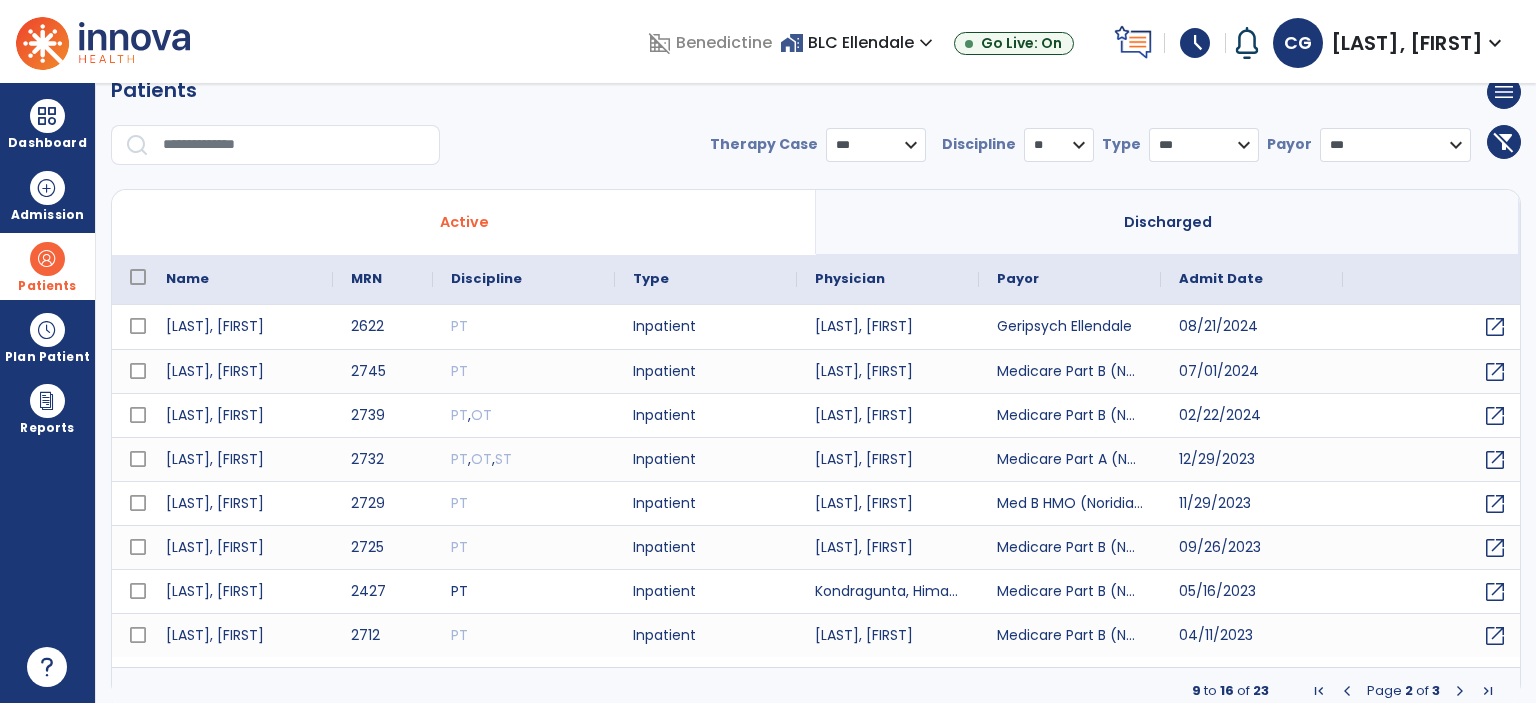 click at bounding box center (1460, 691) 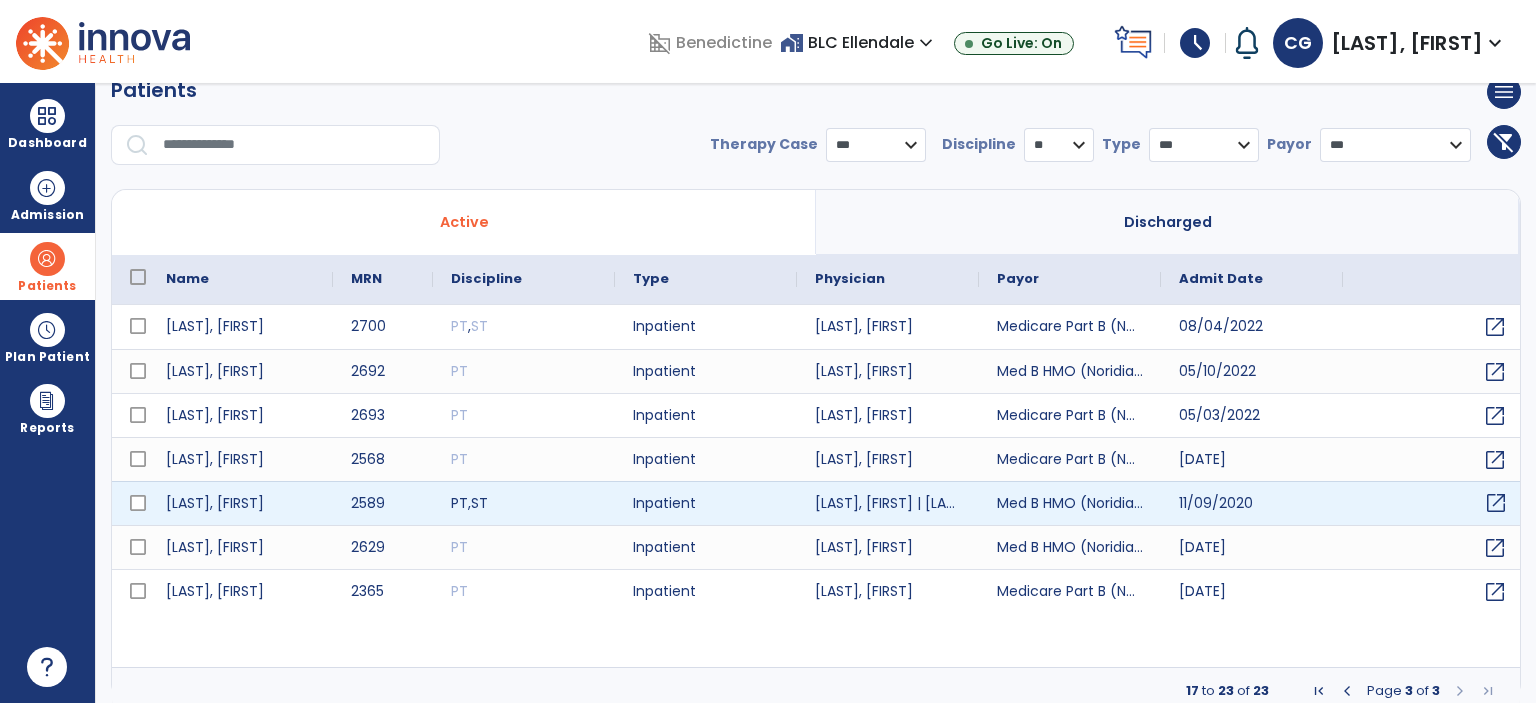 click on "open_in_new" at bounding box center [1496, 503] 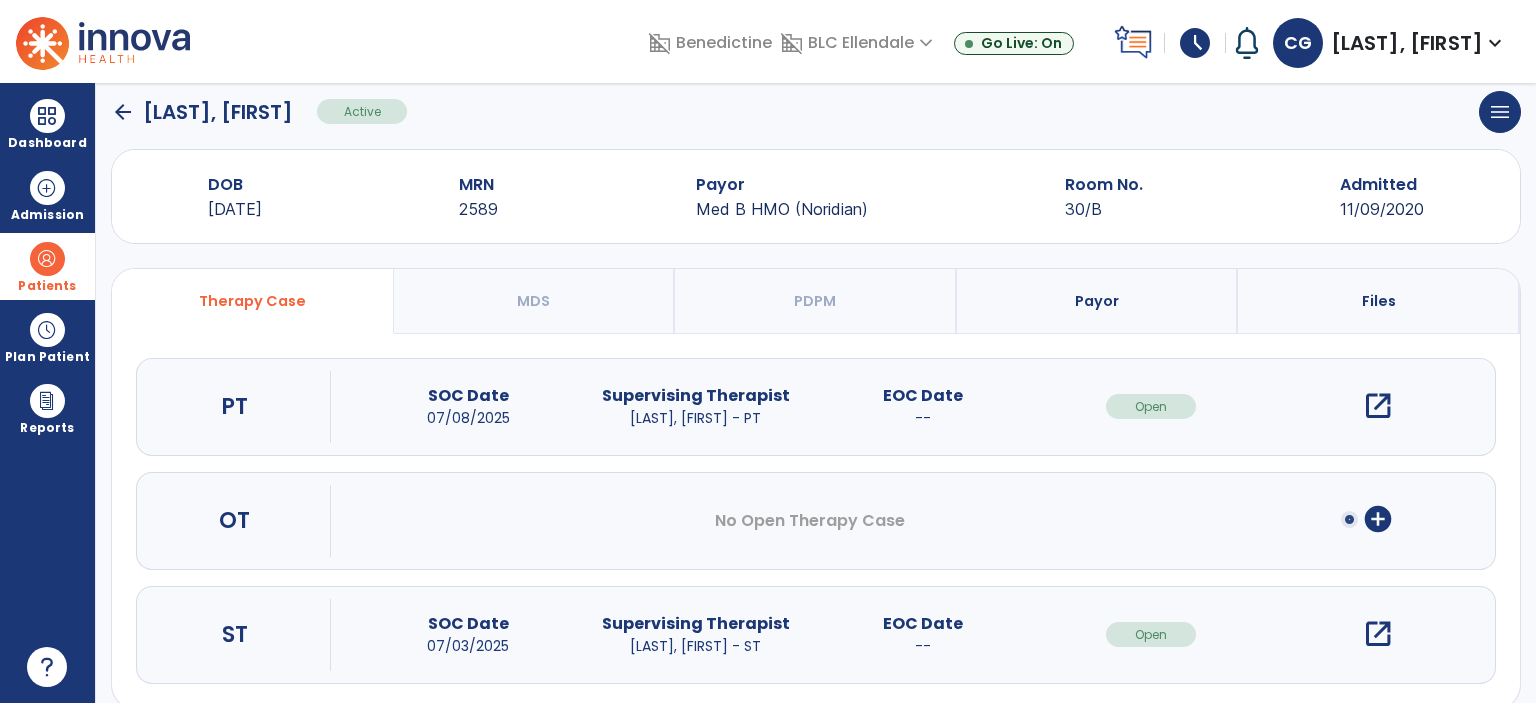click on "open_in_new" at bounding box center [1378, 406] 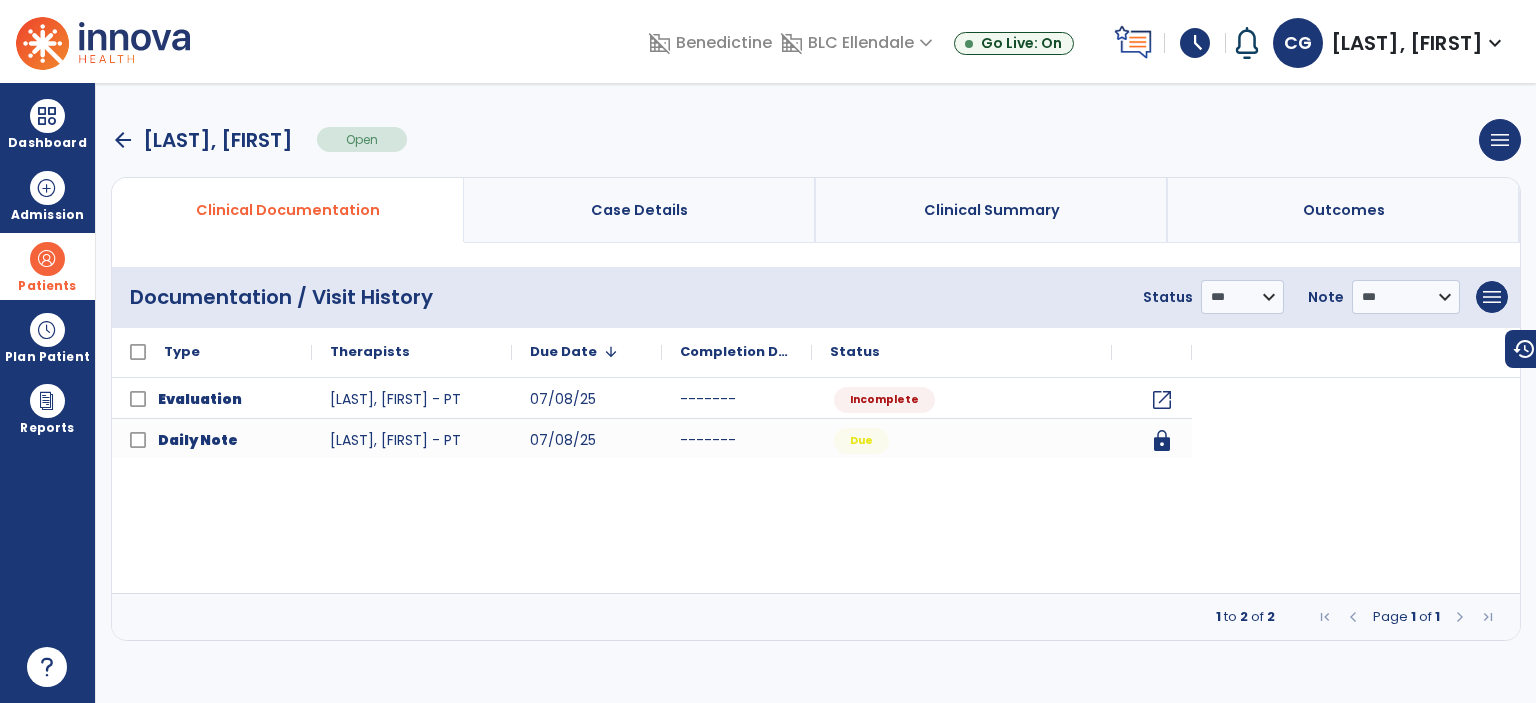 scroll, scrollTop: 0, scrollLeft: 0, axis: both 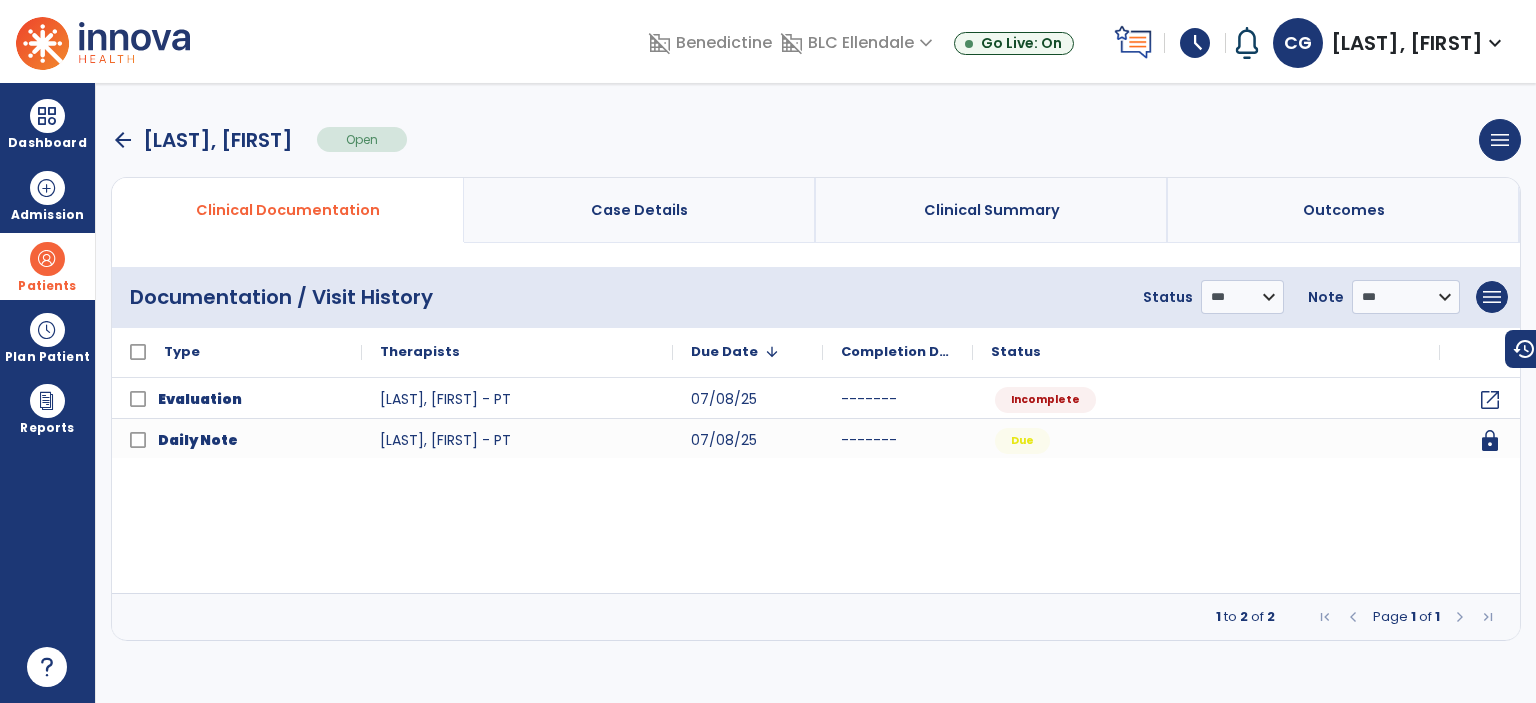 click on "arrow_back" at bounding box center [123, 140] 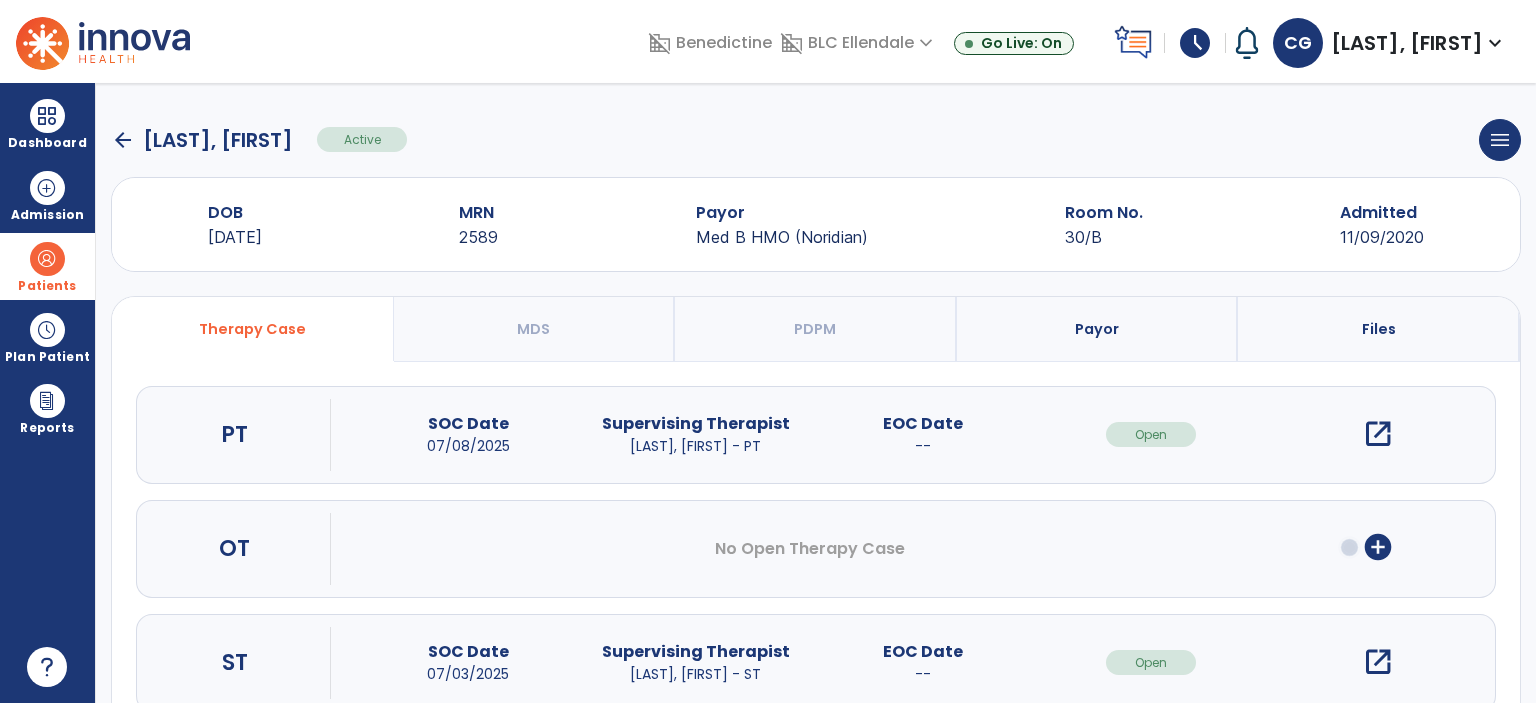 click on "arrow_back" 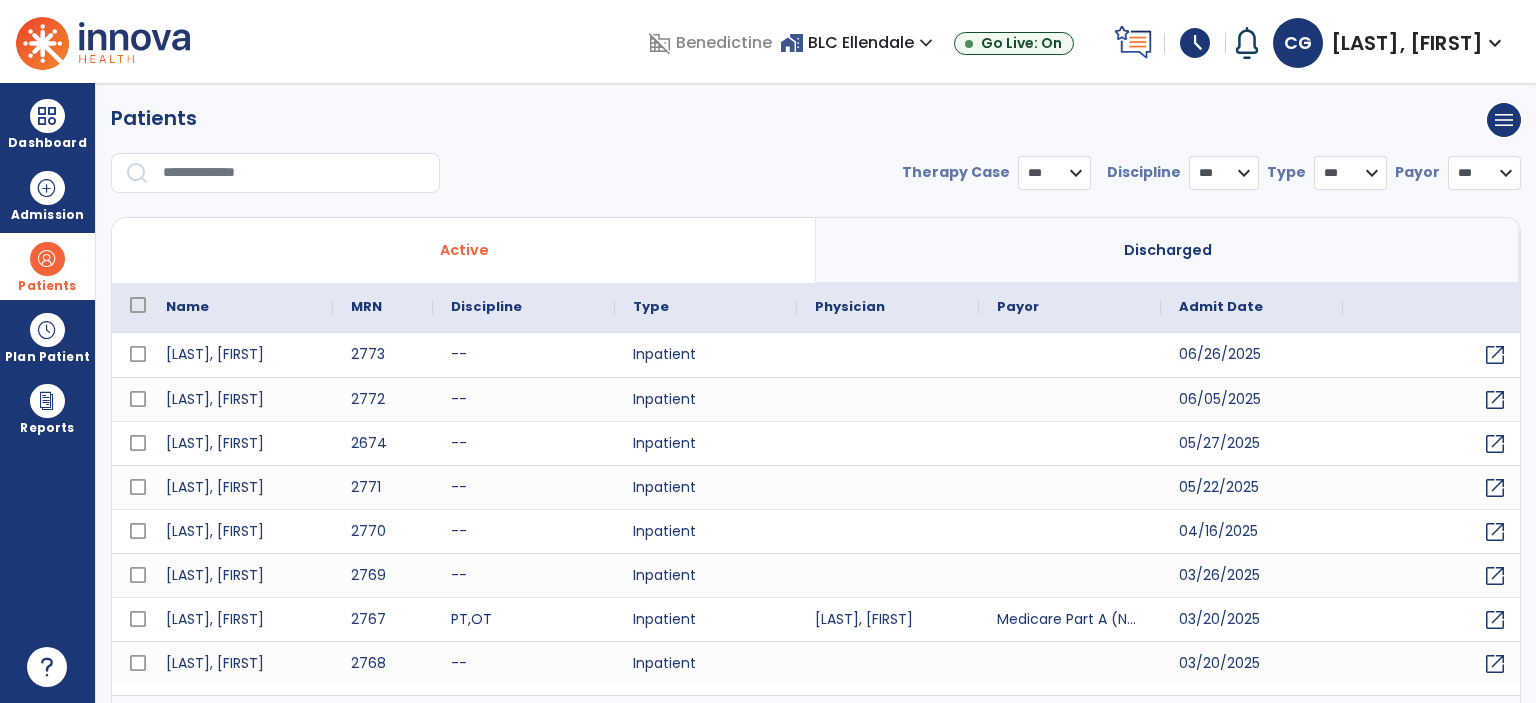 select on "***" 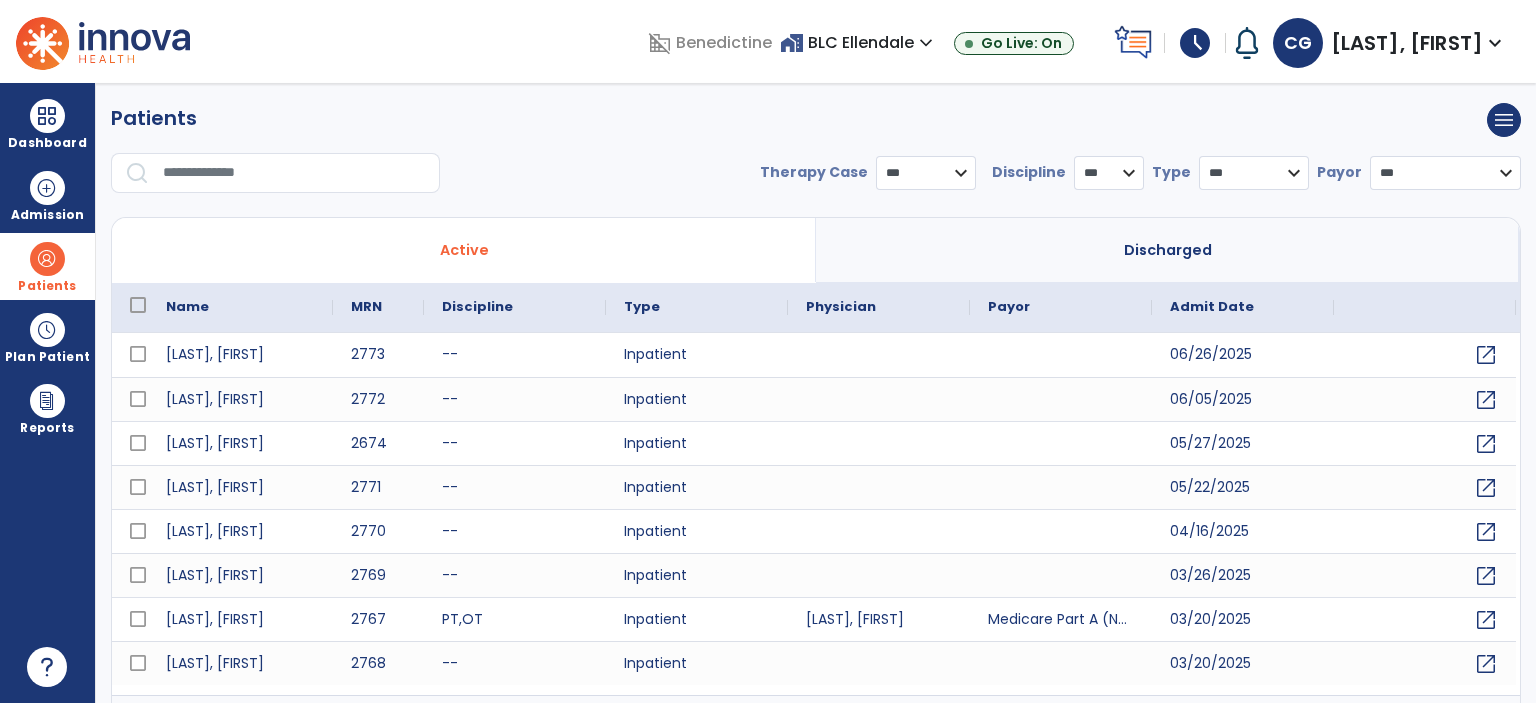 click on "home_work   BLC Ellendale   expand_more" at bounding box center (859, 42) 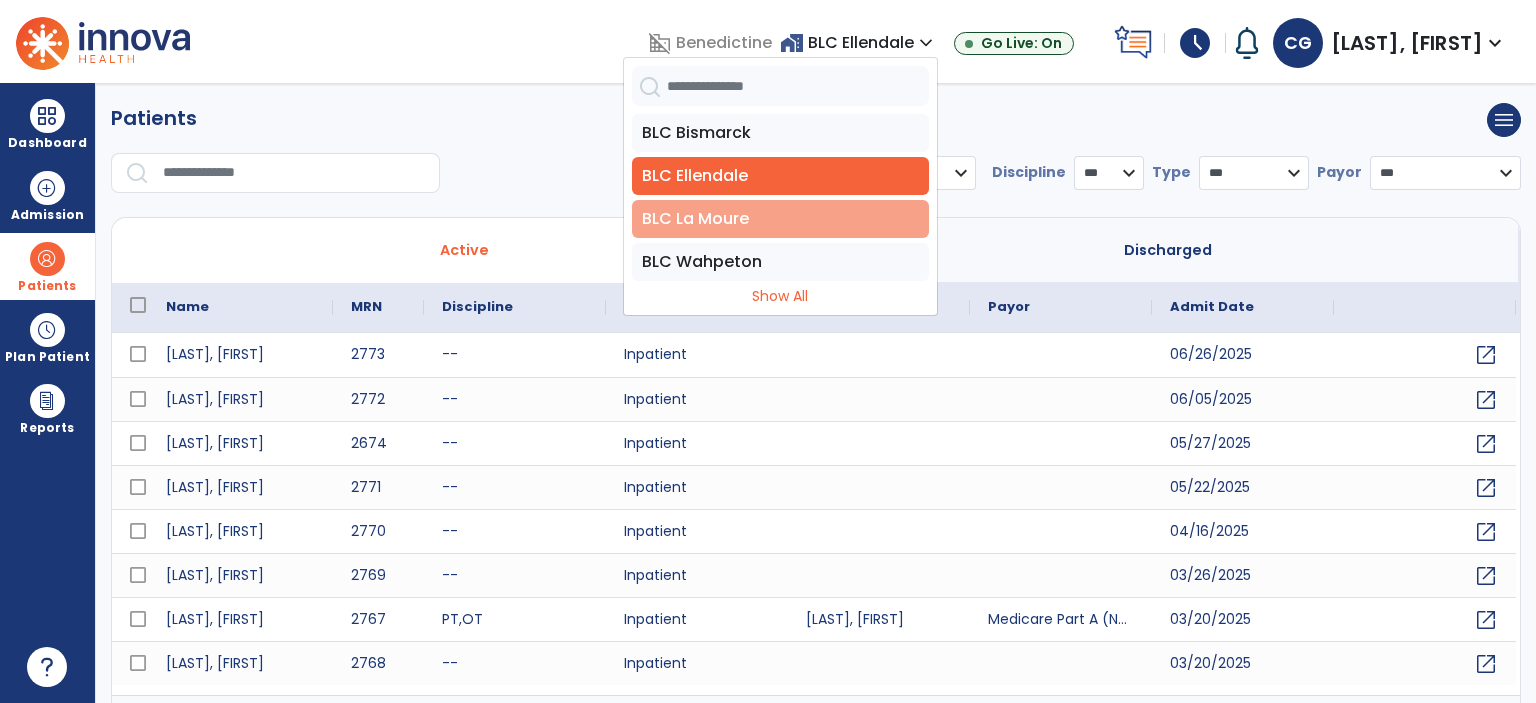 click on "BLC La Moure" at bounding box center [780, 219] 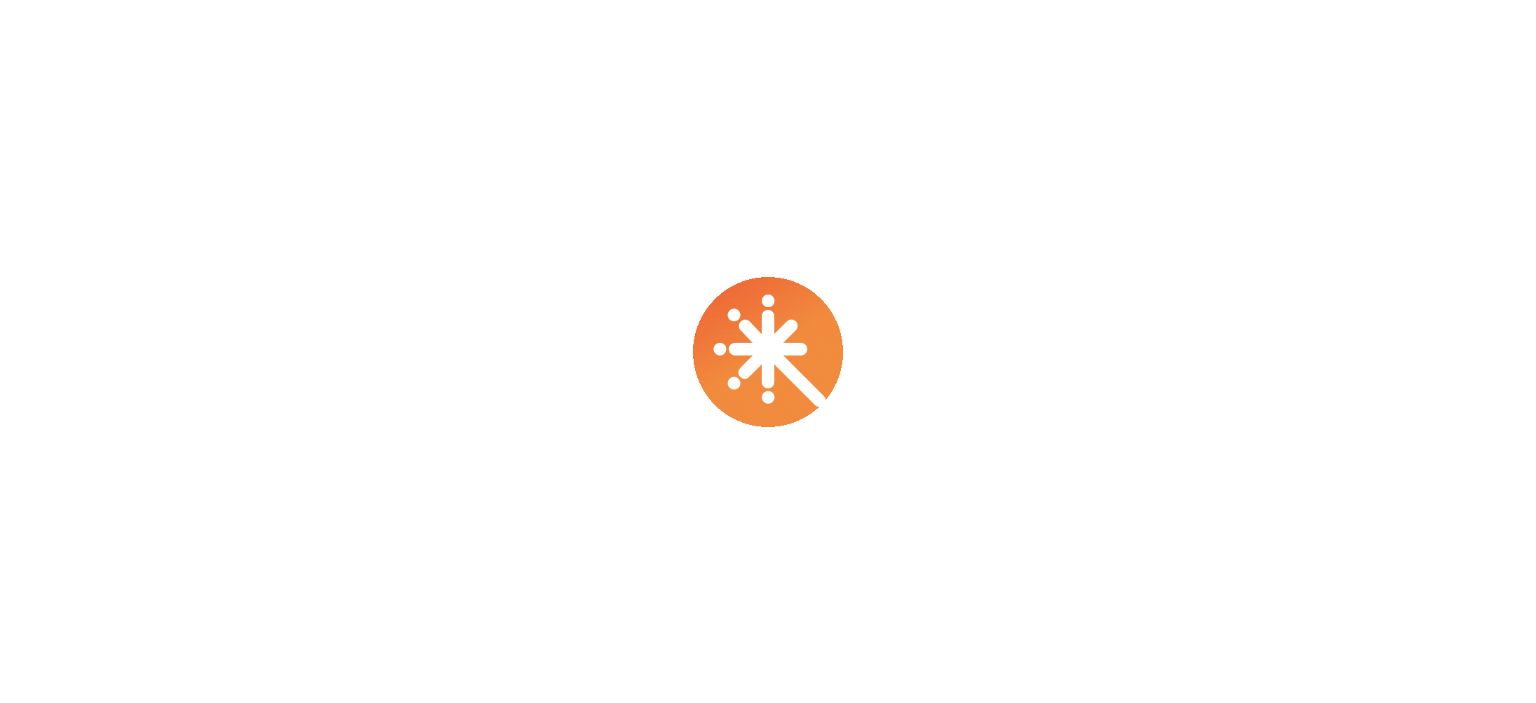 scroll, scrollTop: 0, scrollLeft: 0, axis: both 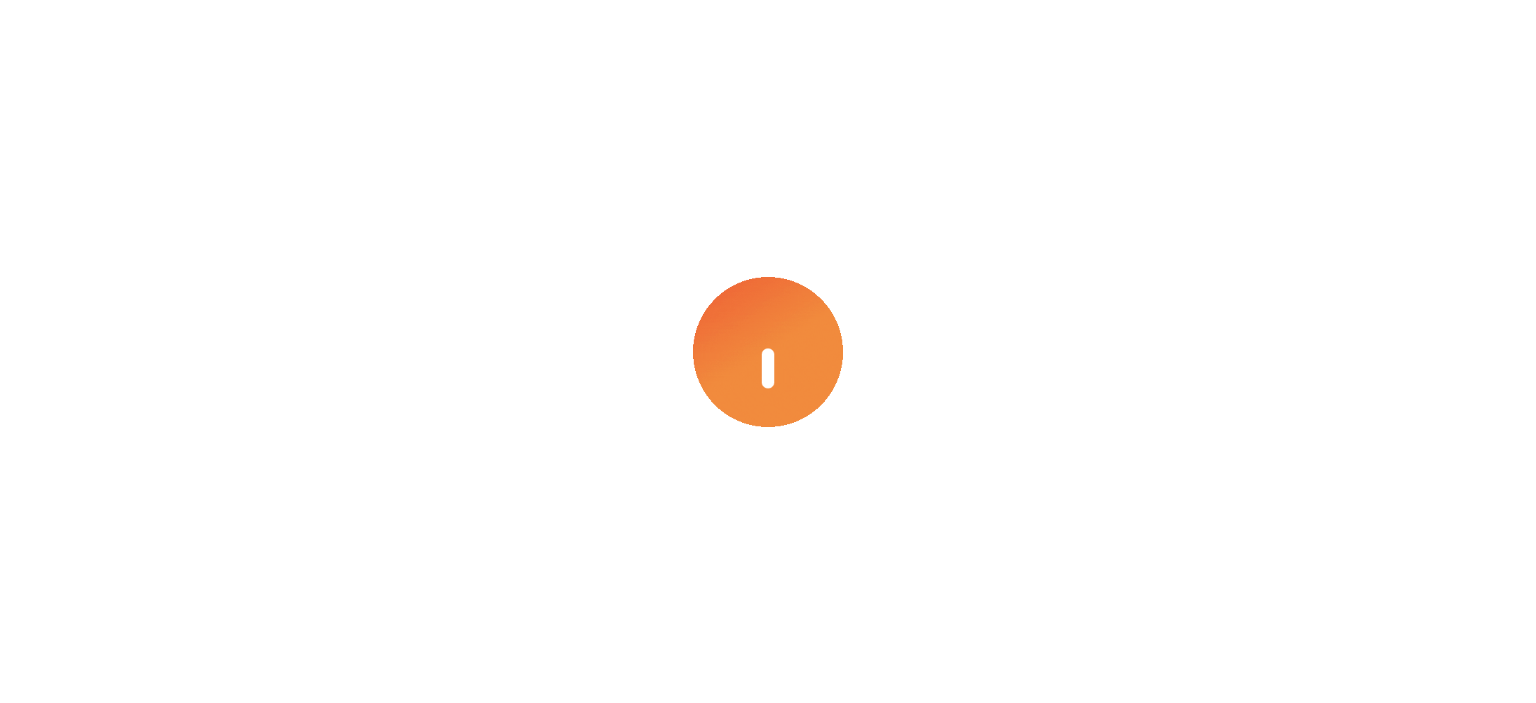 select on "****" 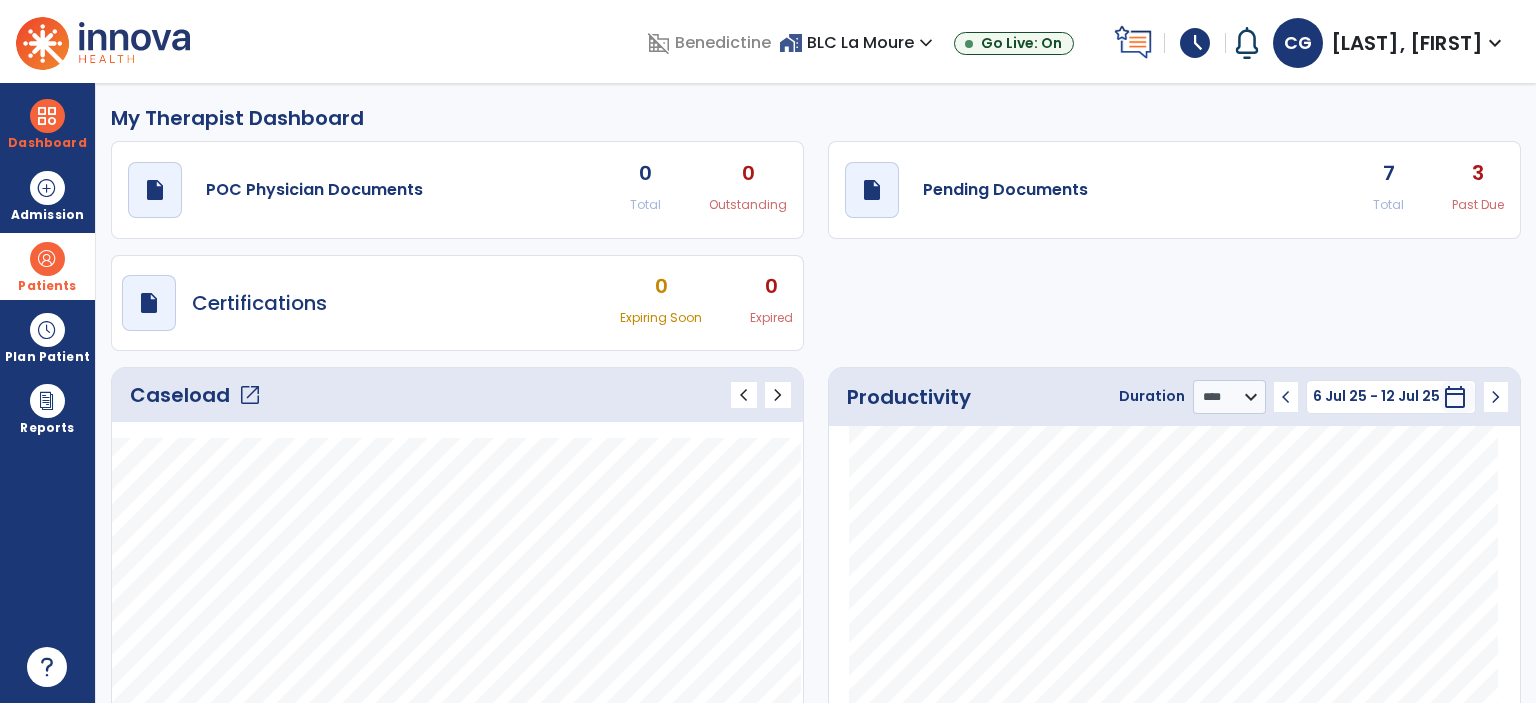 click on "Patients" at bounding box center [47, 266] 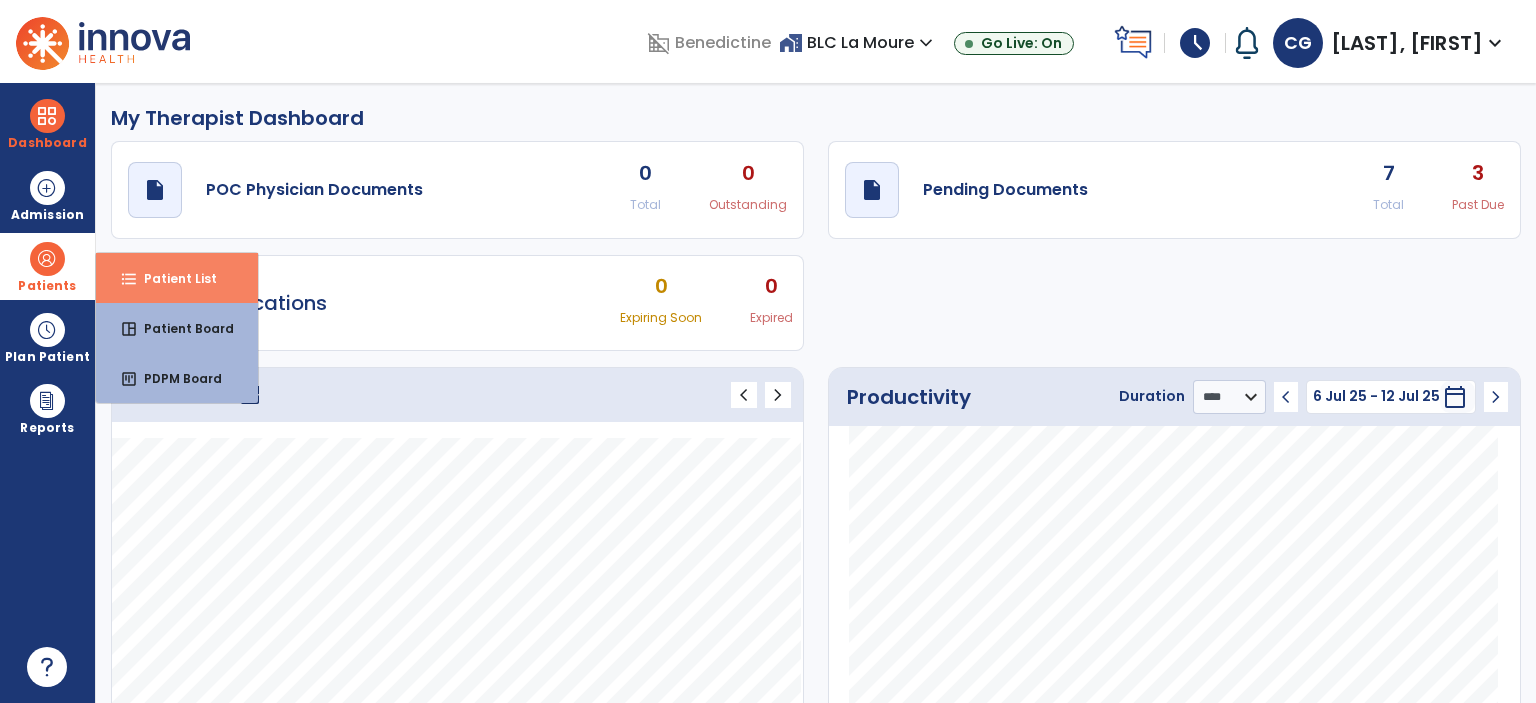 click on "Patient List" at bounding box center [172, 278] 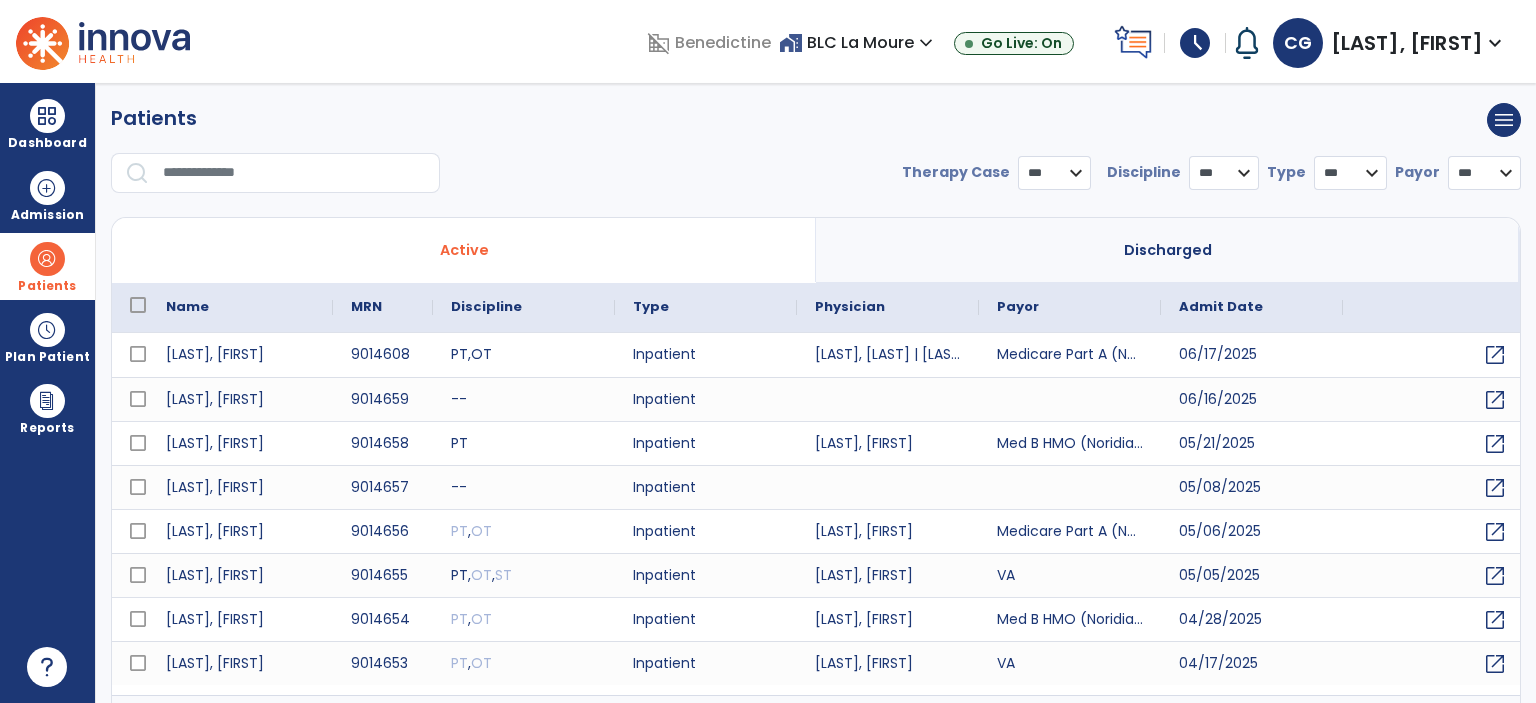 select on "***" 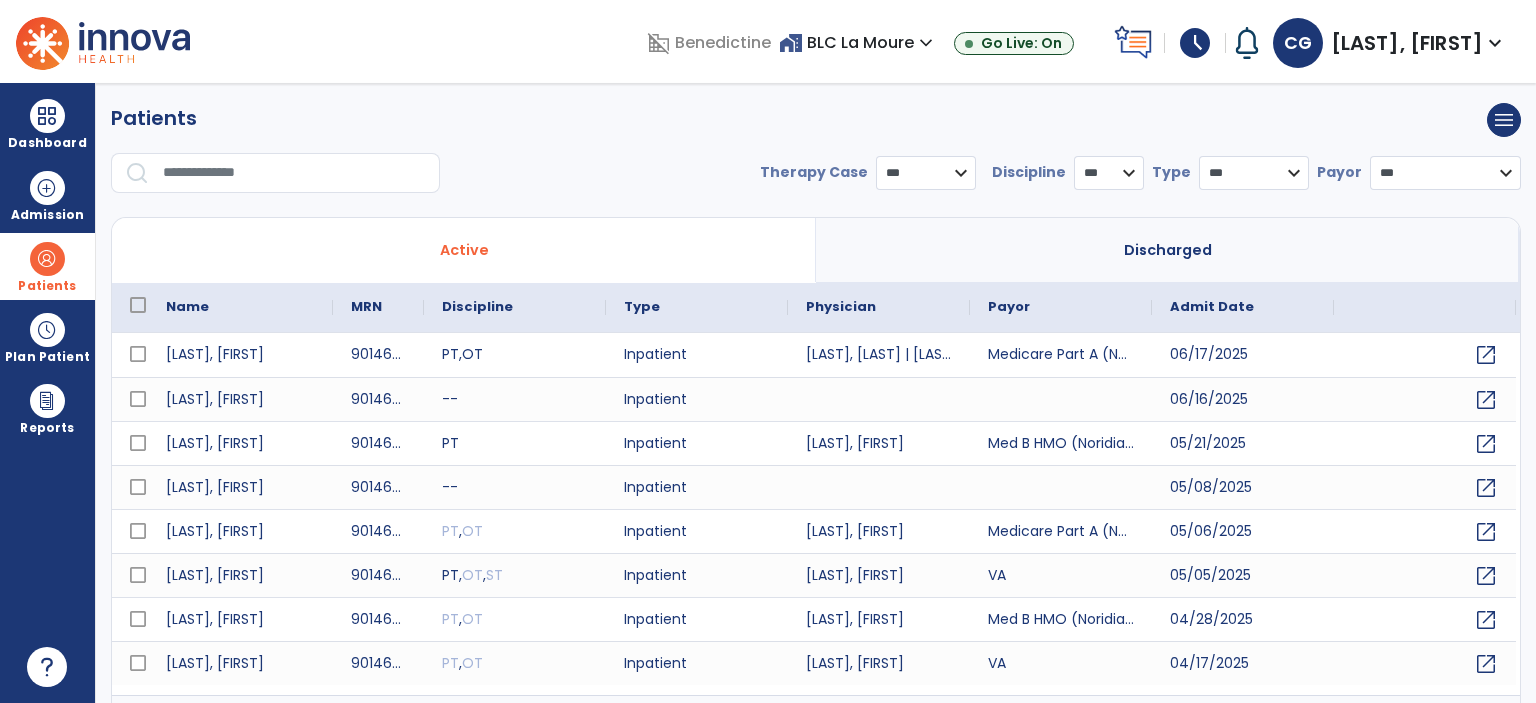 click on "* *** ** ** **" at bounding box center [1109, 173] 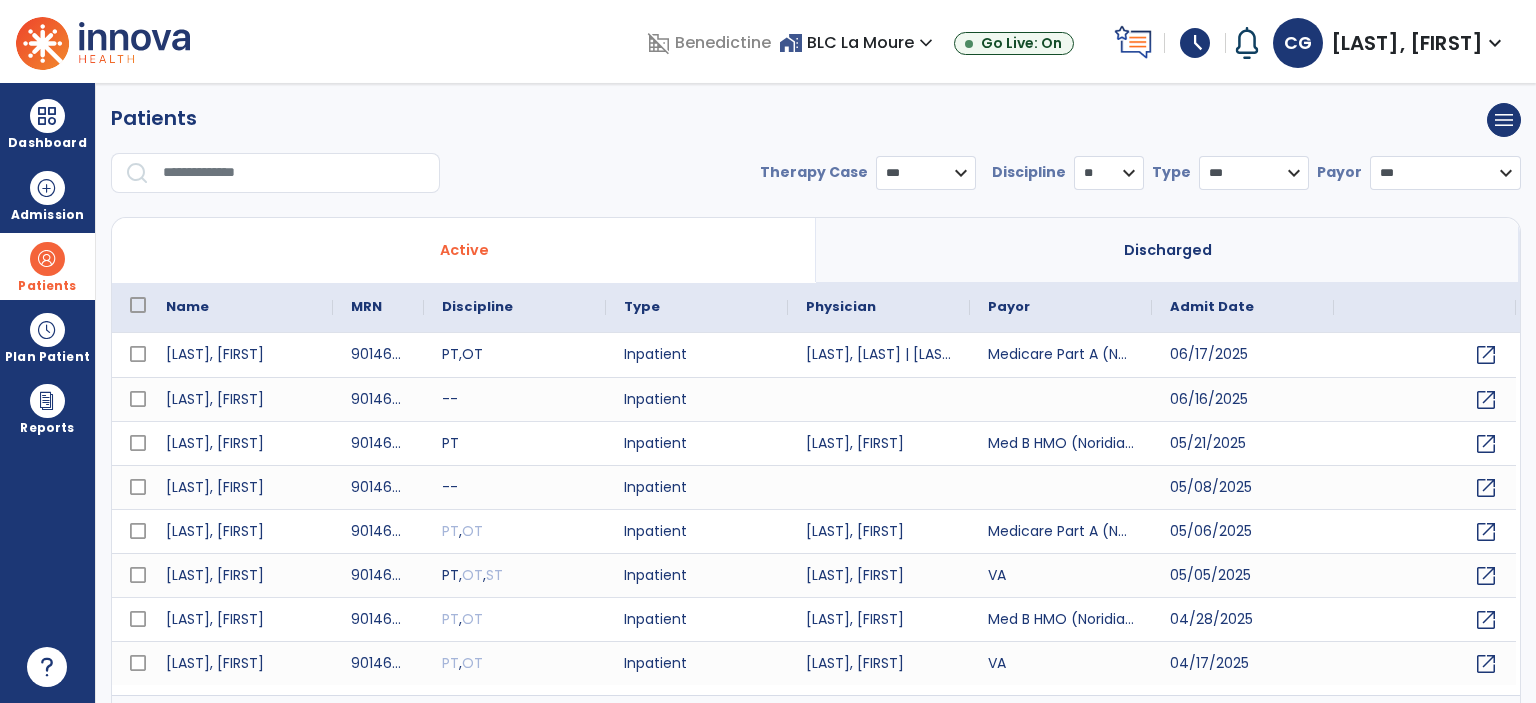 click on "* *** ** ** **" at bounding box center [1109, 173] 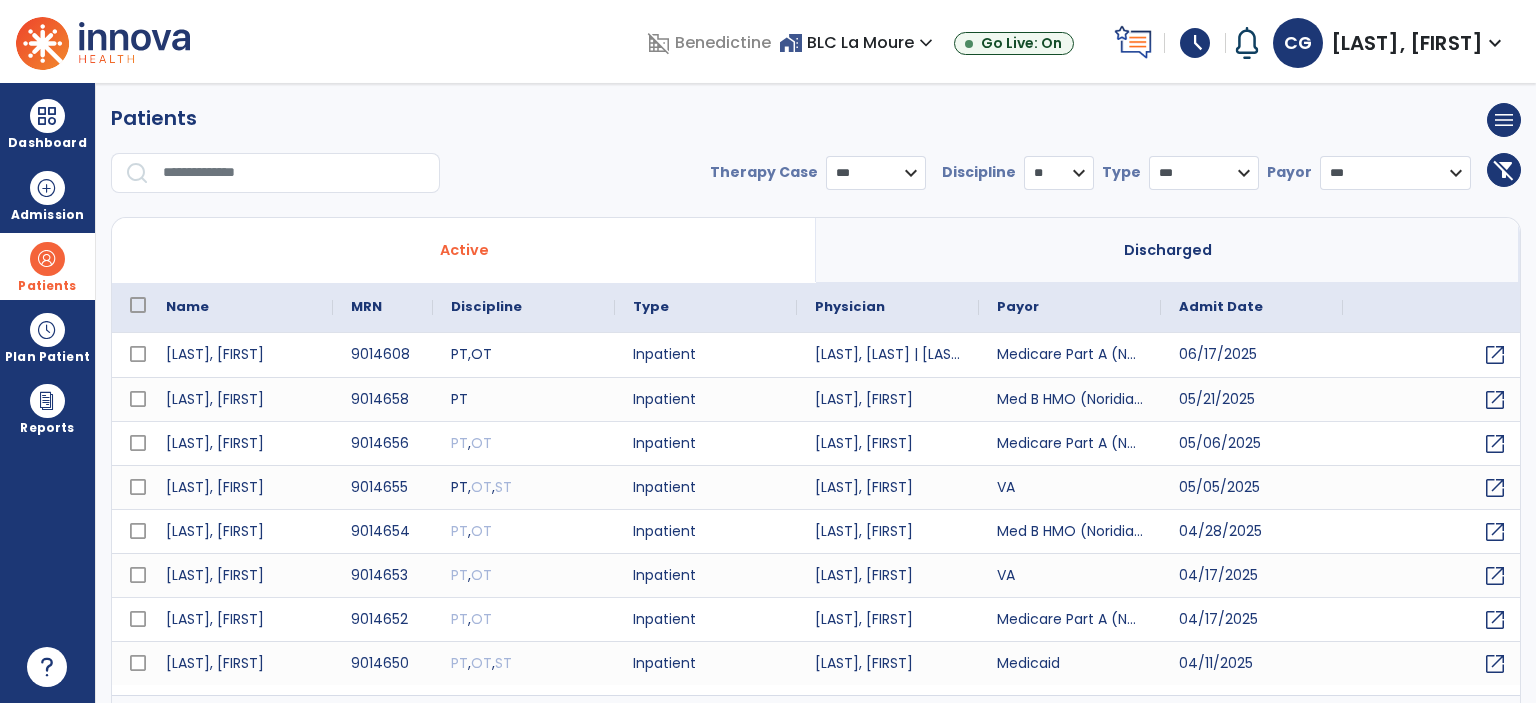 click on "**********" at bounding box center (816, 181) 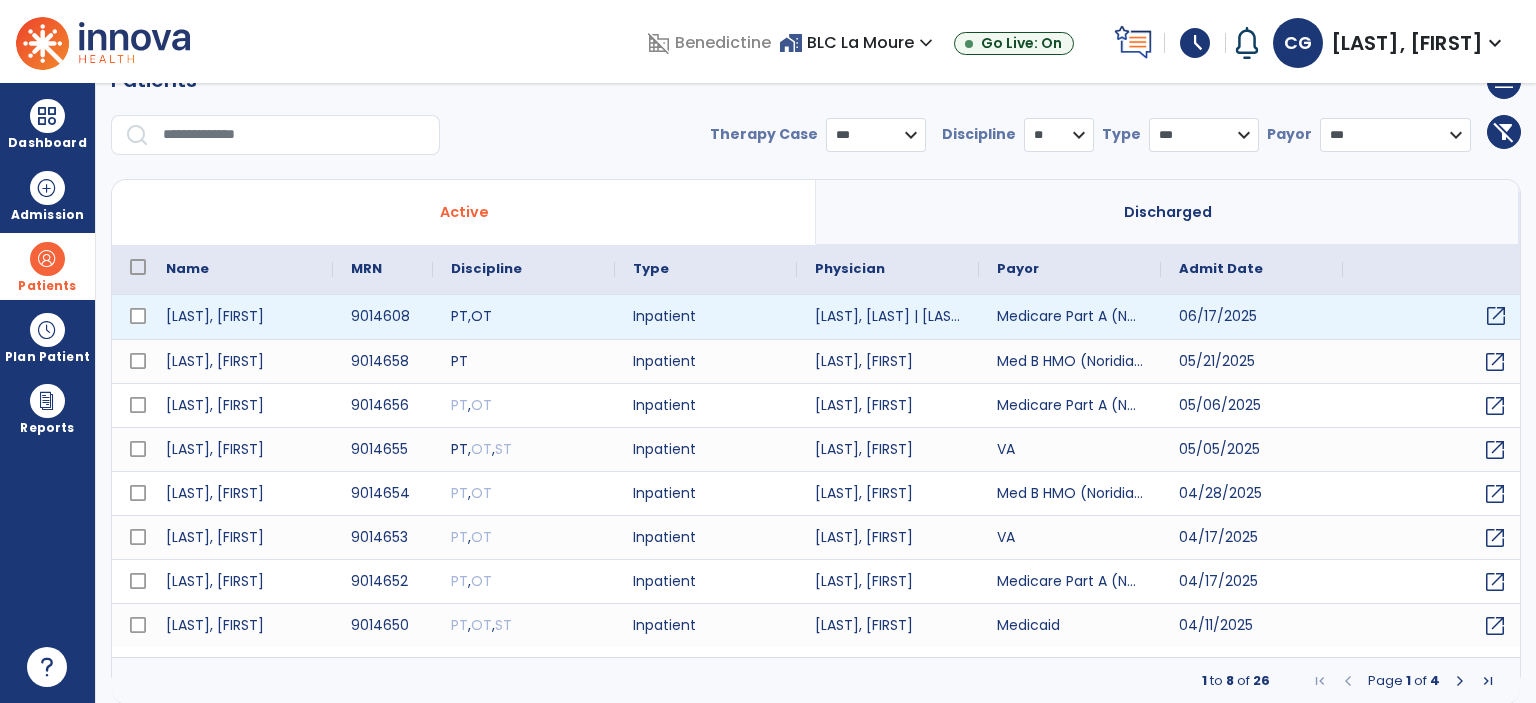 click on "open_in_new" at bounding box center [1496, 316] 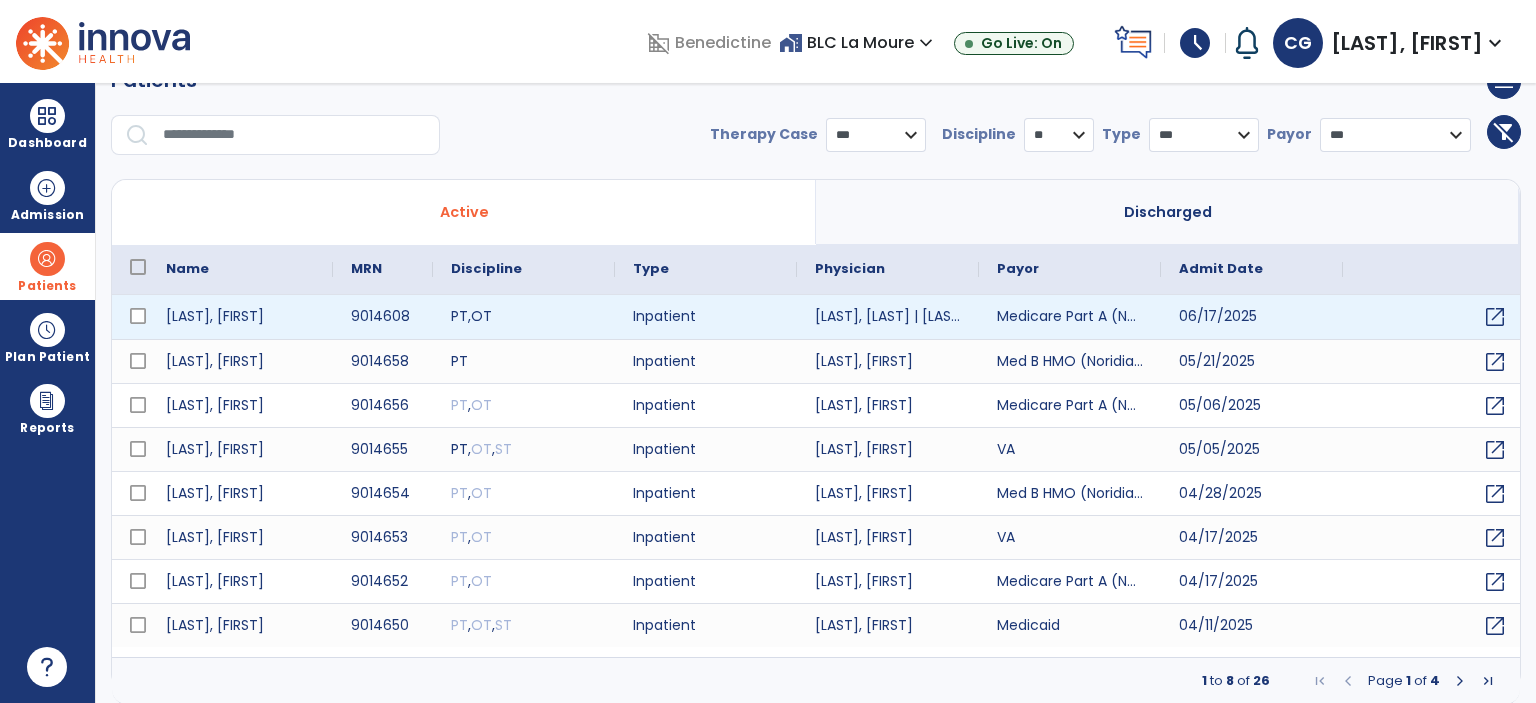 scroll, scrollTop: 0, scrollLeft: 0, axis: both 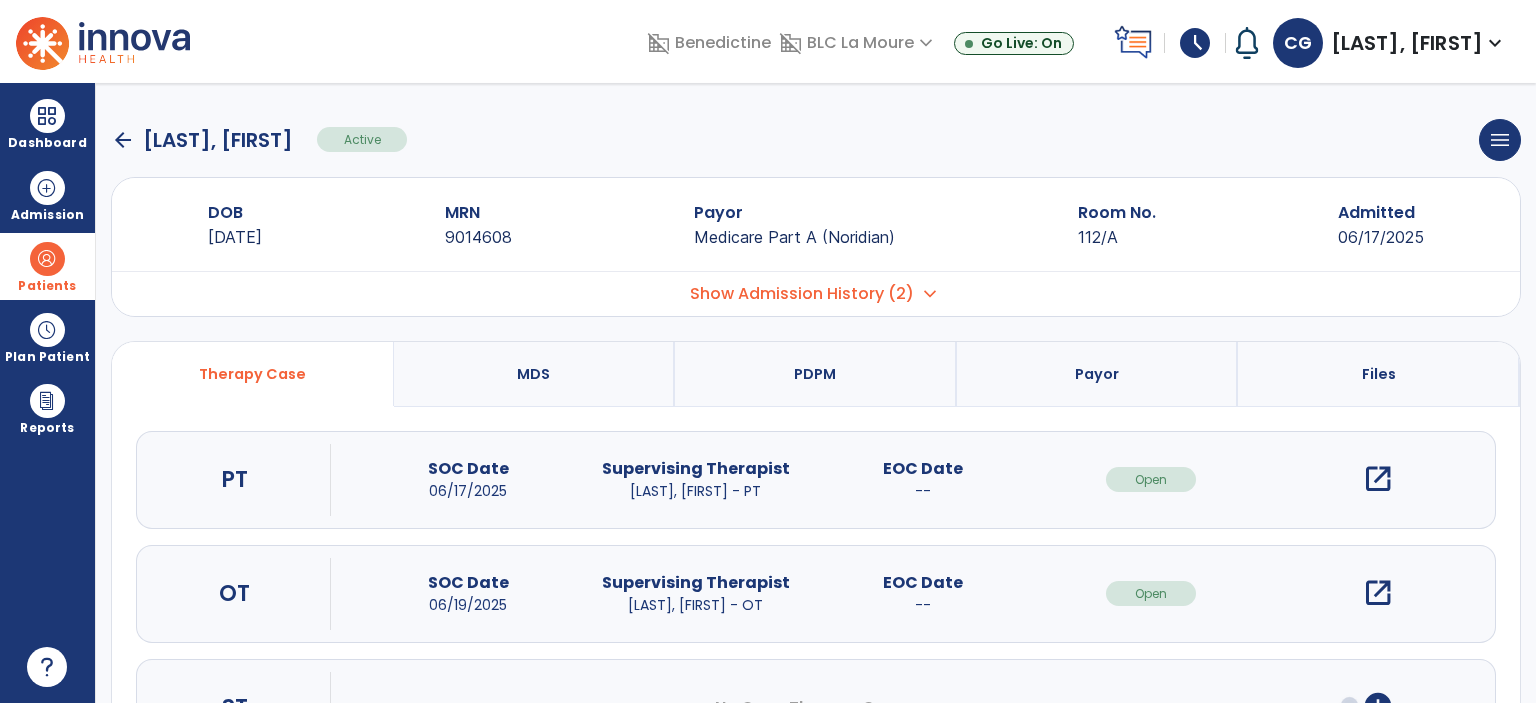 click on "open_in_new" at bounding box center (1378, 479) 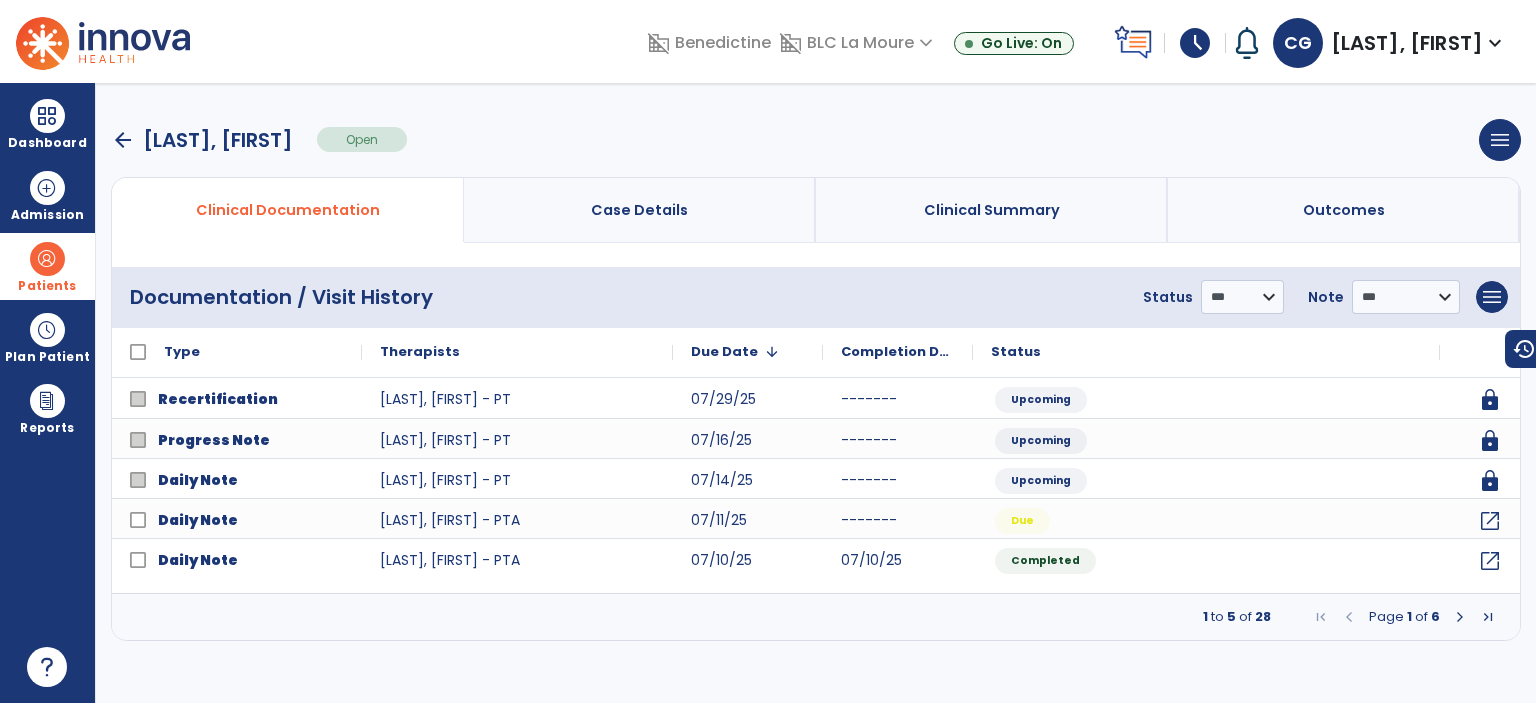 click at bounding box center [1460, 617] 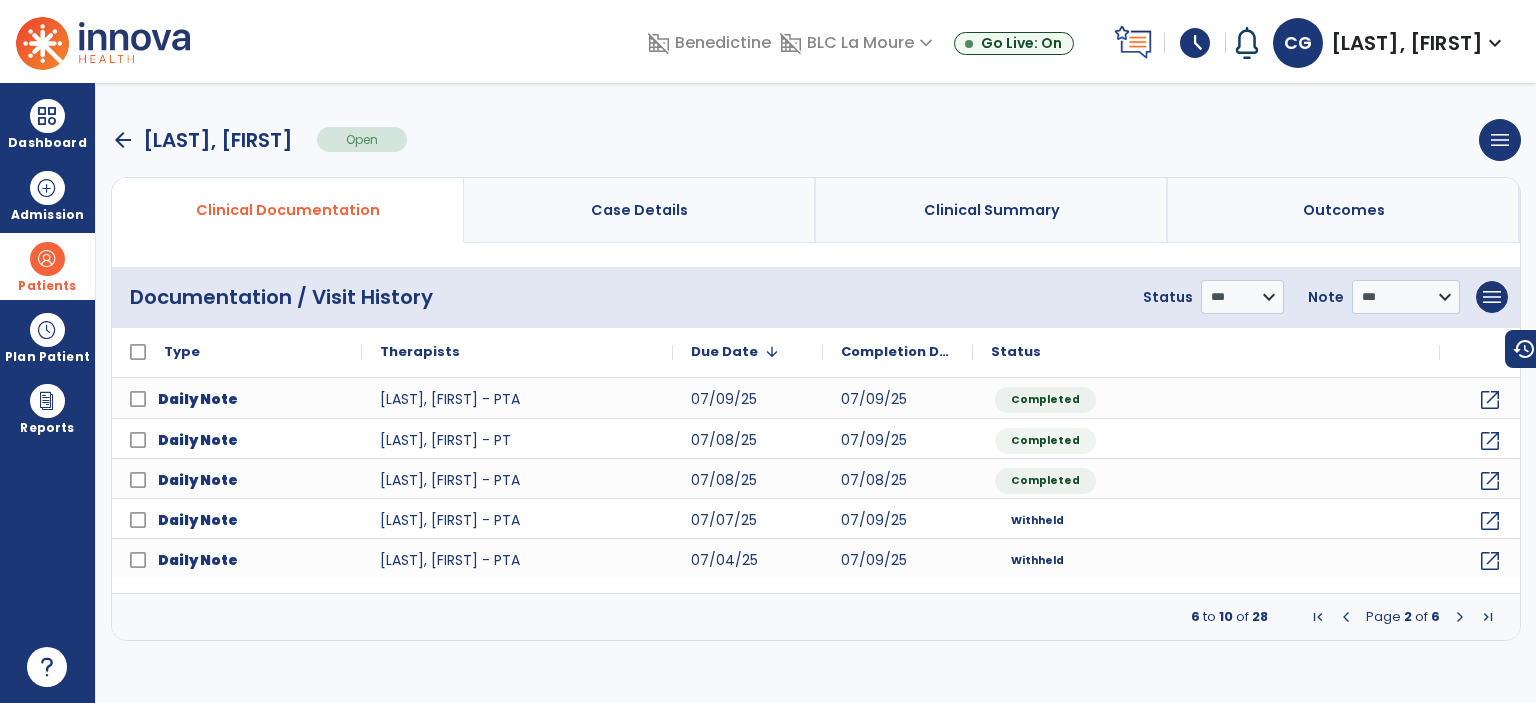 click at bounding box center (1460, 617) 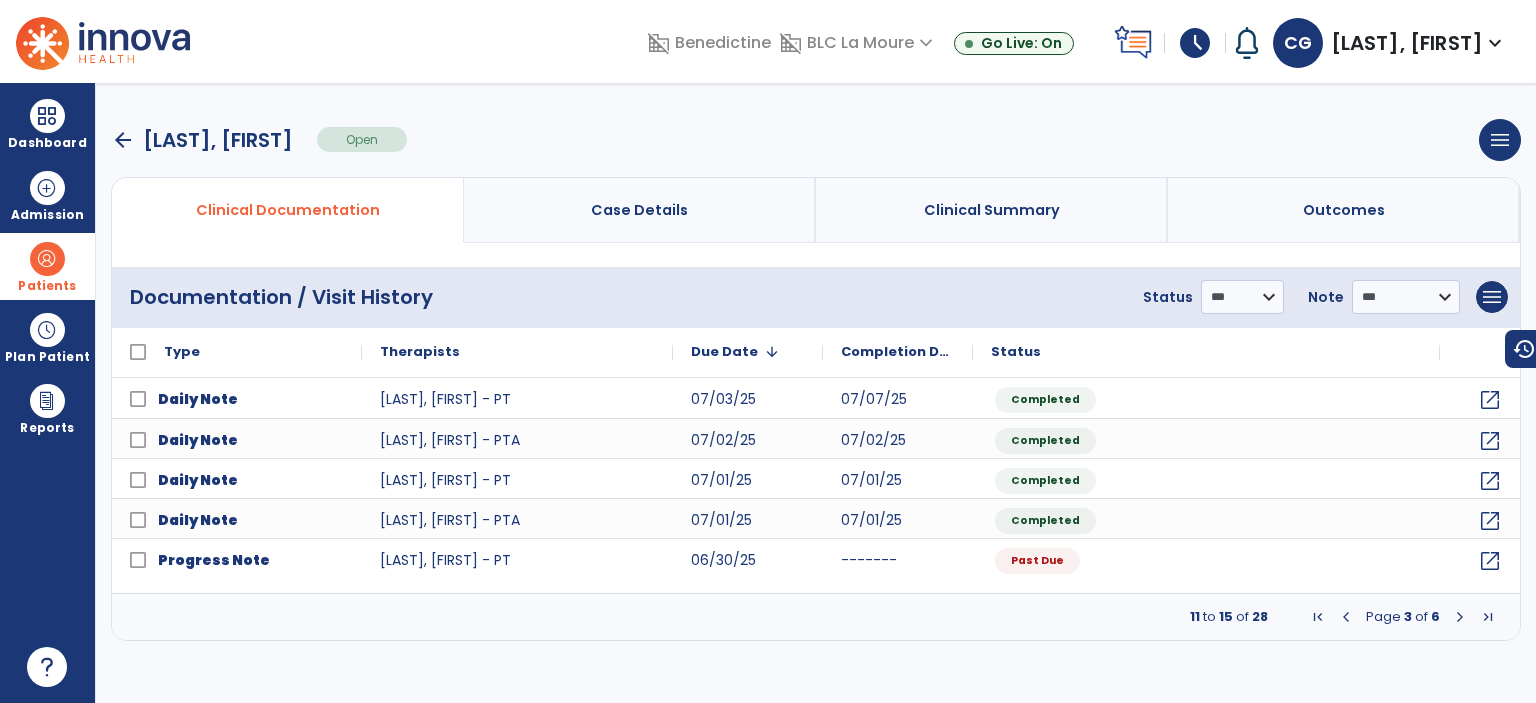 click at bounding box center [1460, 617] 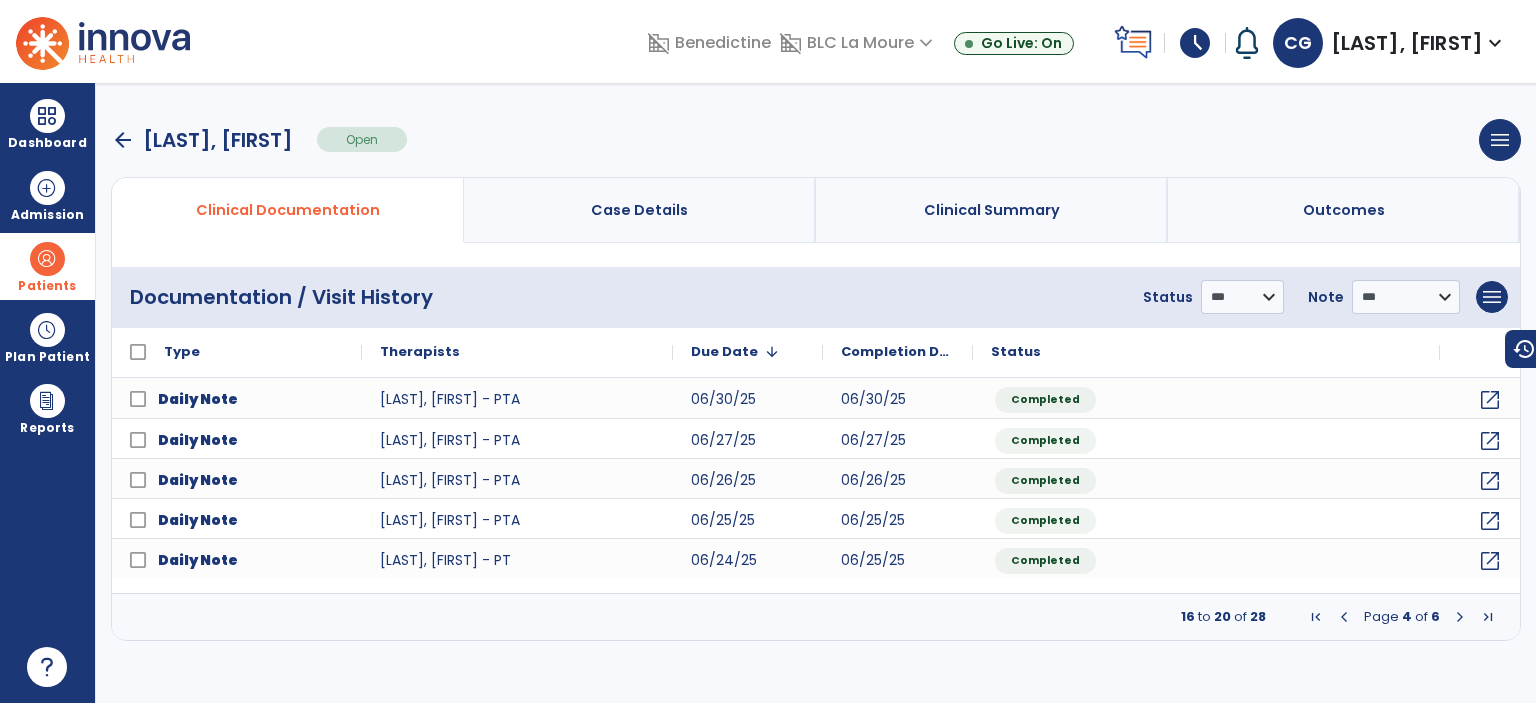 click at bounding box center [1344, 617] 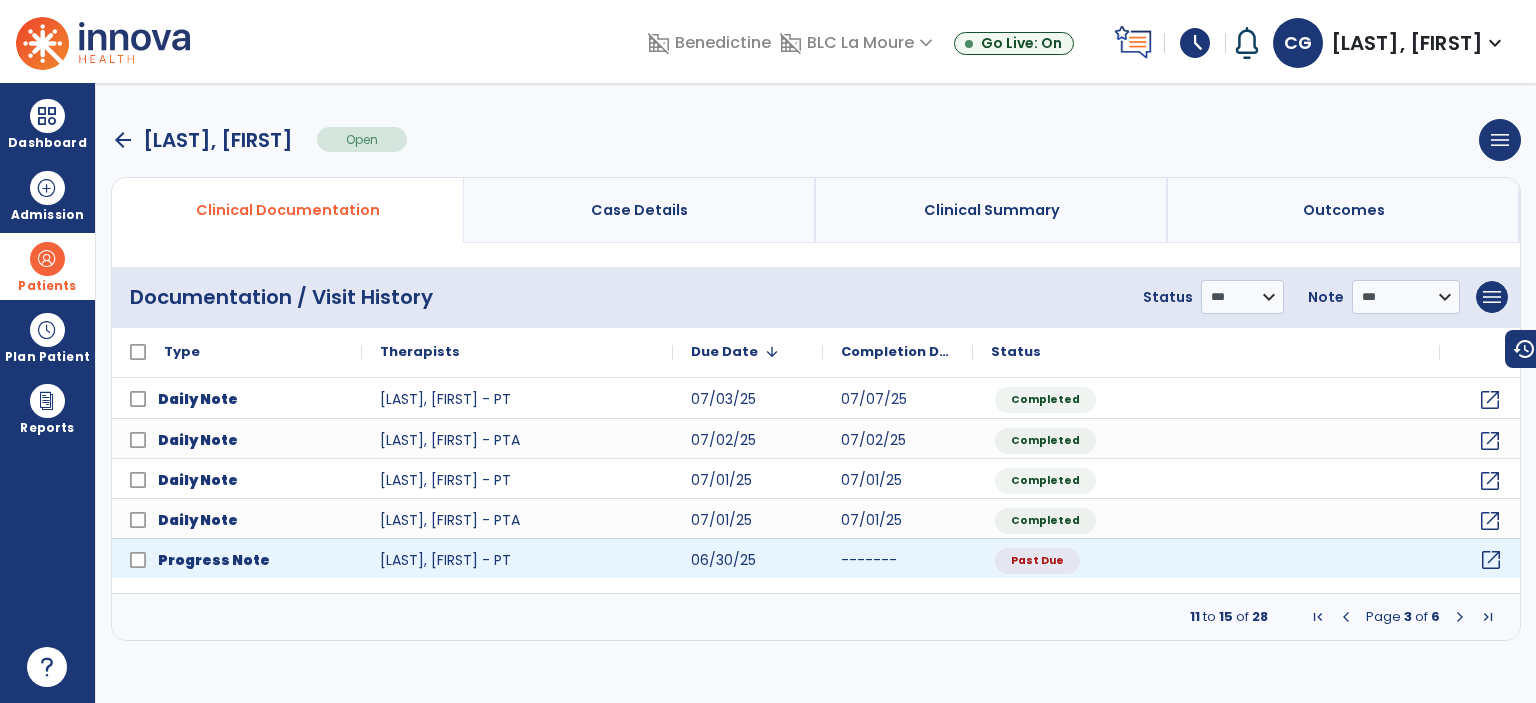 click on "open_in_new" 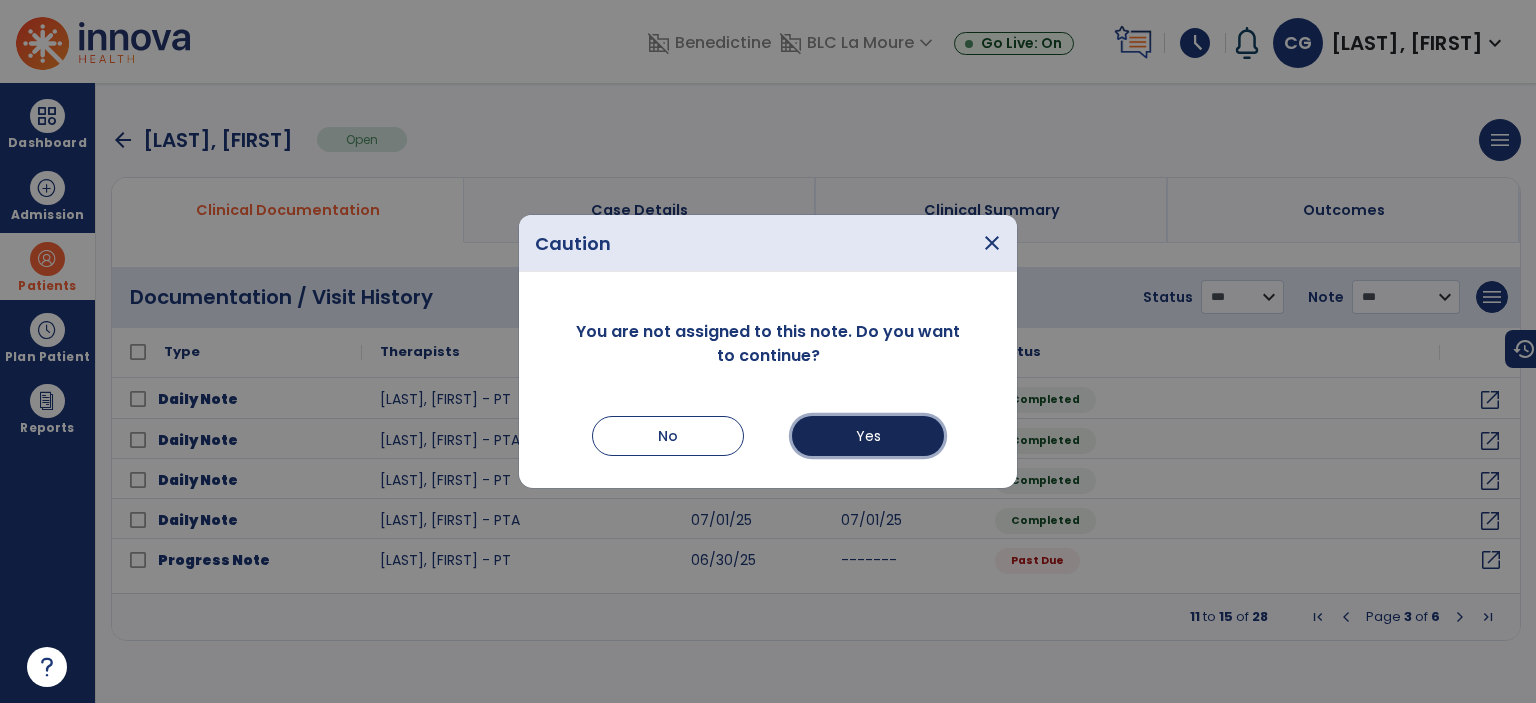 click on "Yes" at bounding box center (868, 436) 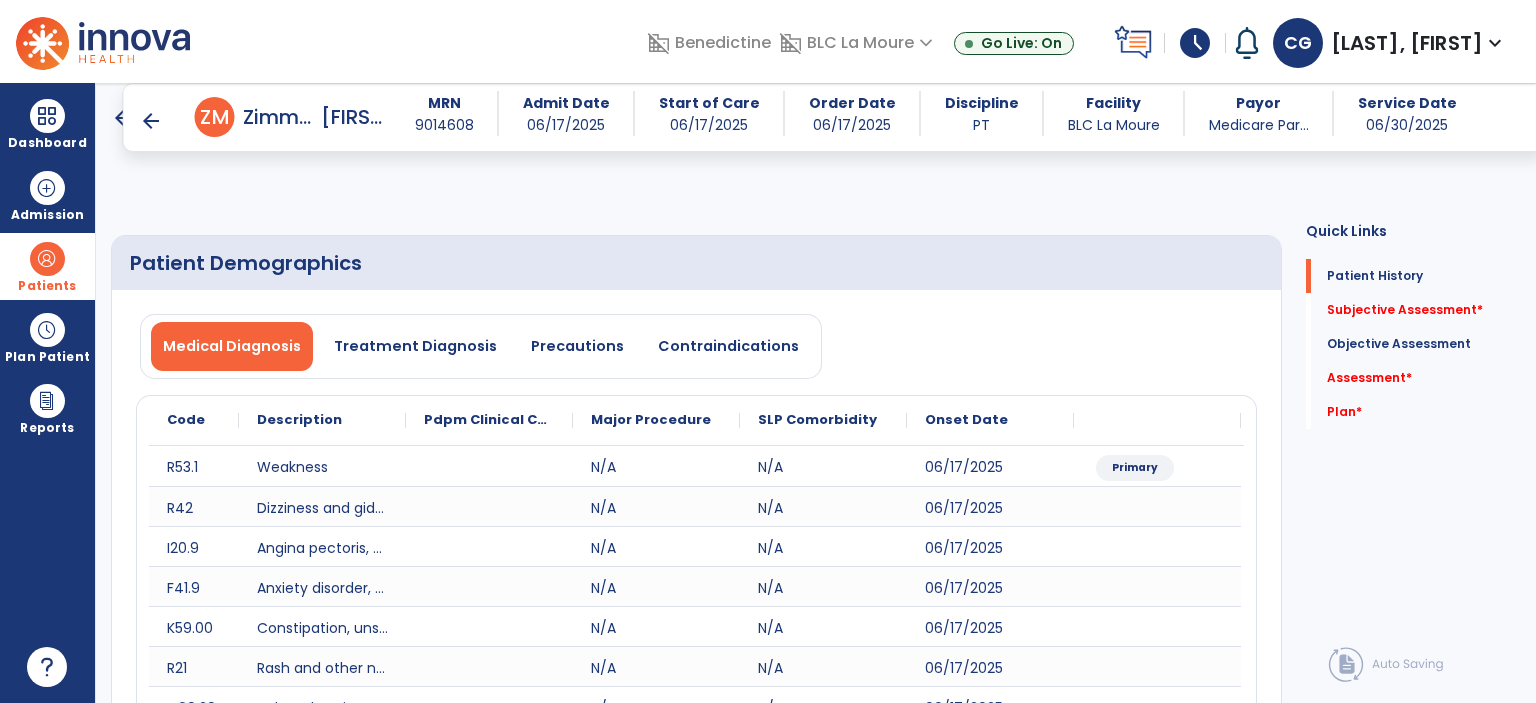 scroll, scrollTop: 572, scrollLeft: 0, axis: vertical 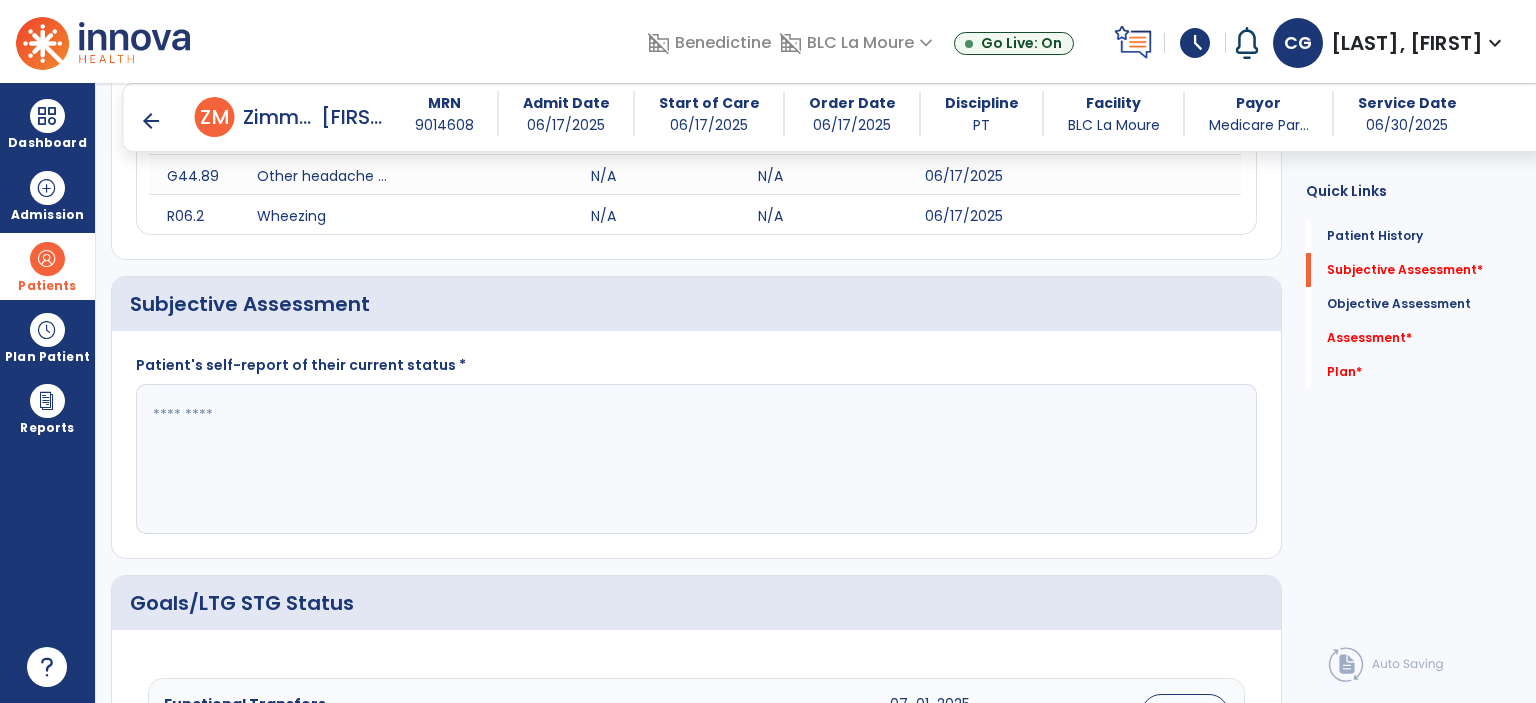 click 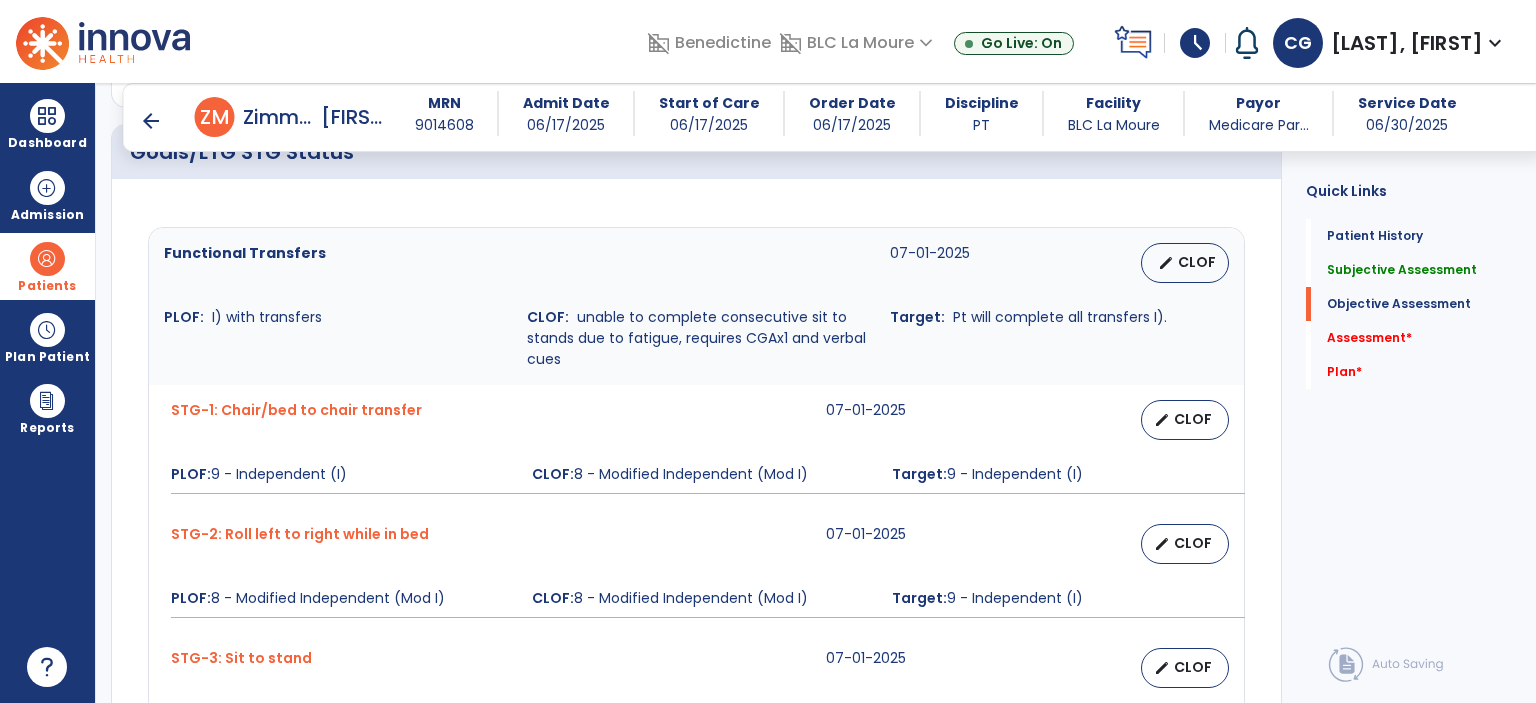 scroll, scrollTop: 1022, scrollLeft: 0, axis: vertical 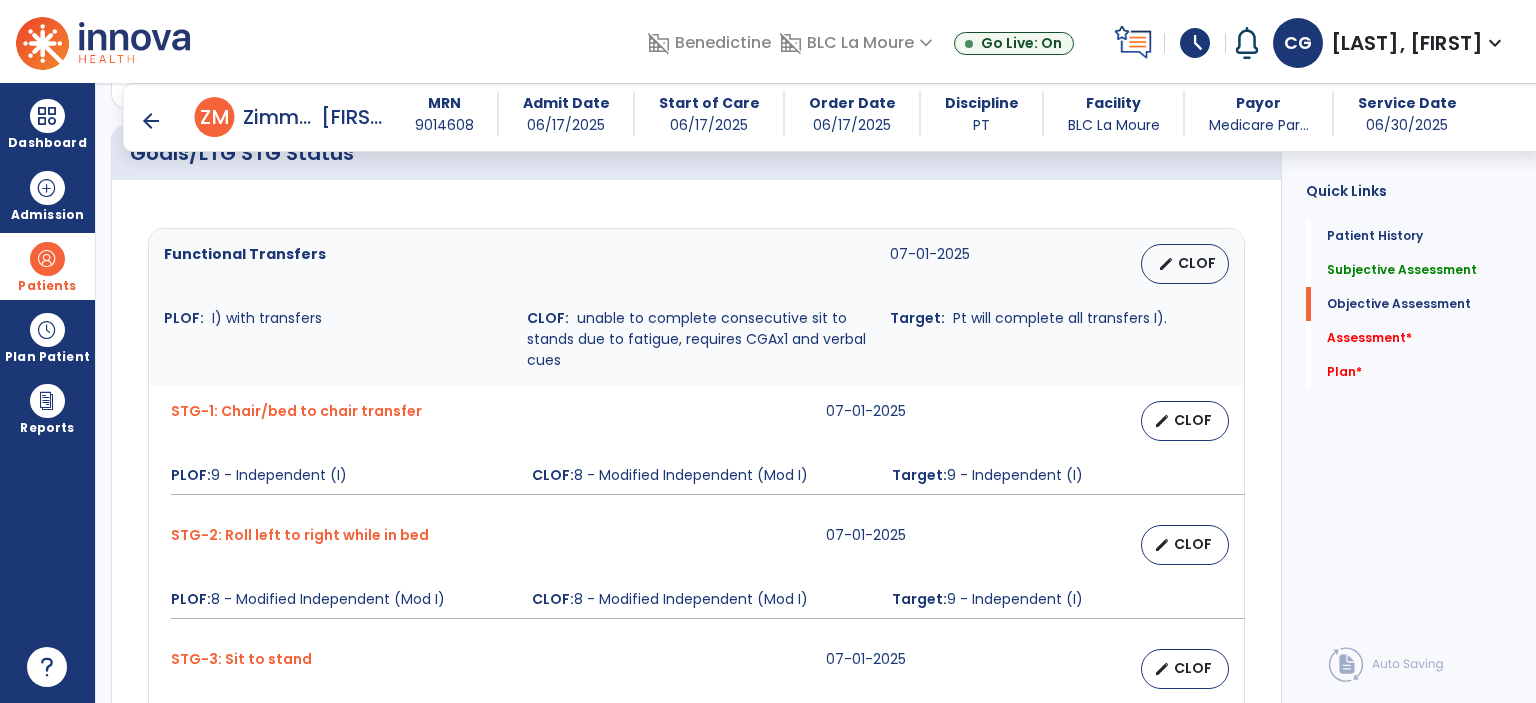 type on "**********" 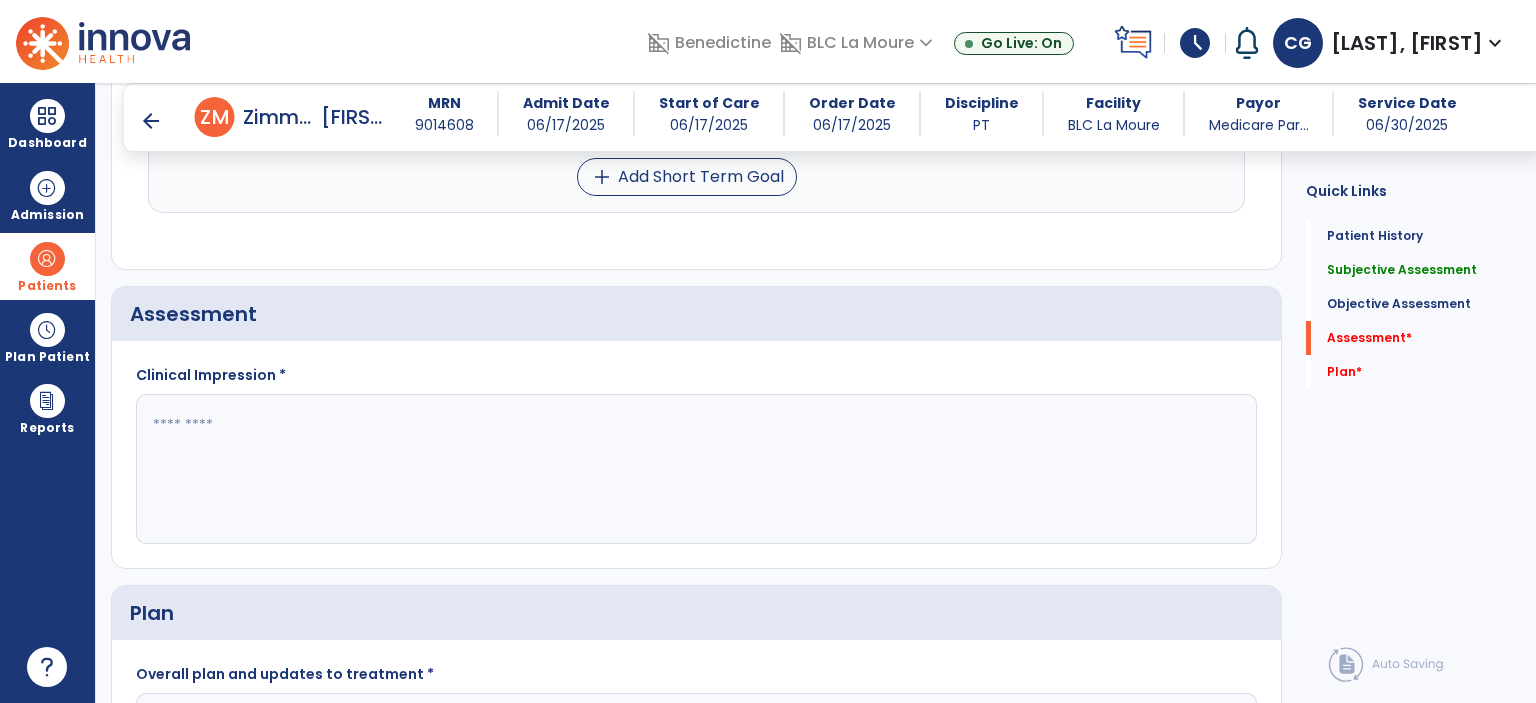 scroll, scrollTop: 2492, scrollLeft: 0, axis: vertical 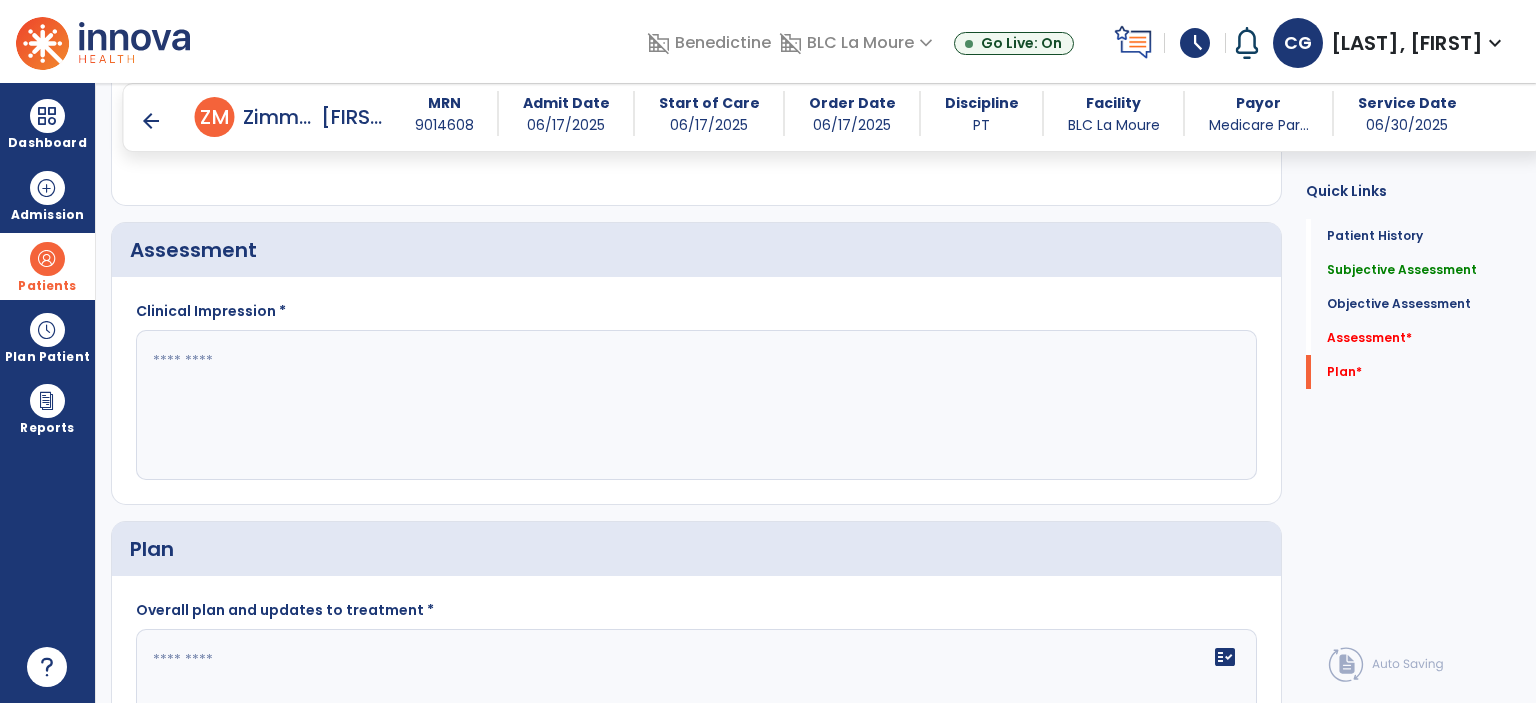 click 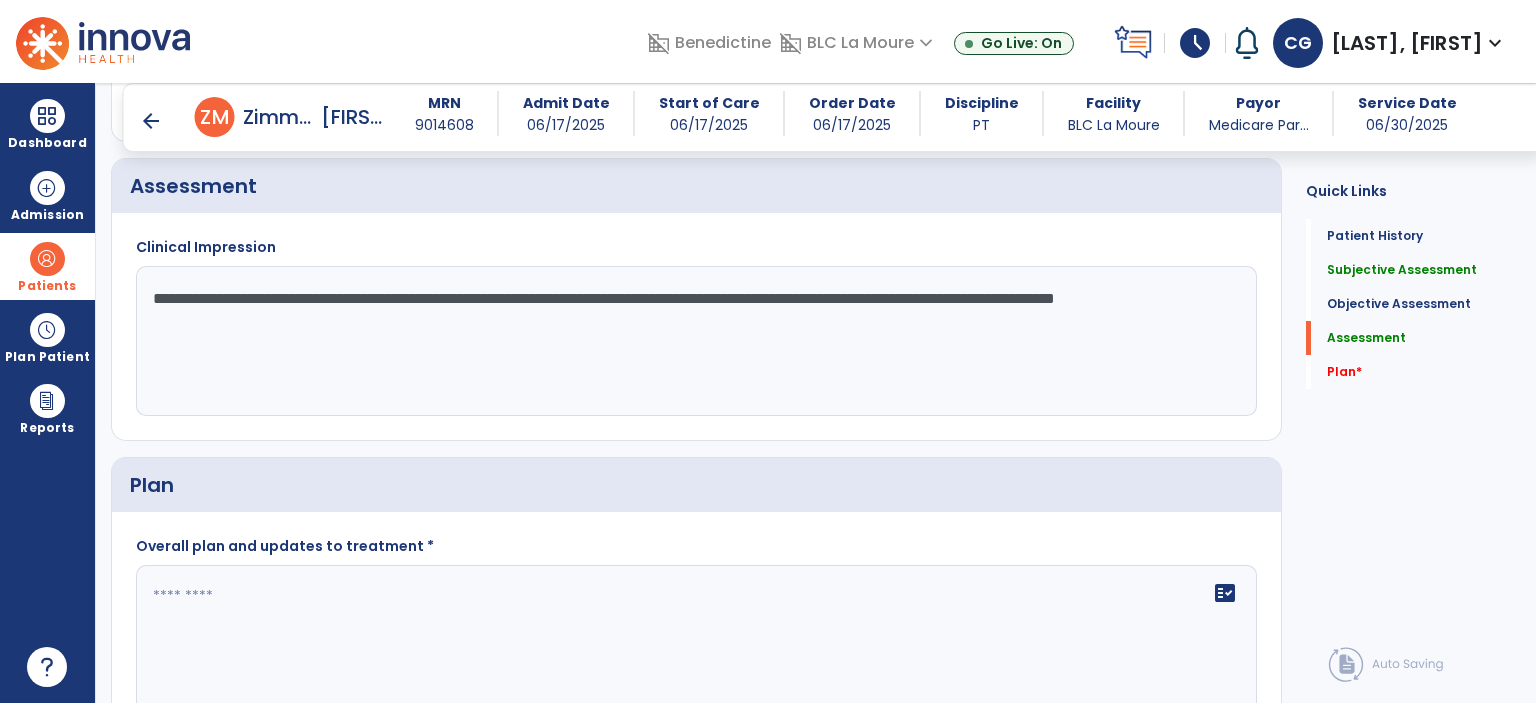 scroll, scrollTop: 2516, scrollLeft: 0, axis: vertical 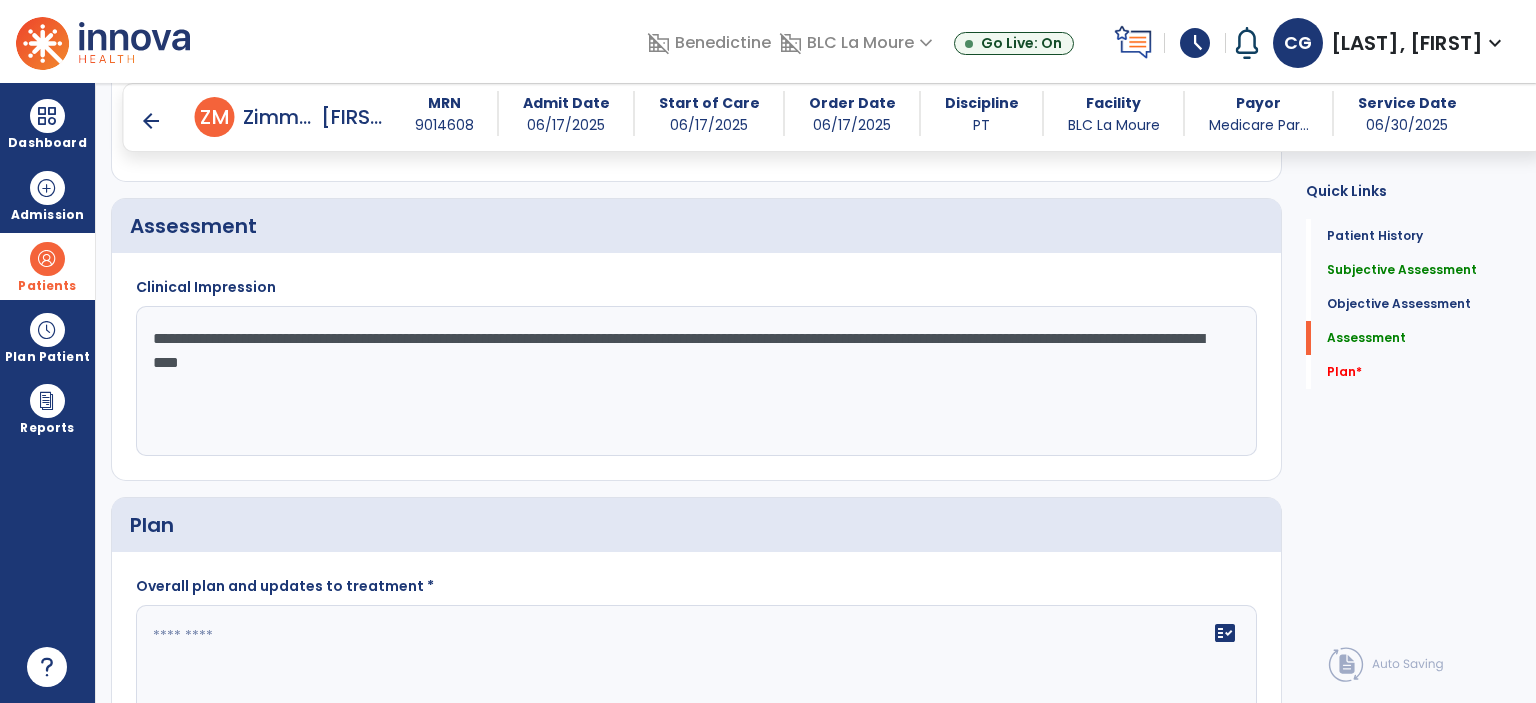 click on "**********" 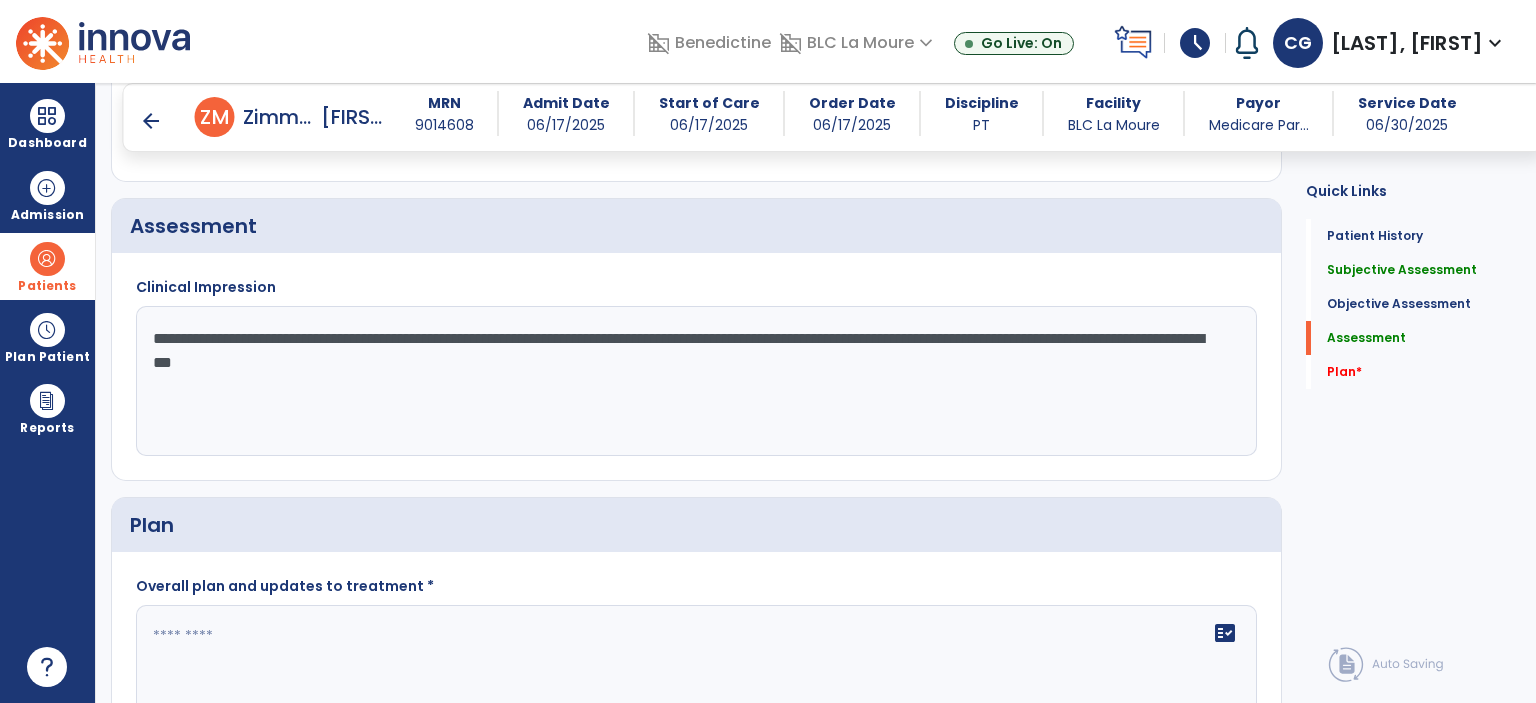 click on "**********" 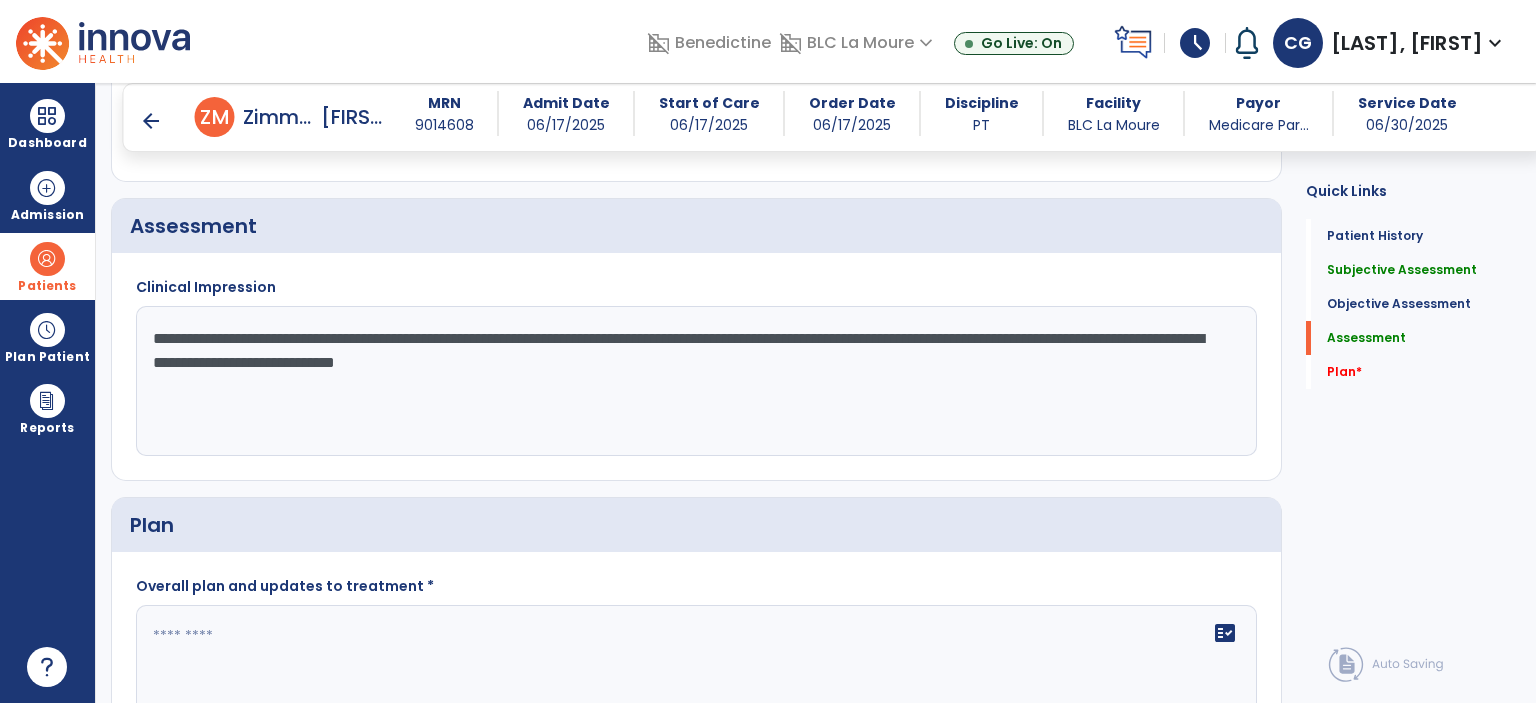 scroll, scrollTop: 2657, scrollLeft: 0, axis: vertical 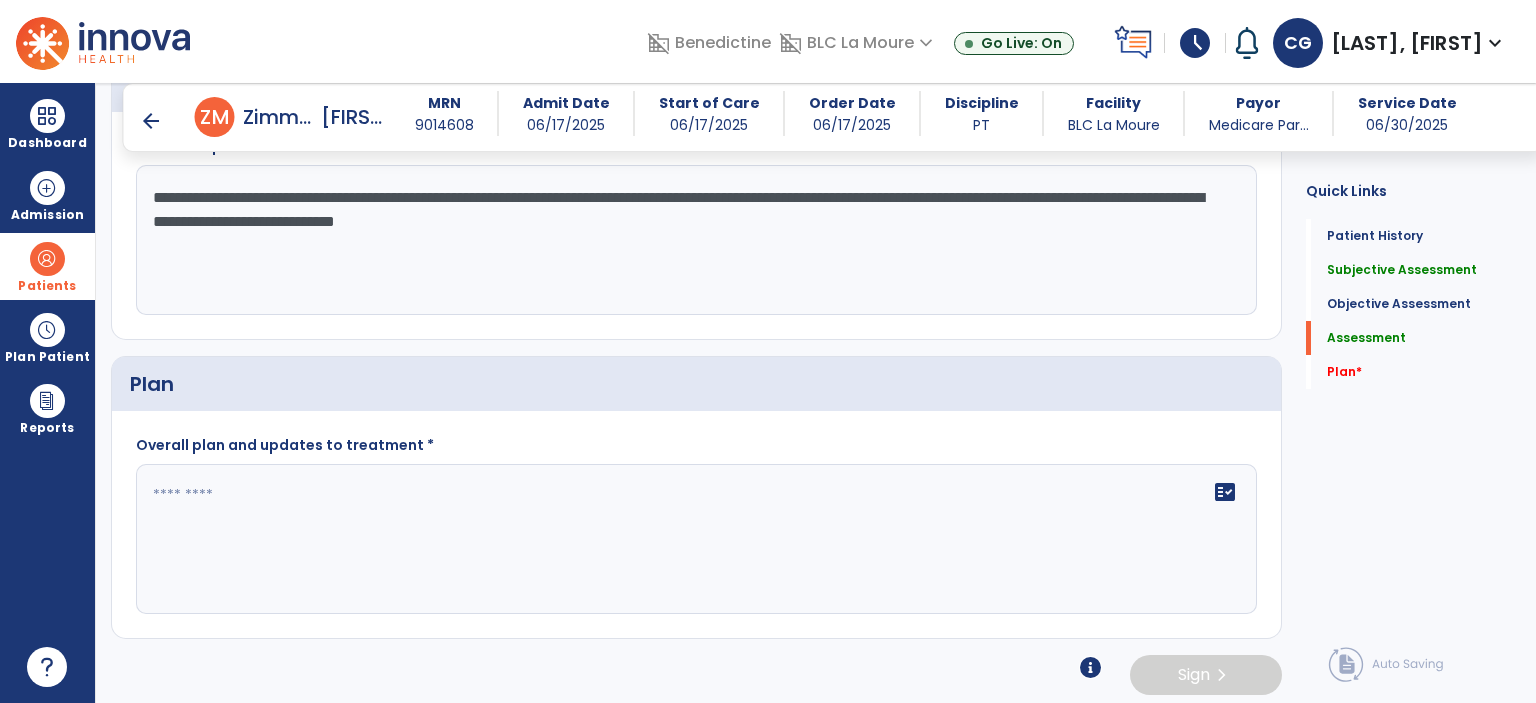 type on "**********" 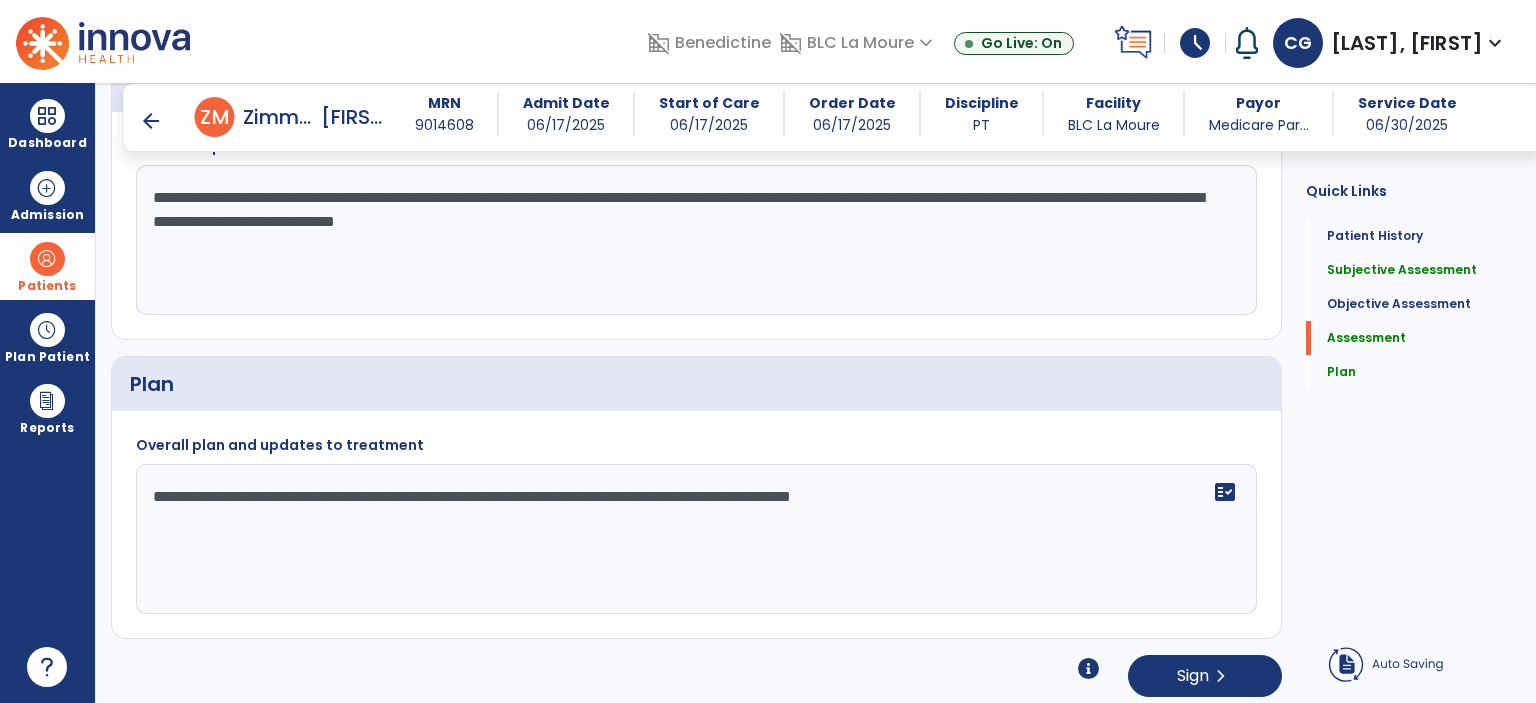 click on "**********" 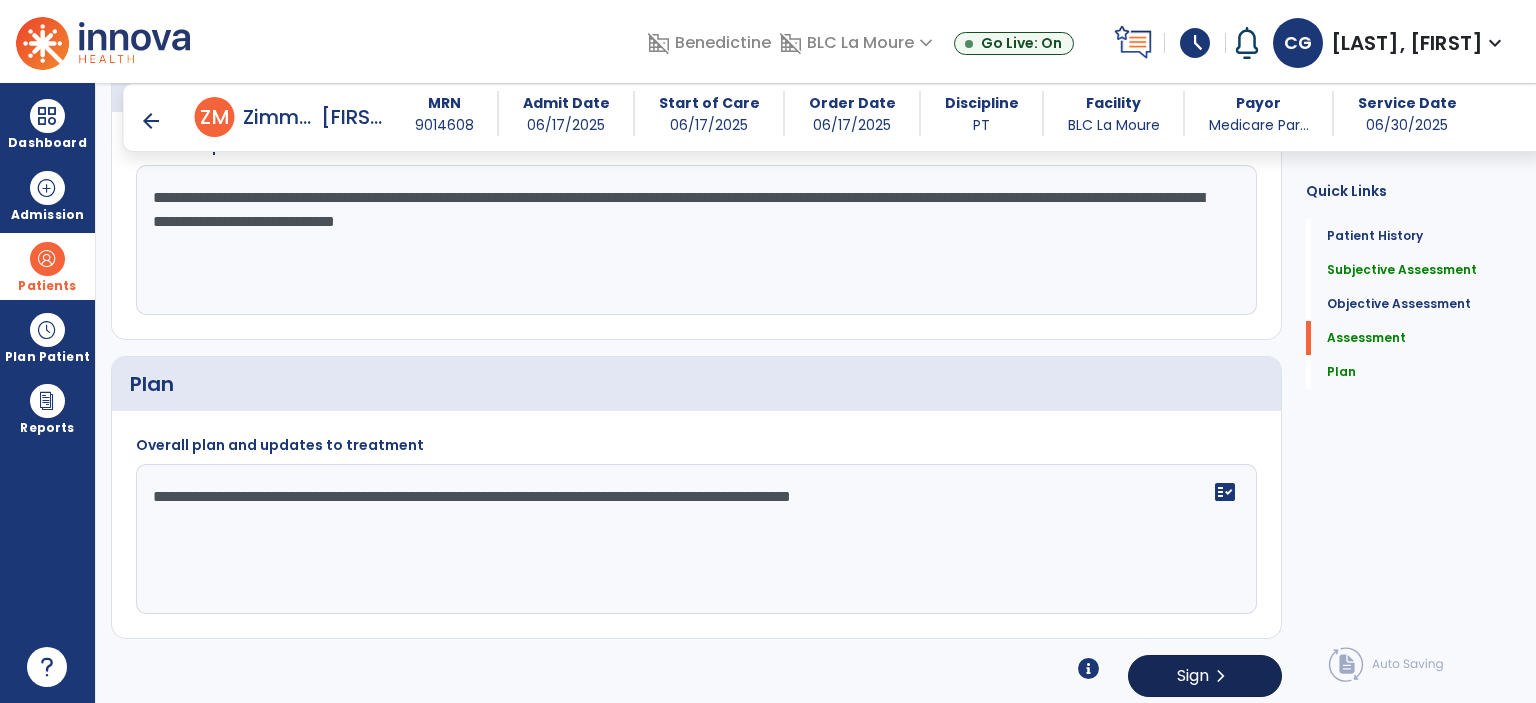 type on "**********" 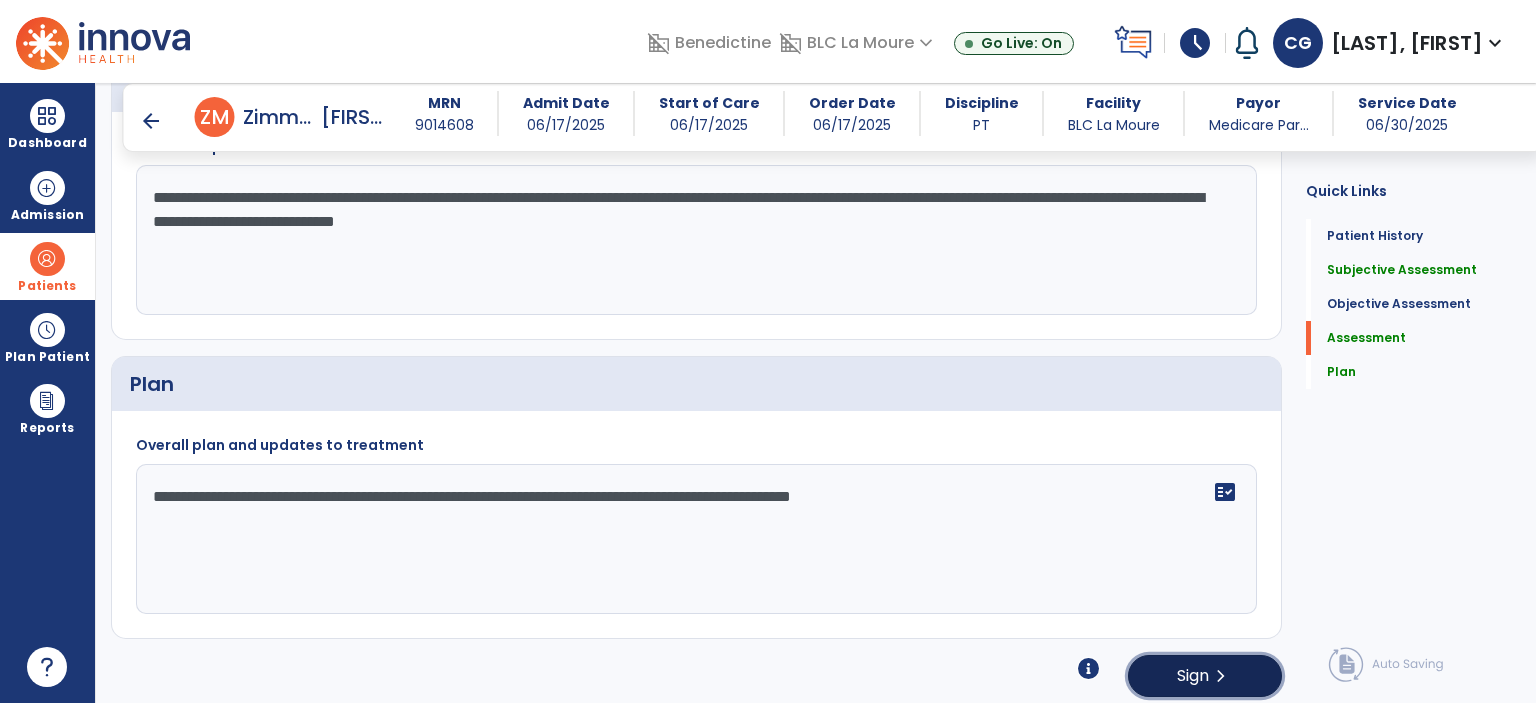 click on "Sign  chevron_right" 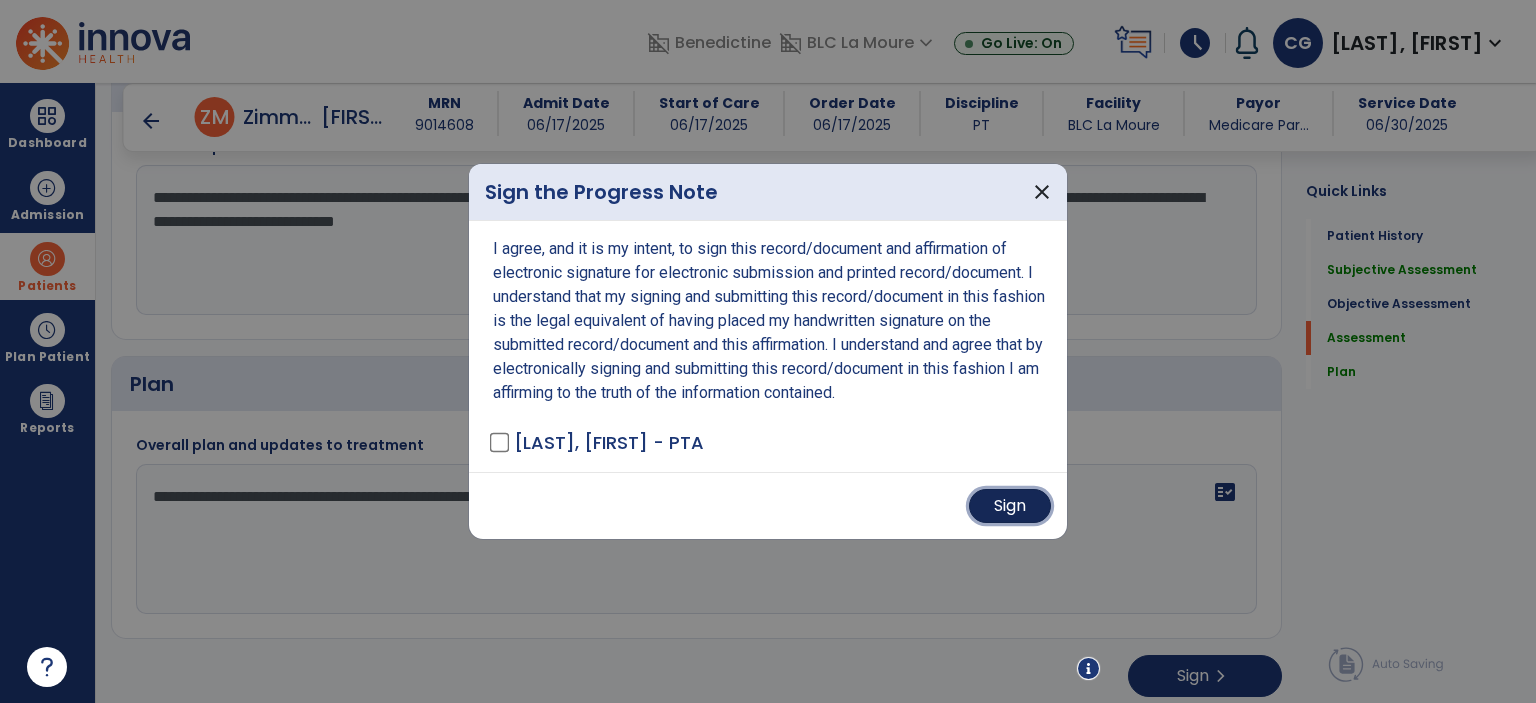 click on "Sign" at bounding box center [1010, 506] 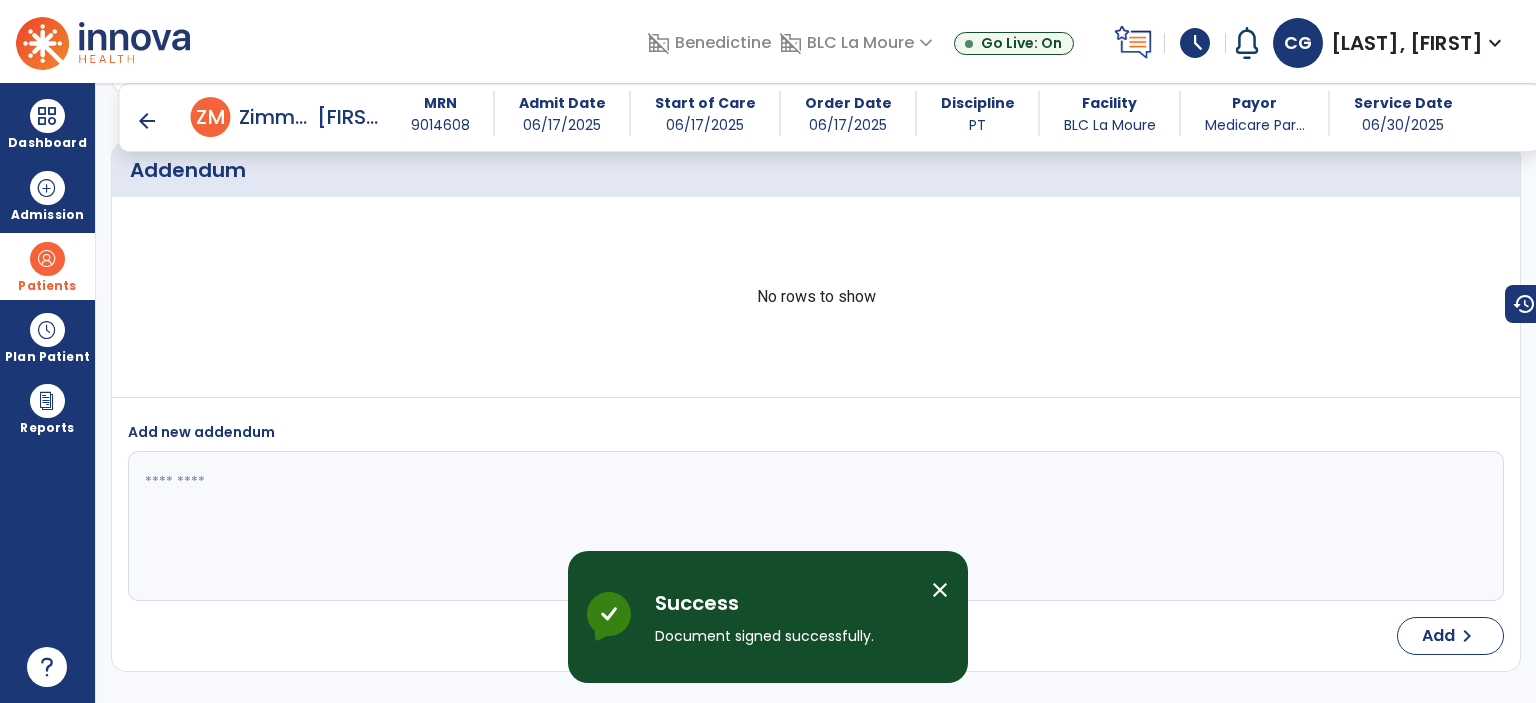 scroll, scrollTop: 3327, scrollLeft: 0, axis: vertical 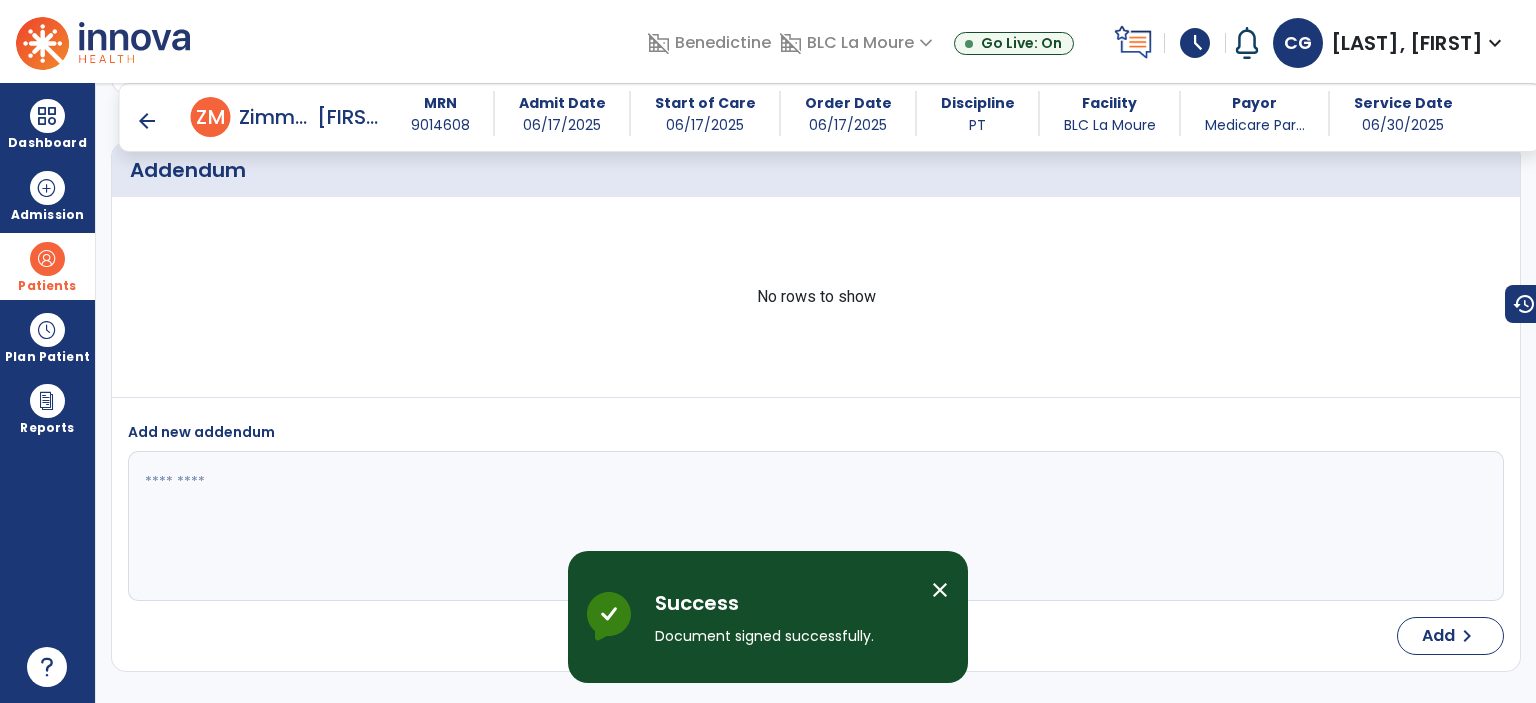 click on "arrow_back" at bounding box center [147, 121] 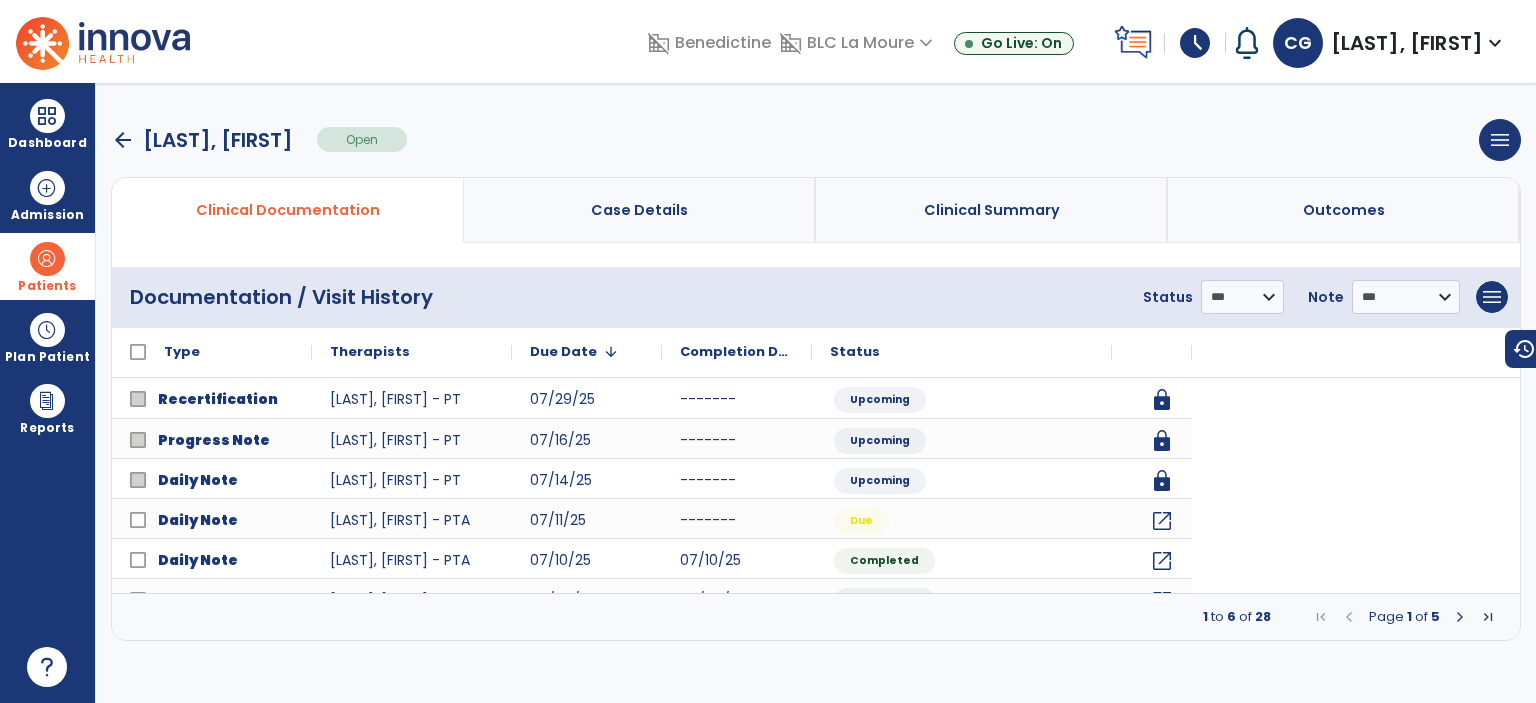 scroll, scrollTop: 0, scrollLeft: 0, axis: both 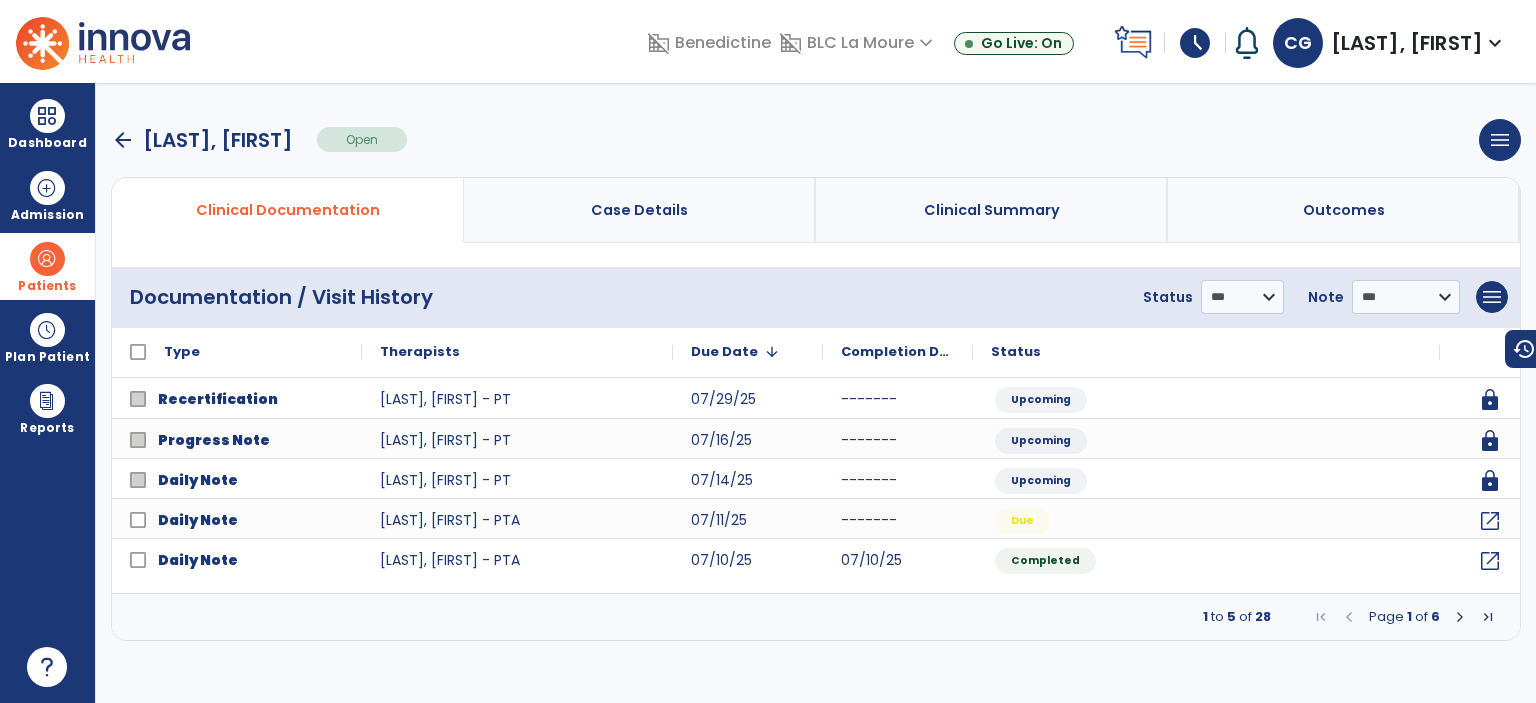 click on "arrow_back" at bounding box center (123, 140) 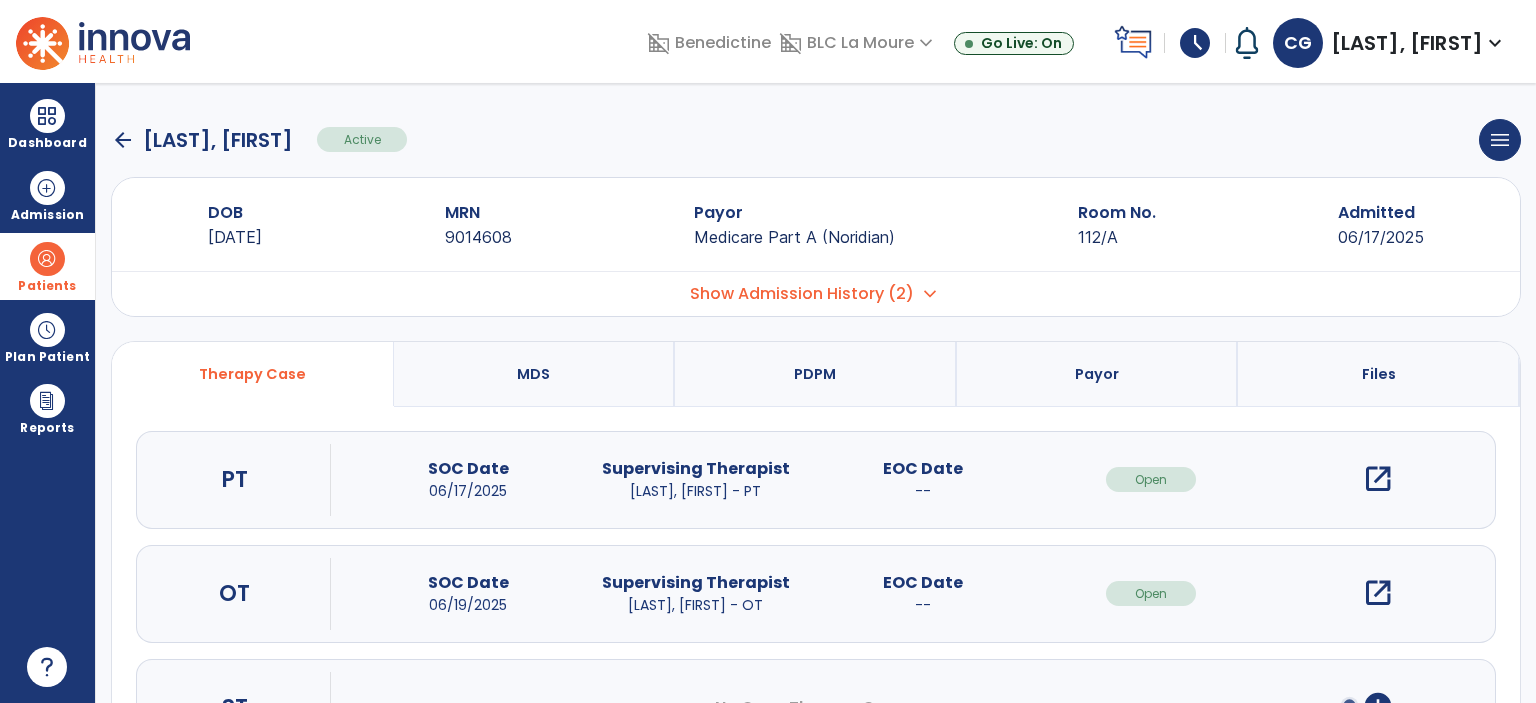 click on "arrow_back" 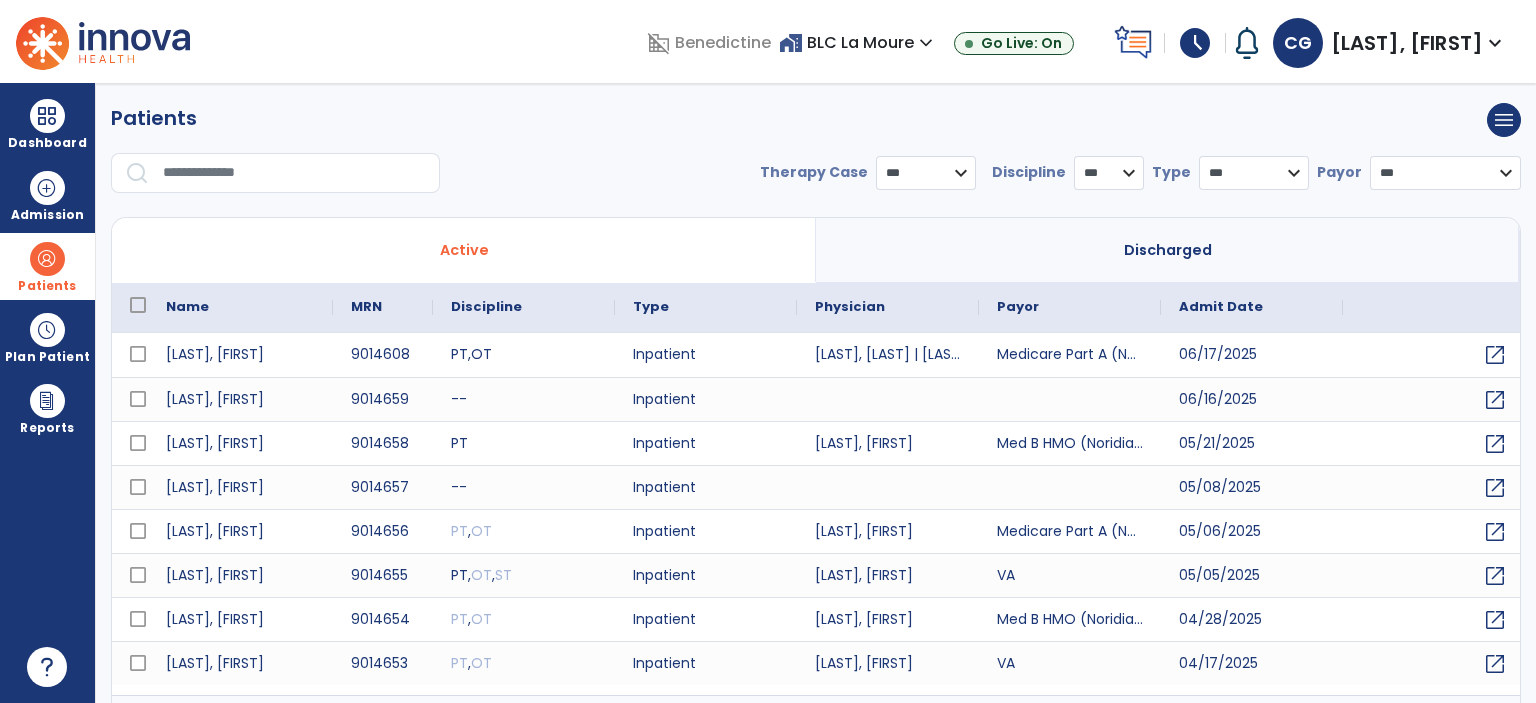 select on "***" 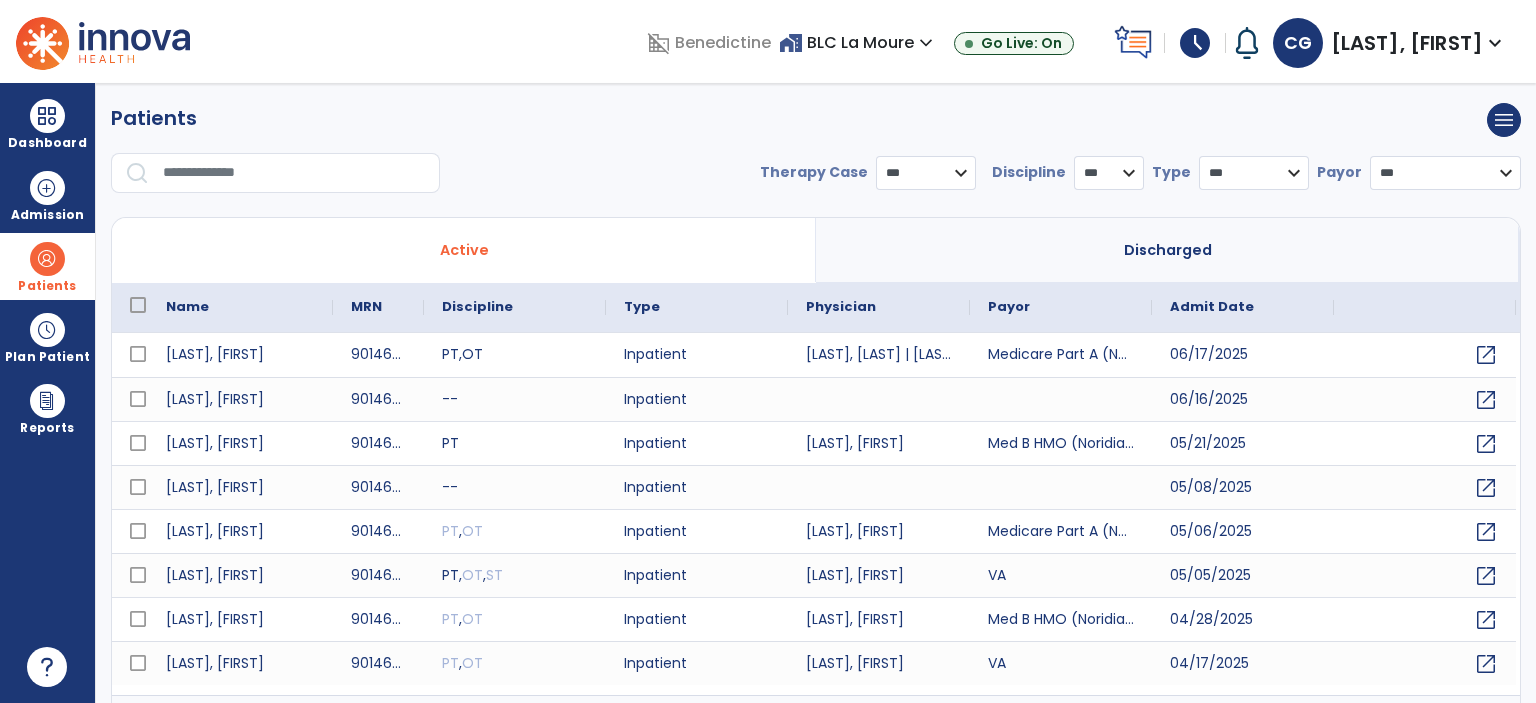click on "* *** ** ** **" at bounding box center [1109, 173] 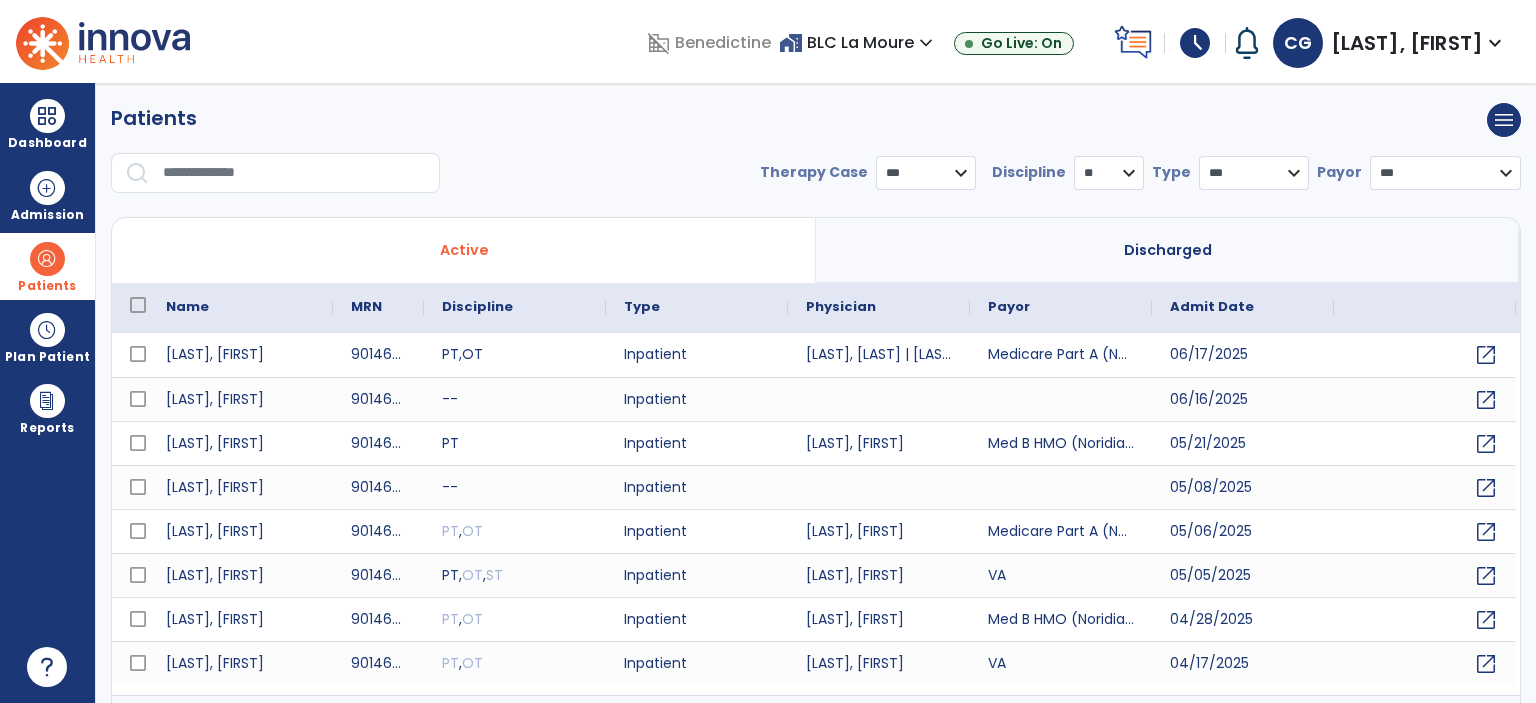 click on "* *** ** ** **" at bounding box center [1109, 173] 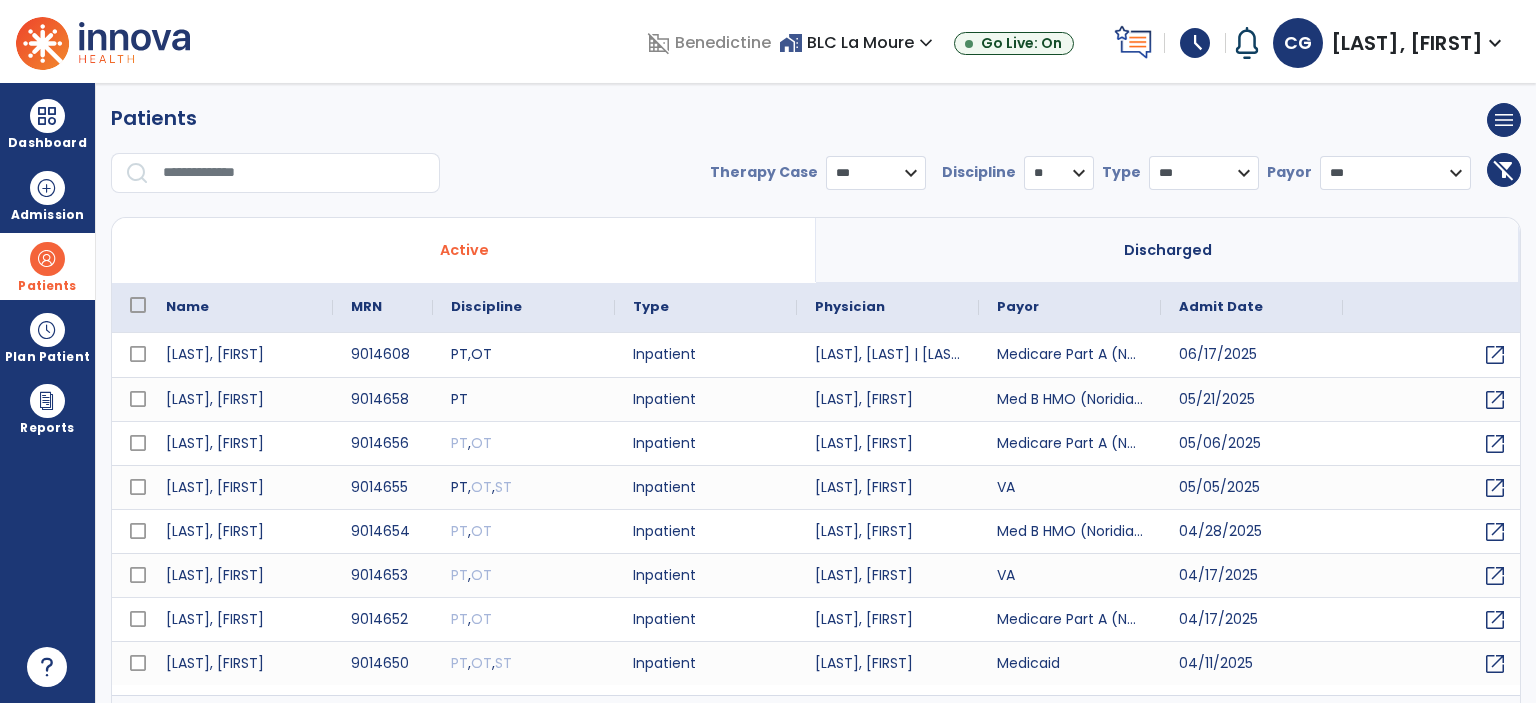 scroll, scrollTop: 38, scrollLeft: 0, axis: vertical 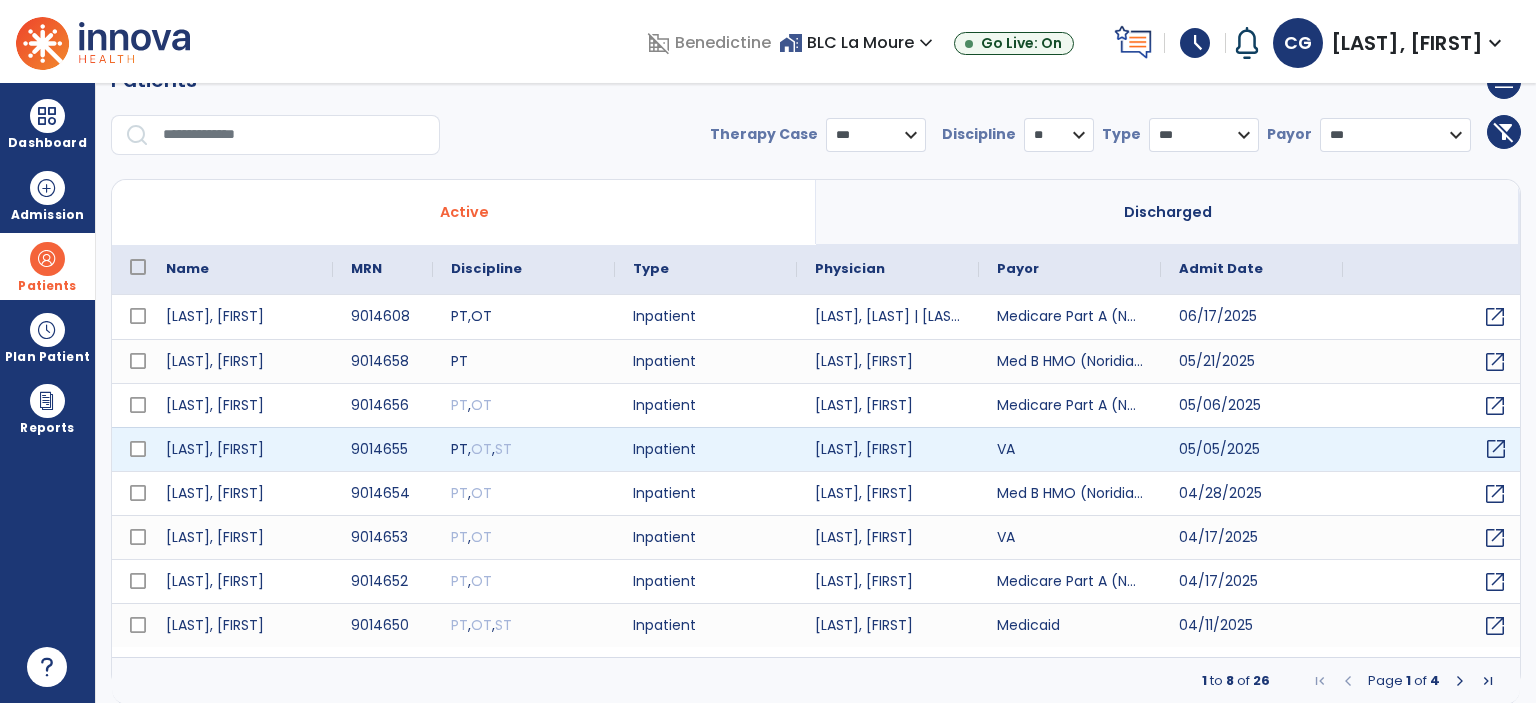 click on "open_in_new" at bounding box center [1434, 449] 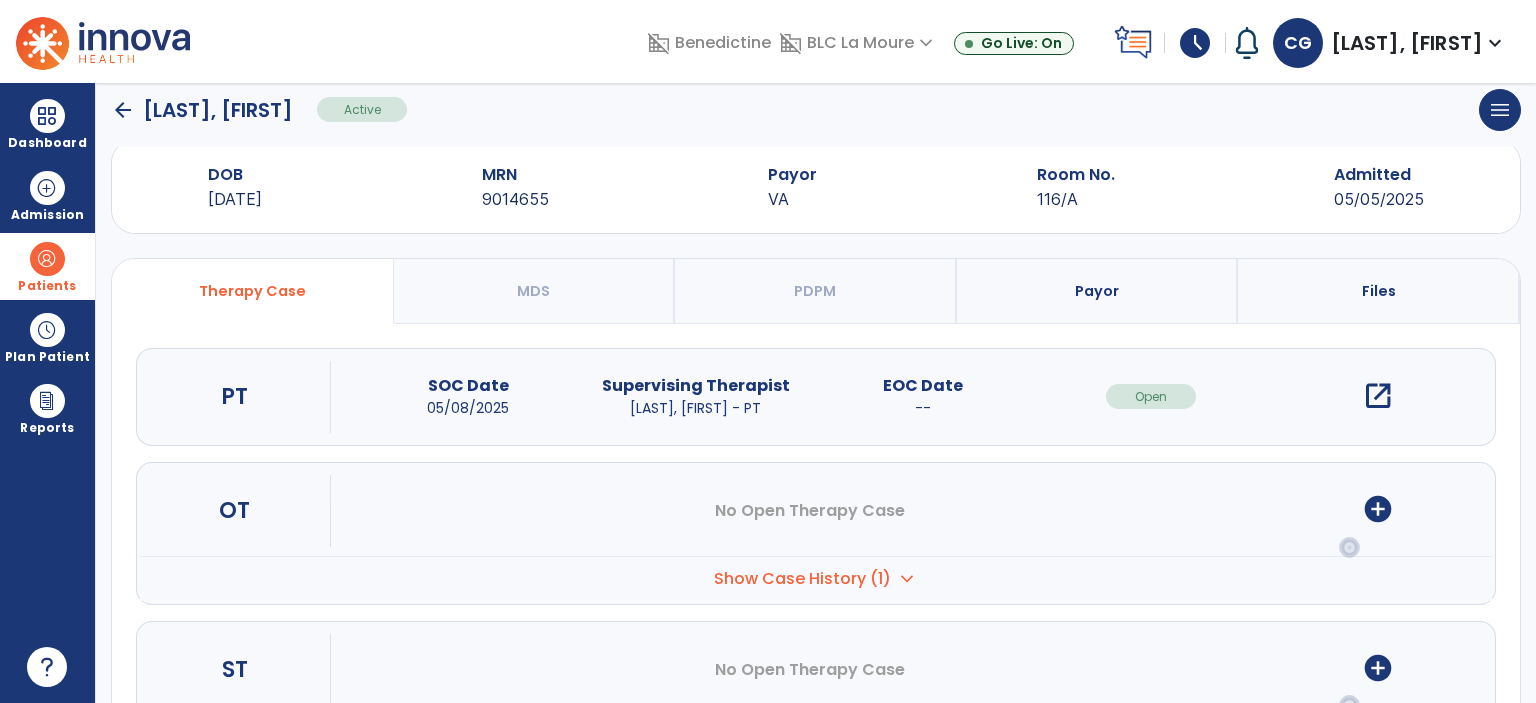 scroll, scrollTop: 0, scrollLeft: 0, axis: both 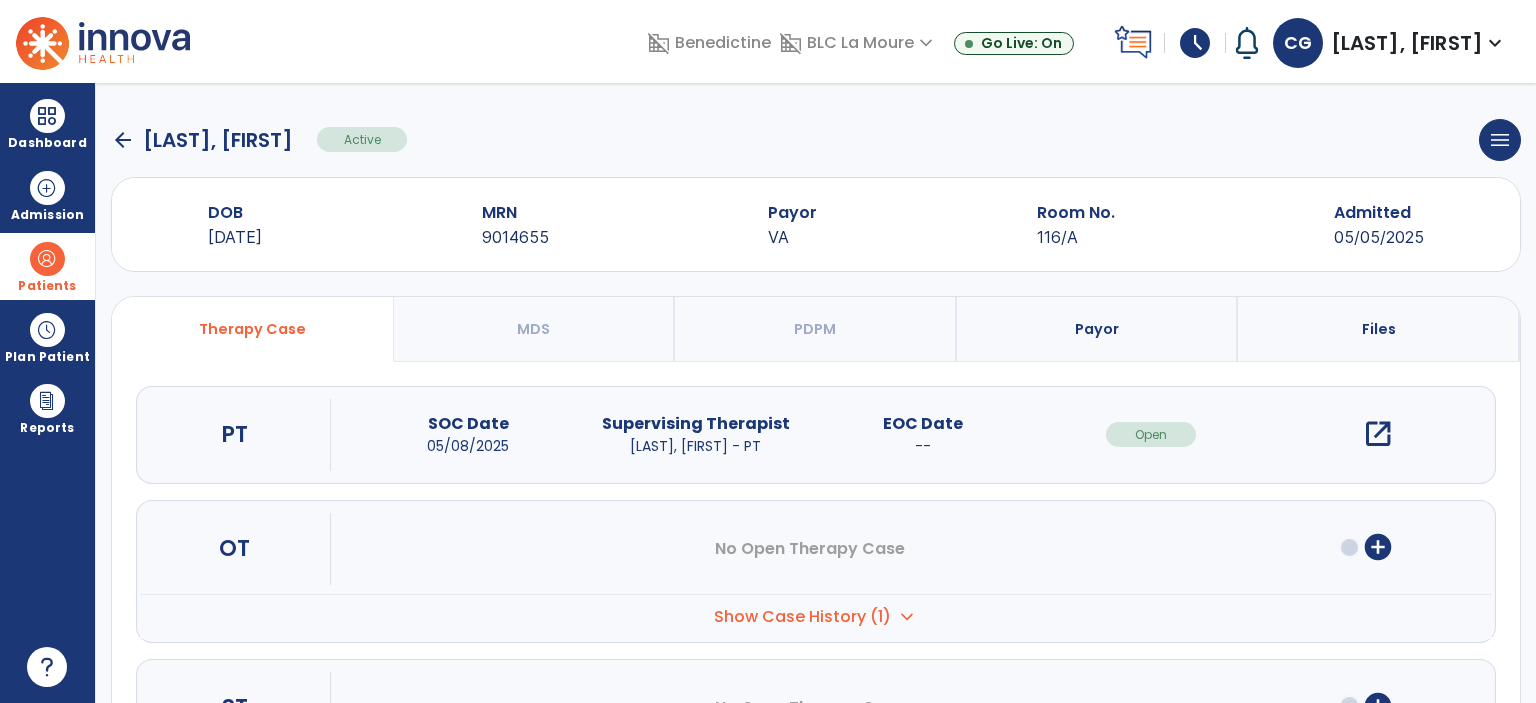 click on "open_in_new" at bounding box center (1378, 434) 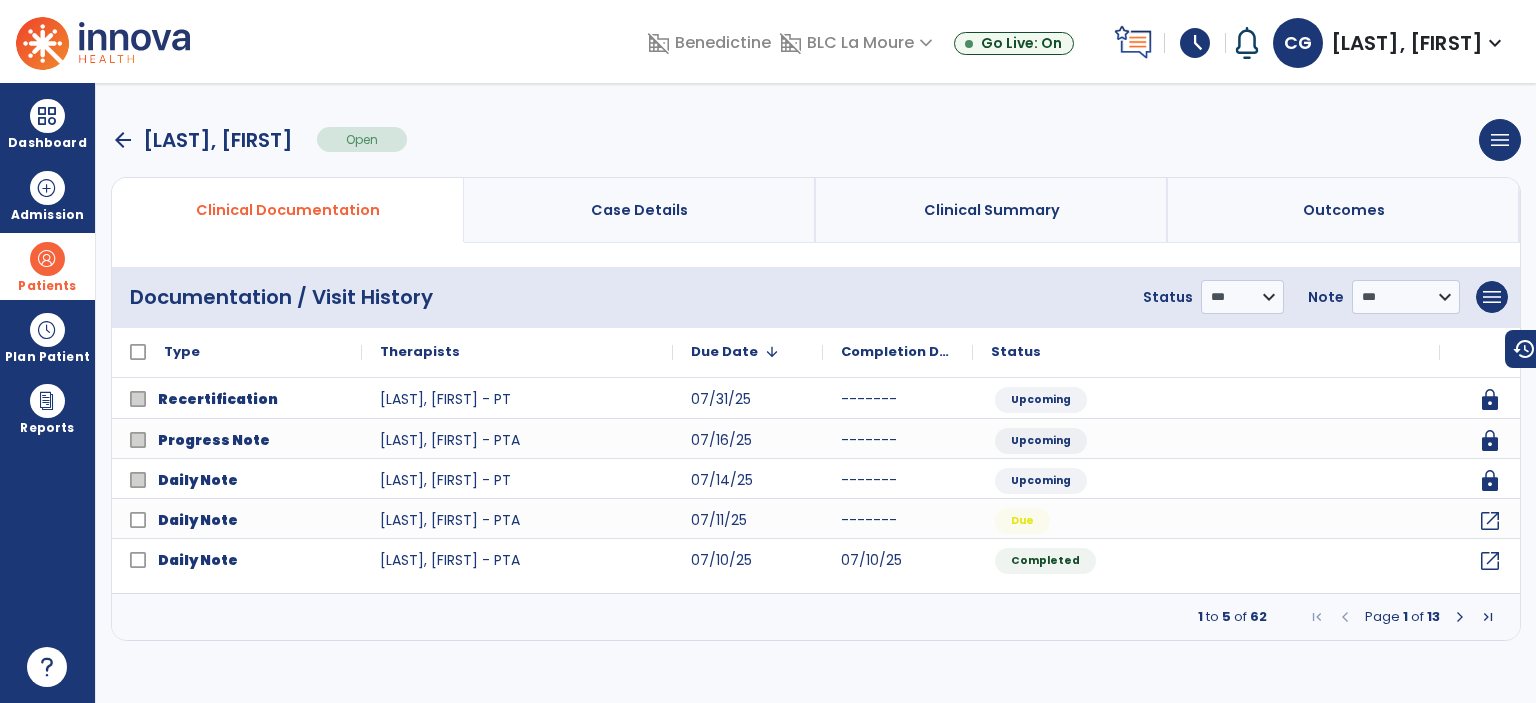 click at bounding box center (1460, 617) 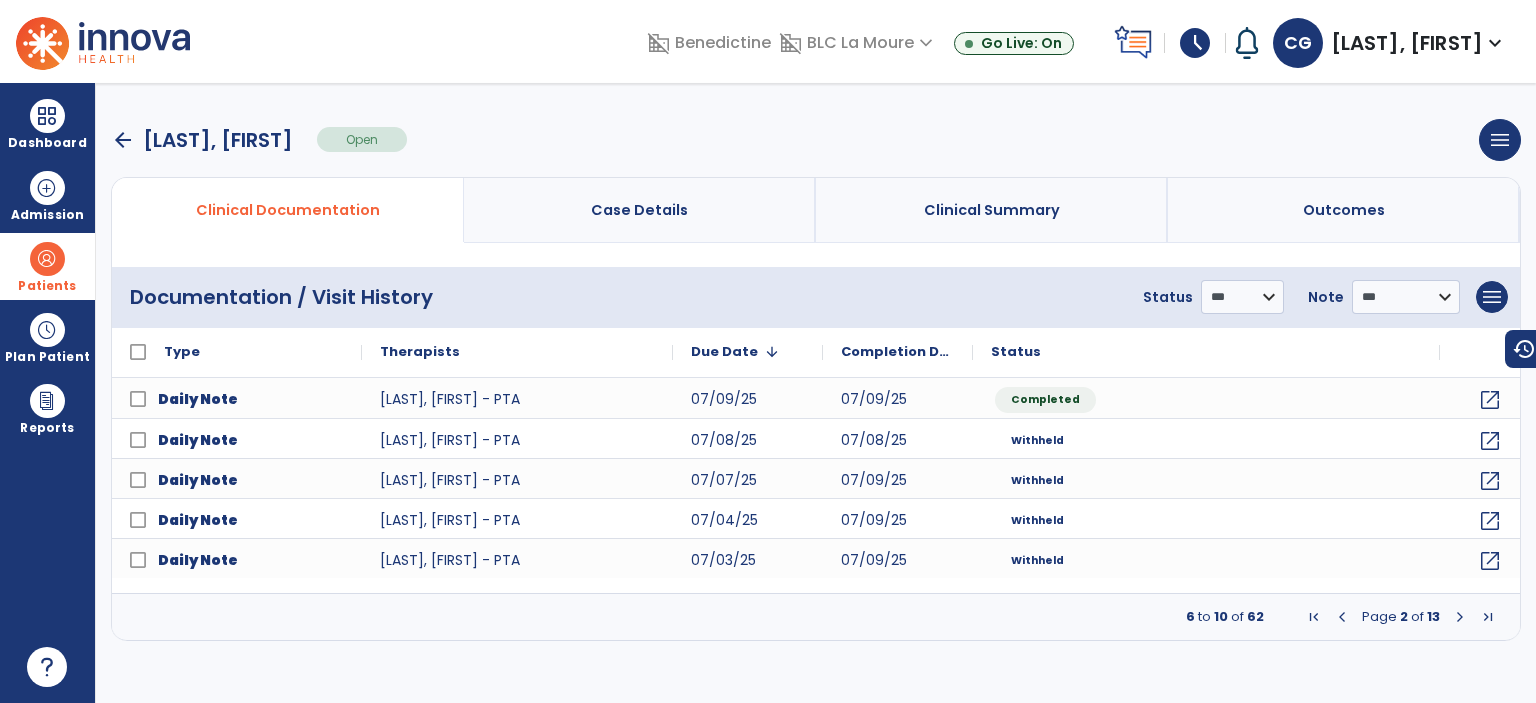 click at bounding box center [1460, 617] 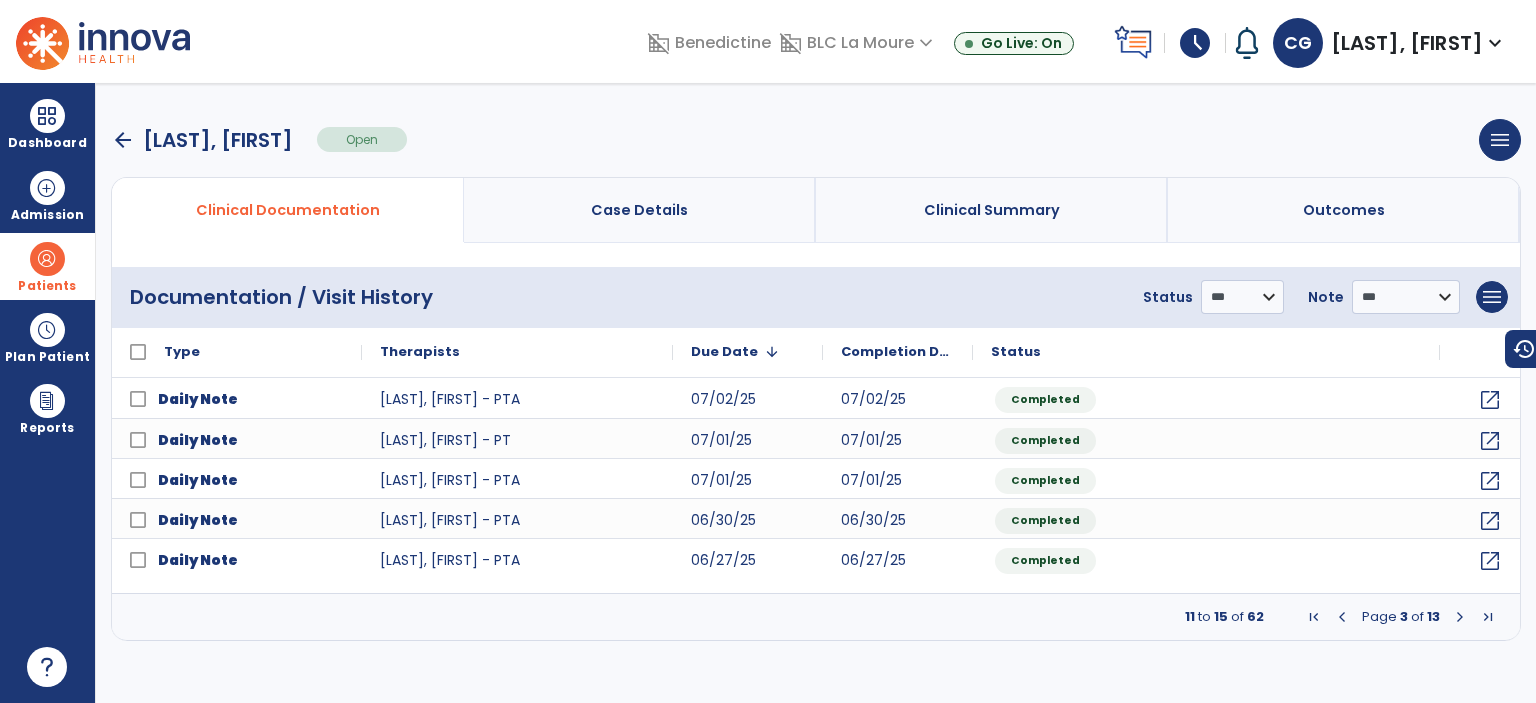 click at bounding box center [1460, 617] 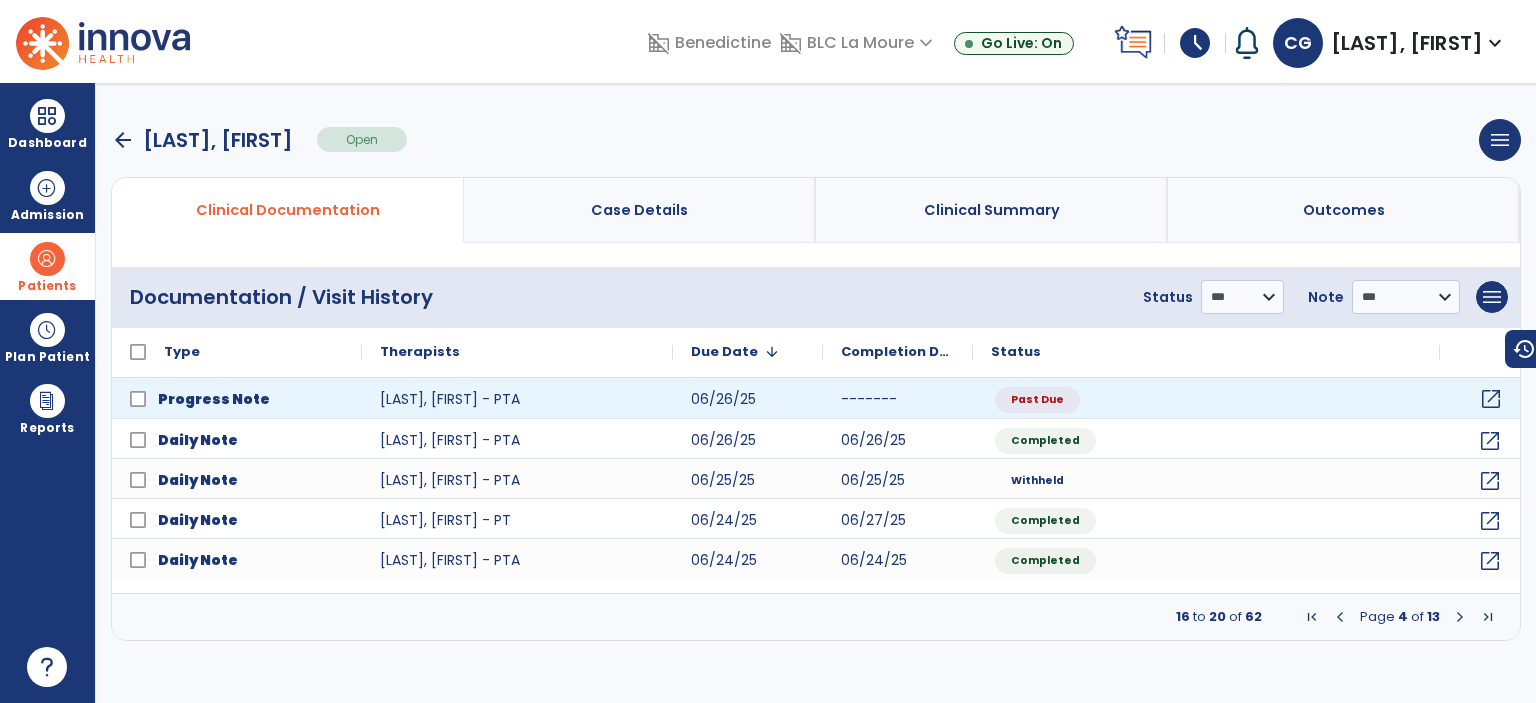 click on "open_in_new" 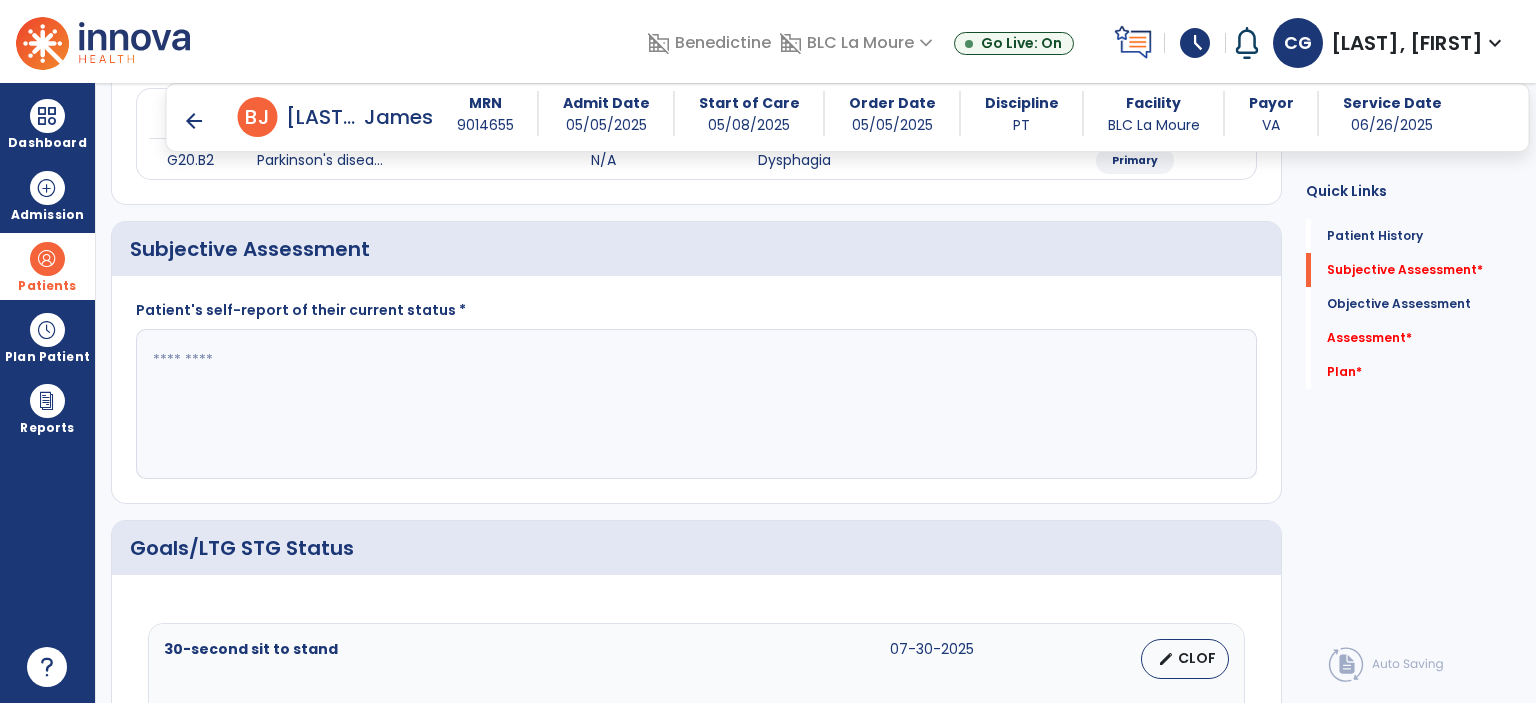 scroll, scrollTop: 308, scrollLeft: 0, axis: vertical 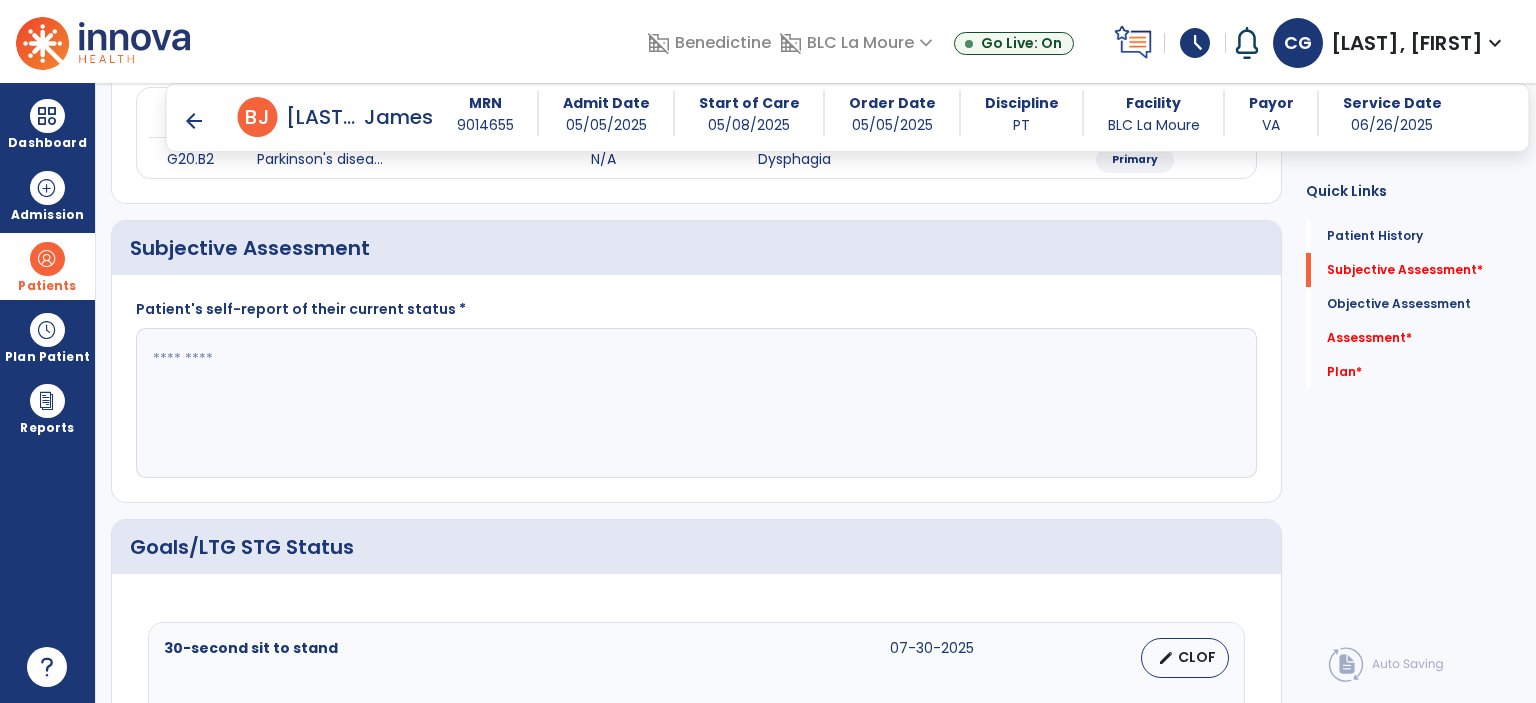 click 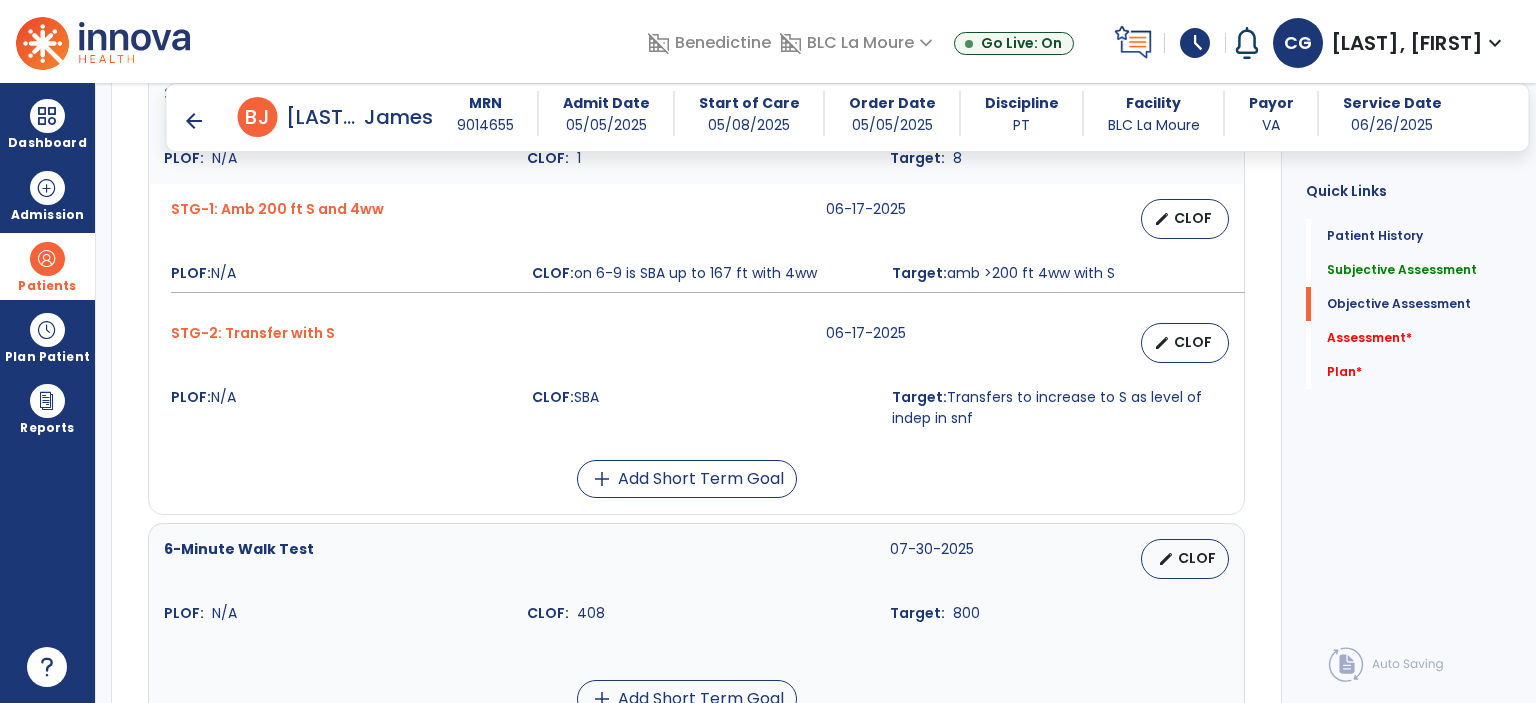 scroll, scrollTop: 1492, scrollLeft: 0, axis: vertical 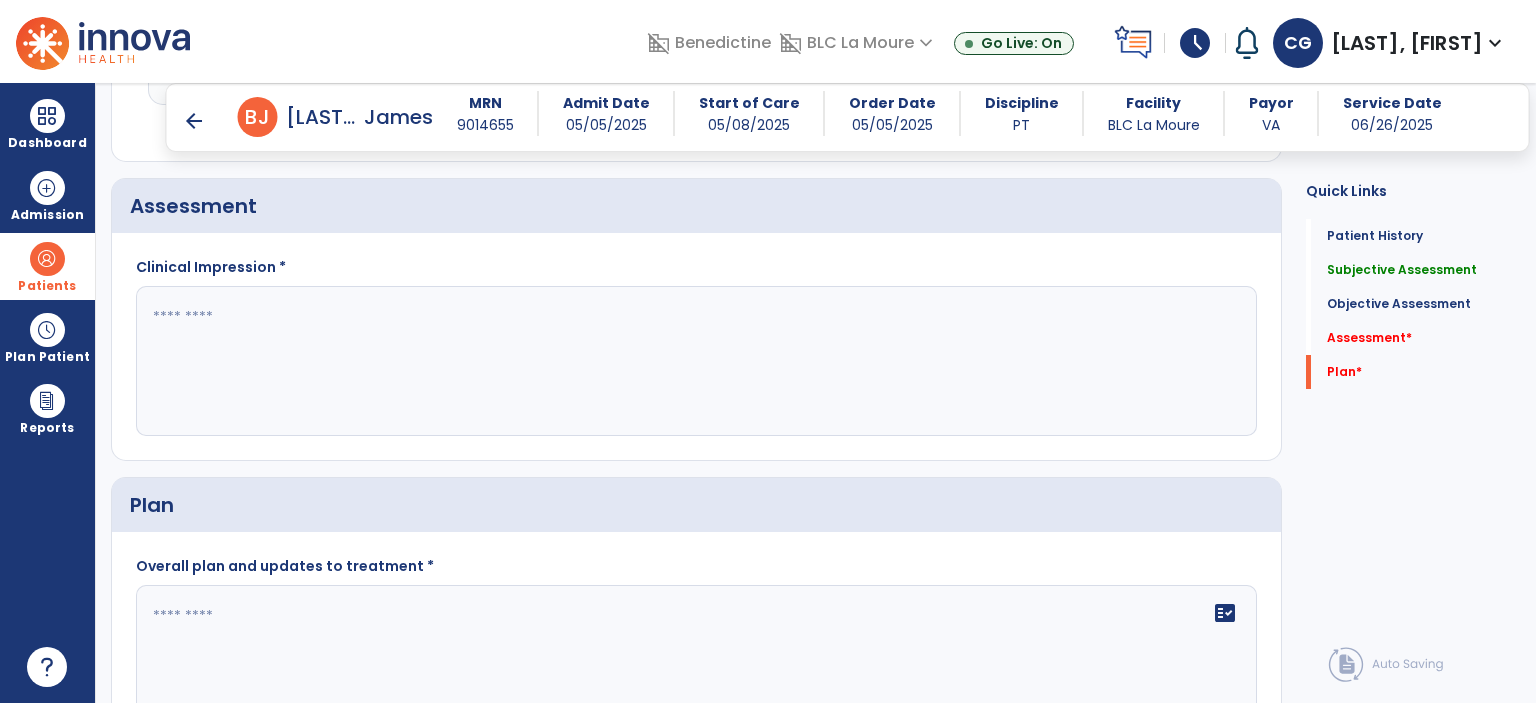 type on "**********" 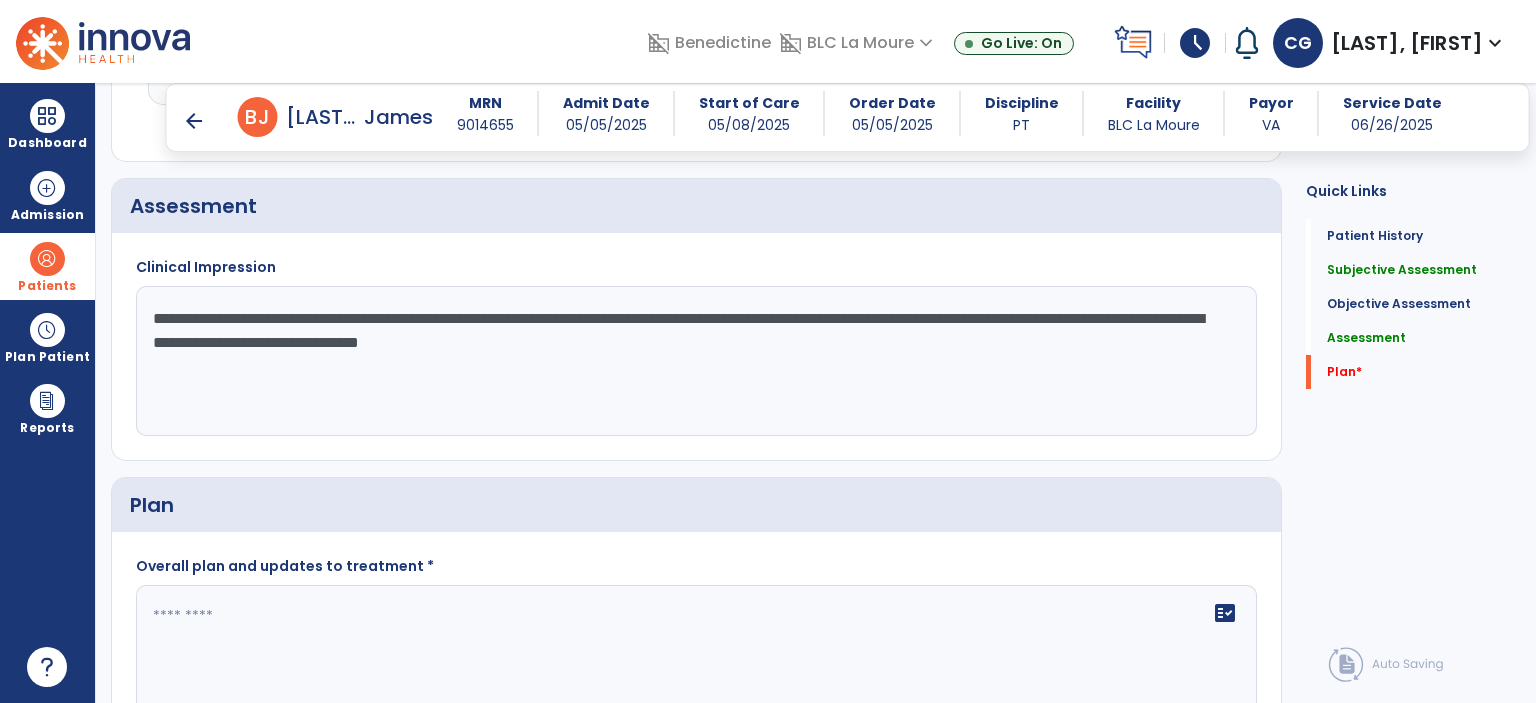 scroll, scrollTop: 1615, scrollLeft: 0, axis: vertical 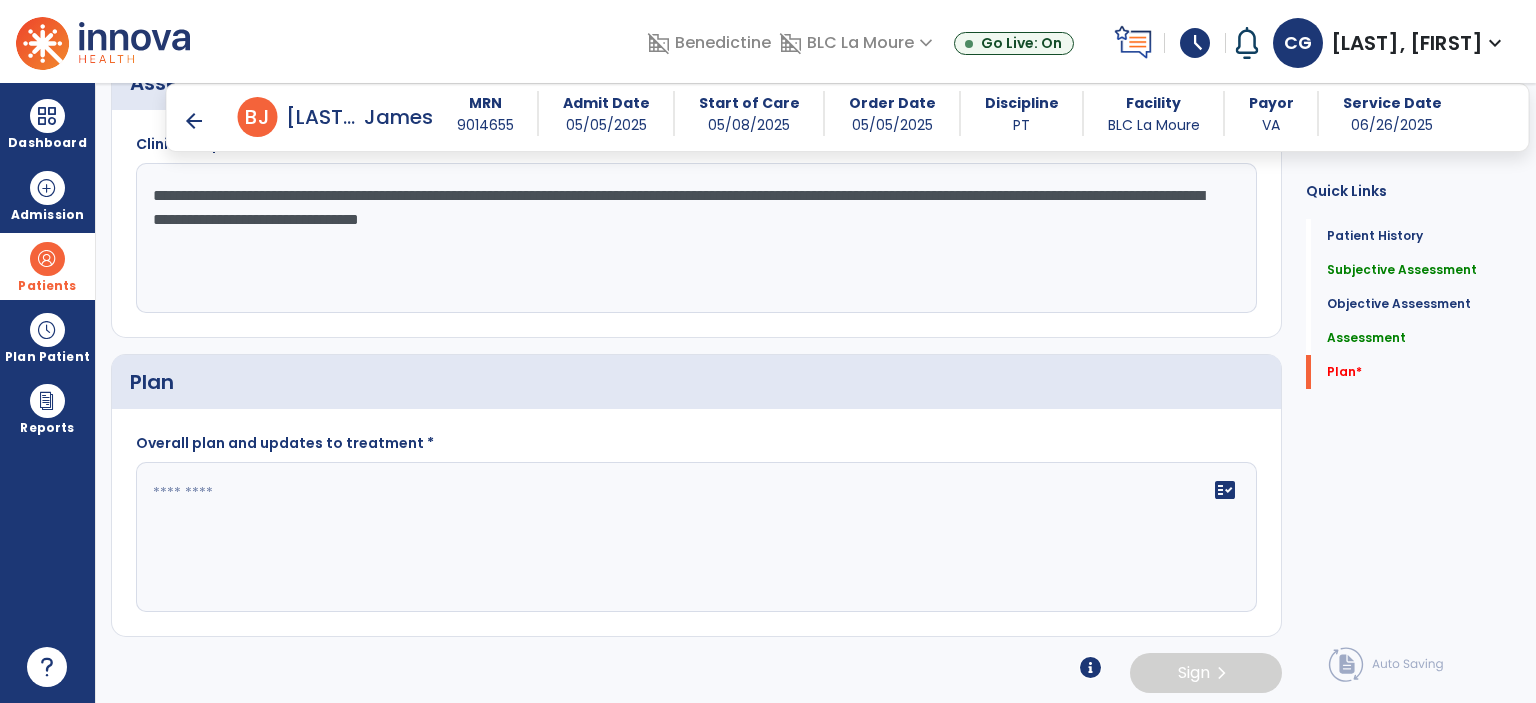 type on "**********" 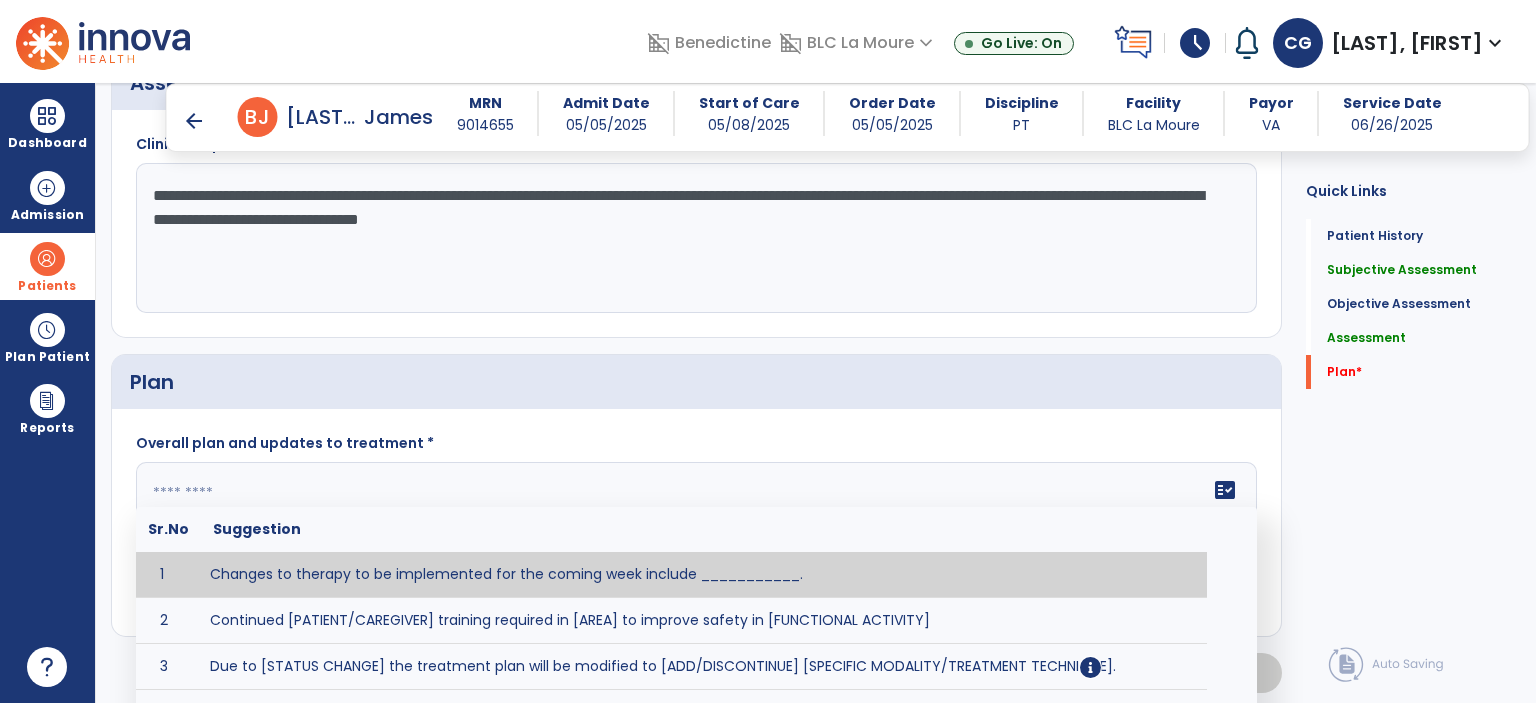 click on "fact_check  Sr.No Suggestion 1 Changes to therapy to be implemented for the coming week include ___________. 2 Continued [PATIENT/CAREGIVER] training required in [AREA] to improve safety in [FUNCTIONAL ACTIVITY] 3 Due to [STATUS CHANGE] the treatment plan will be modified to [ADD/DISCONTINUE] [SPECIFIC MODALITY/TREATMENT TECHNIQUE]. 4 Goals related to ___________ have been met.  Will add new STG's to address _______ in the upcoming week. 5 Updated precautions include ________. 6 Progress treatment to include ____________. 7 Requires further [PATIENT/CAREGIVER] training in ______ to improve safety in ________. 8 Short term goals related to _________ have been met and new short term goals to be added as appropriate for patient. 9 STGs have been met, will now focus on LTGs. 10 The plan for next week's visits include [INTERVENTIONS] with the objective of improving [IMPAIRMENTS] to continue to progress toward long term goal(s). 11 12 13 Changes to therapy to be implemented for the coming week include ___________." 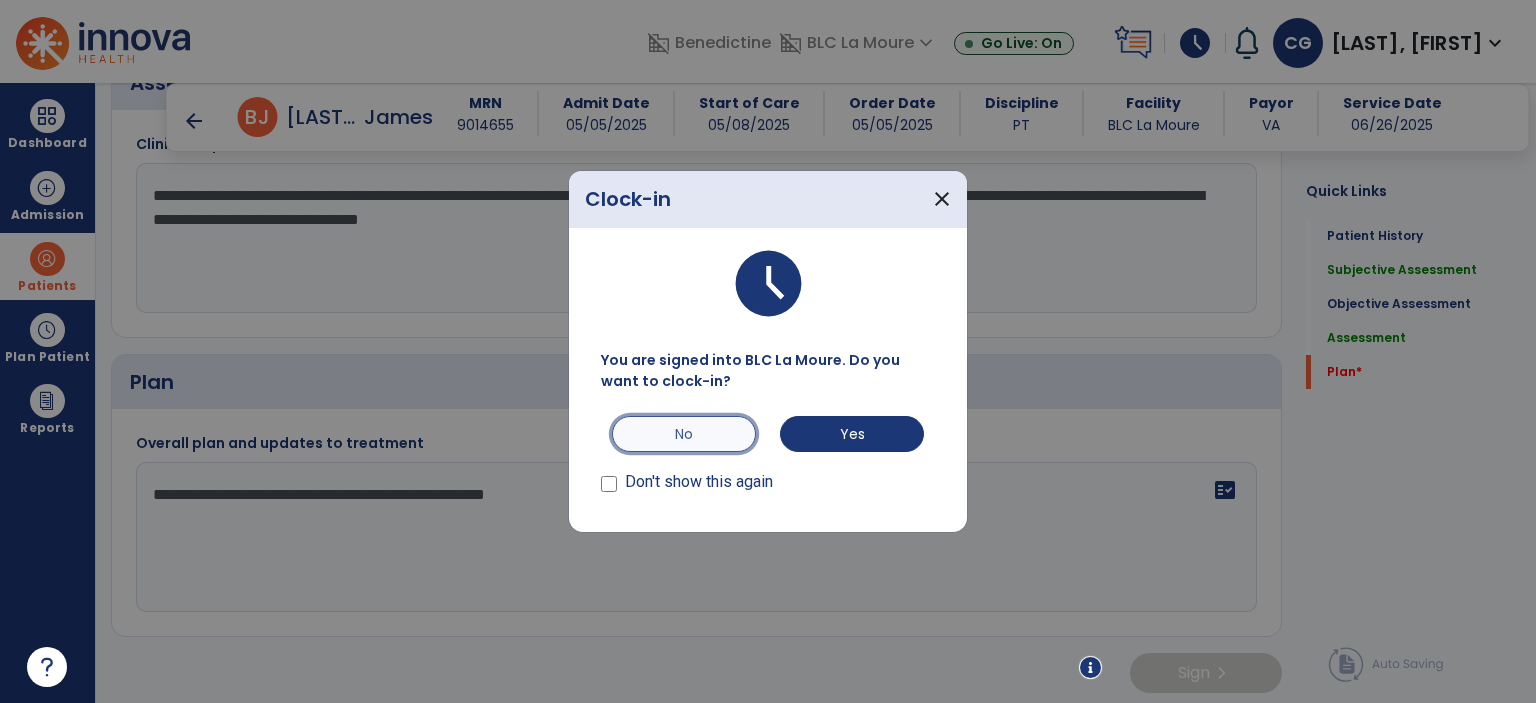 click on "No" at bounding box center [684, 434] 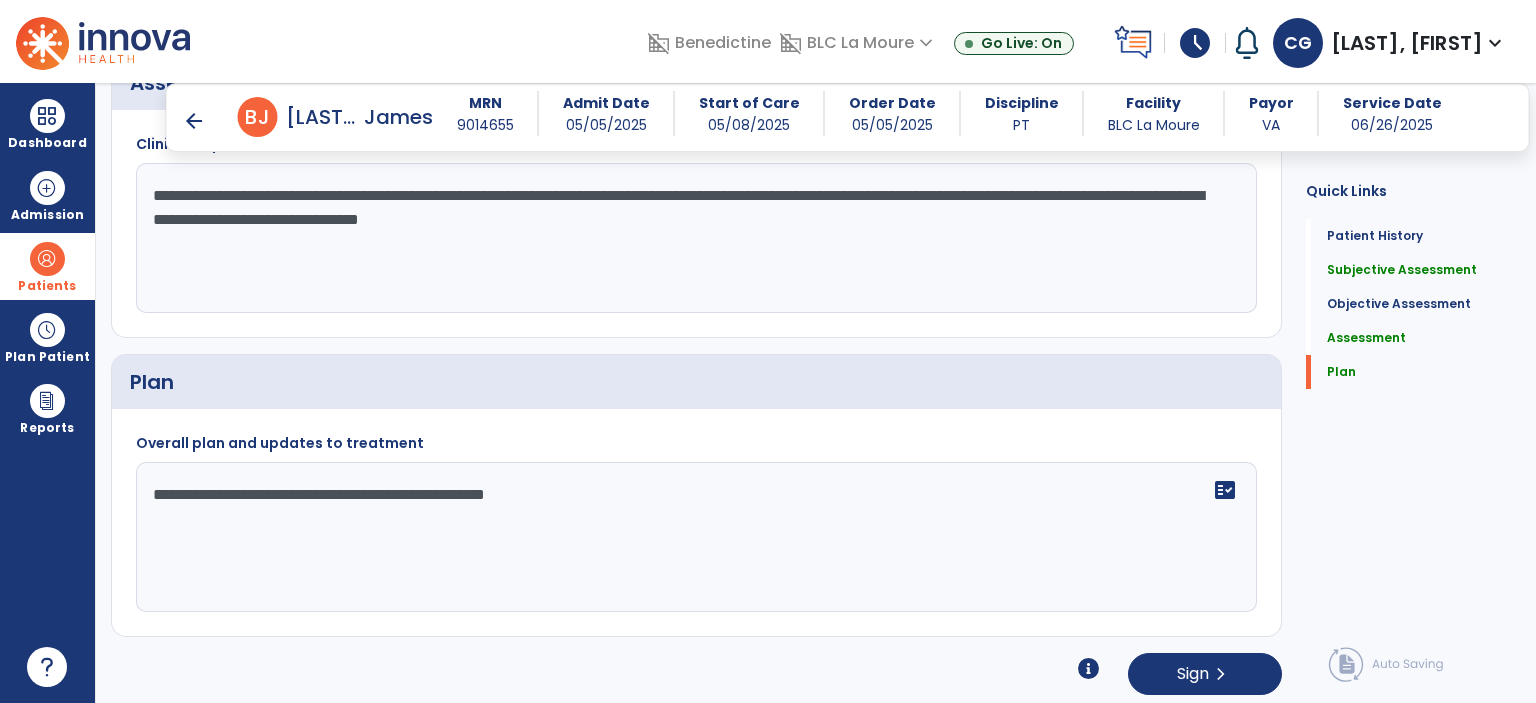 click on "**********" 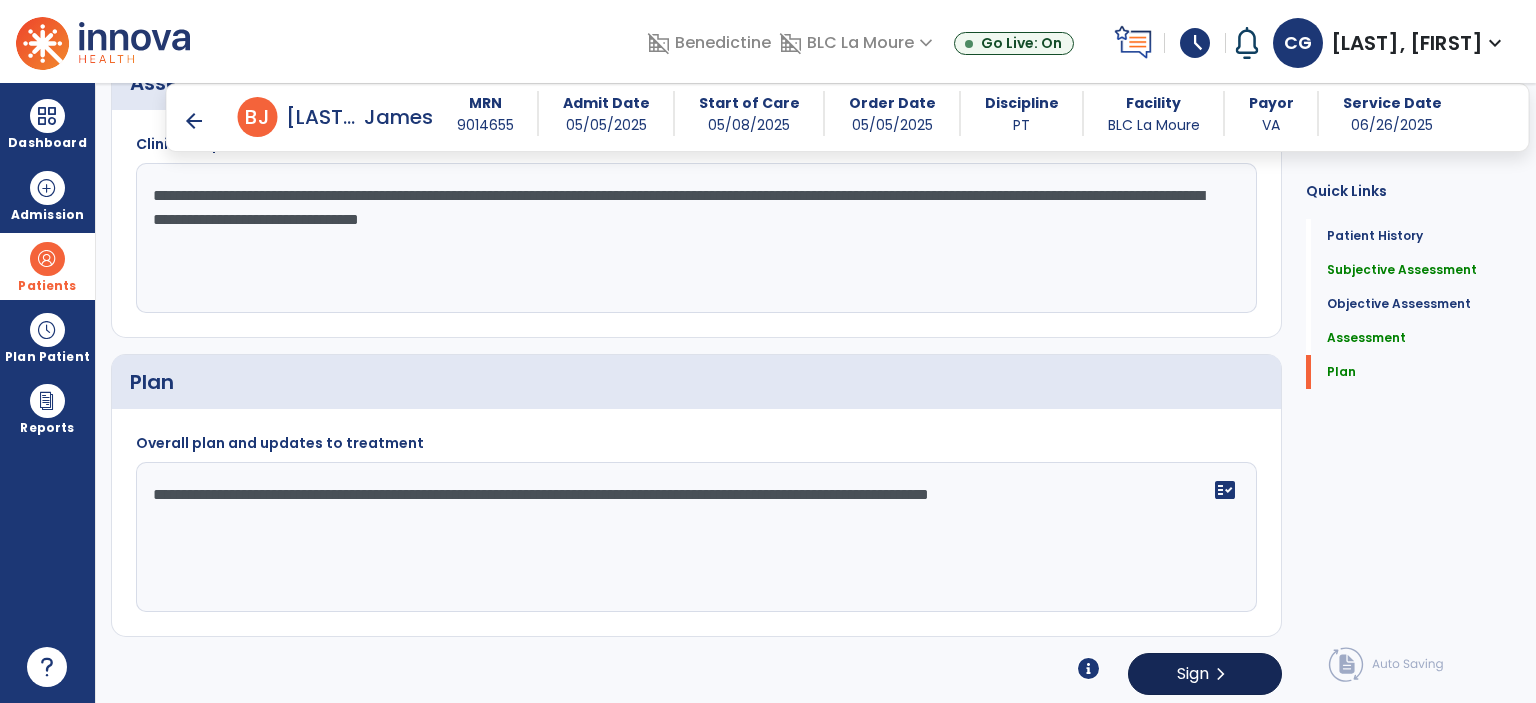 type on "**********" 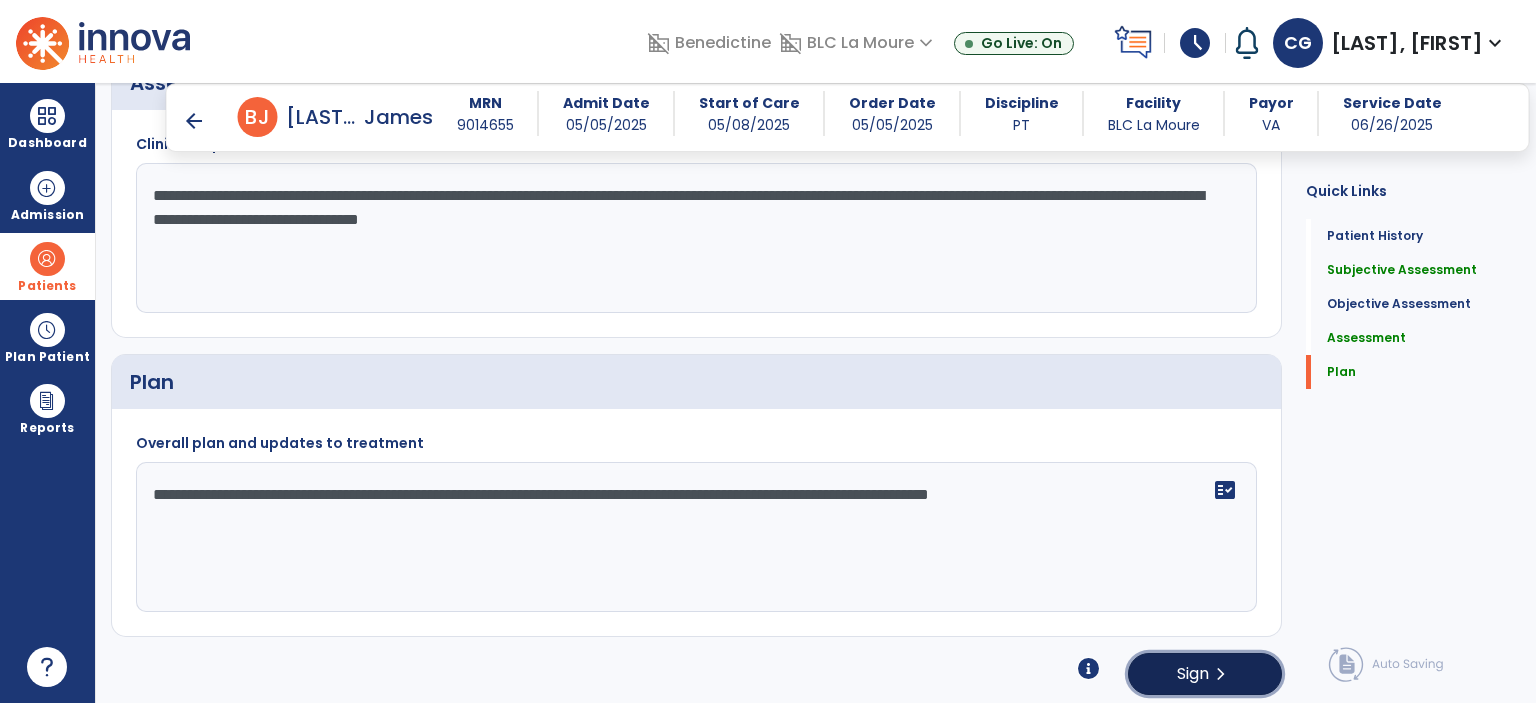 click on "Sign" 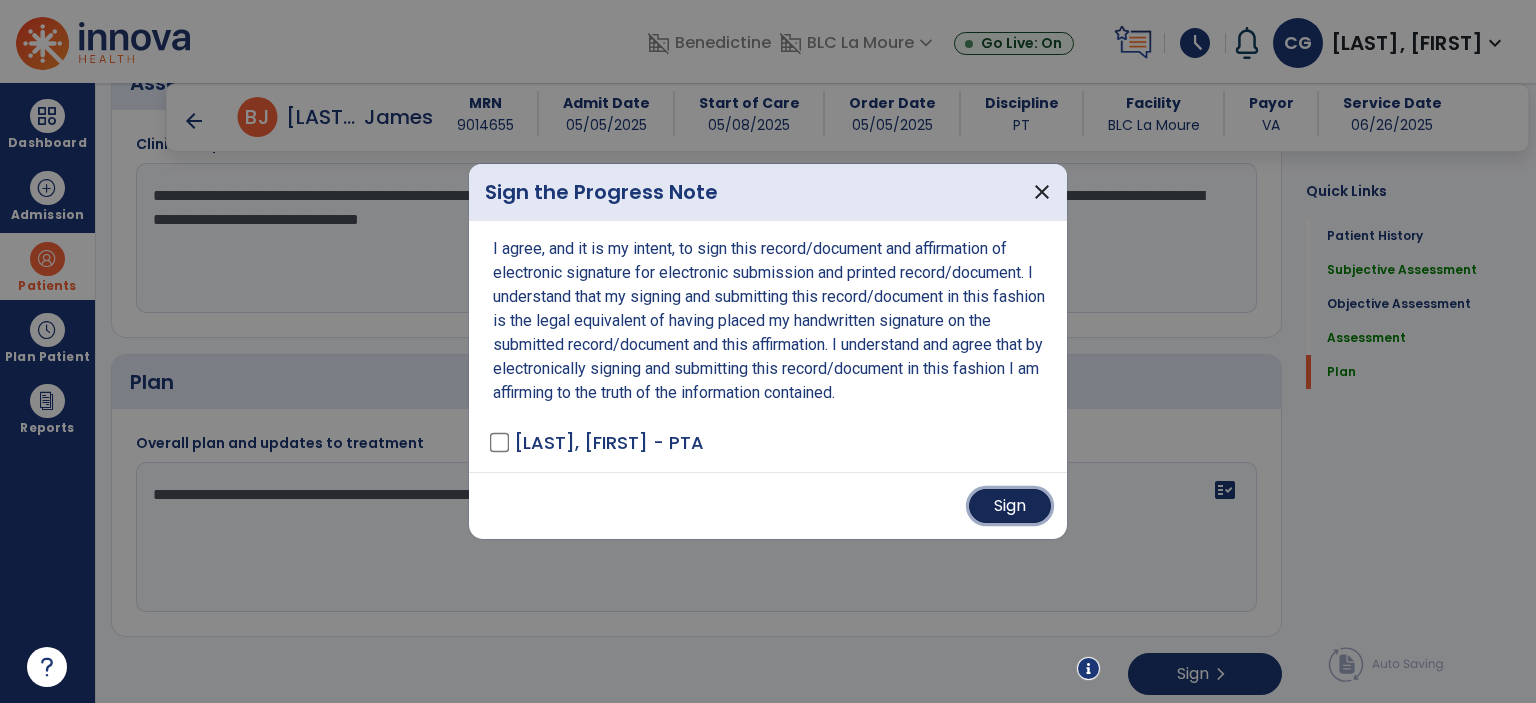 click on "Sign" at bounding box center [1010, 506] 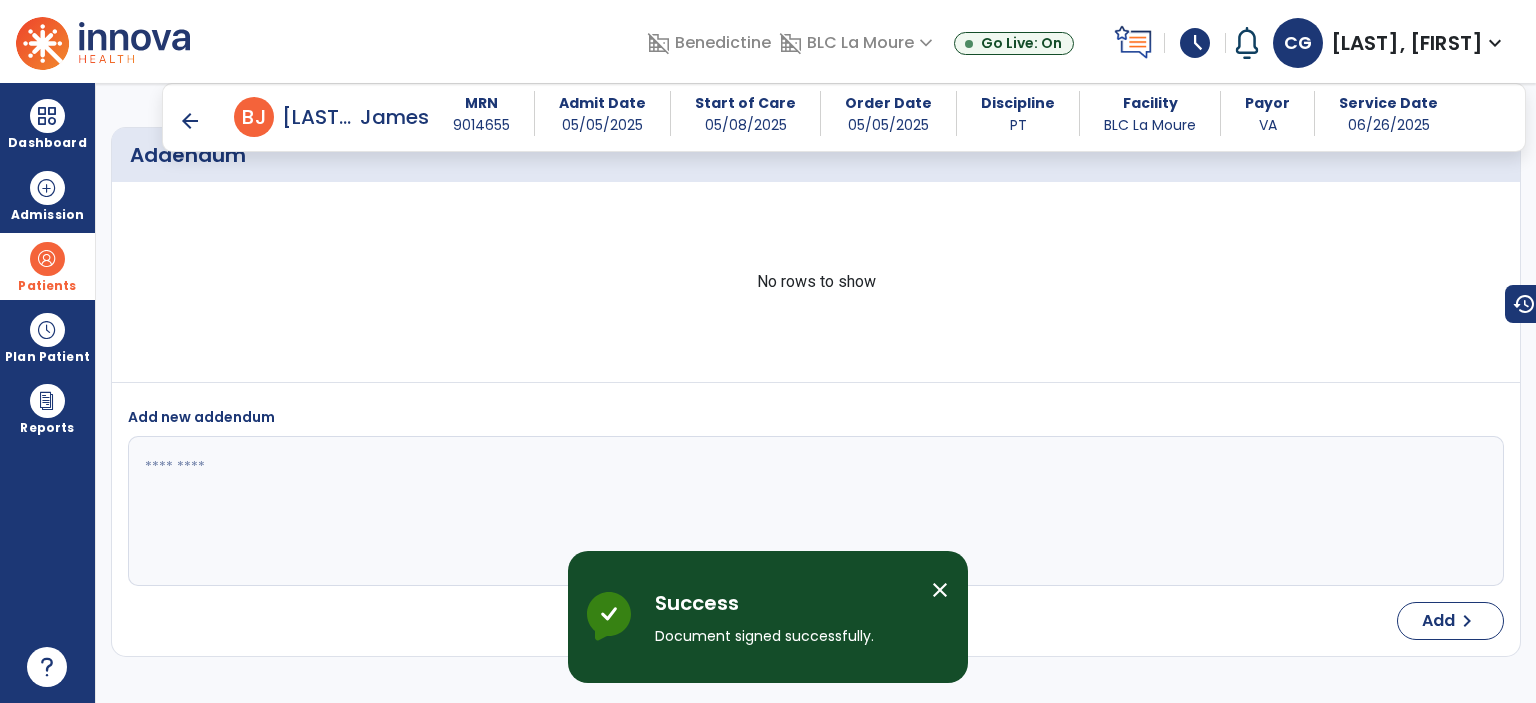 scroll, scrollTop: 2043, scrollLeft: 0, axis: vertical 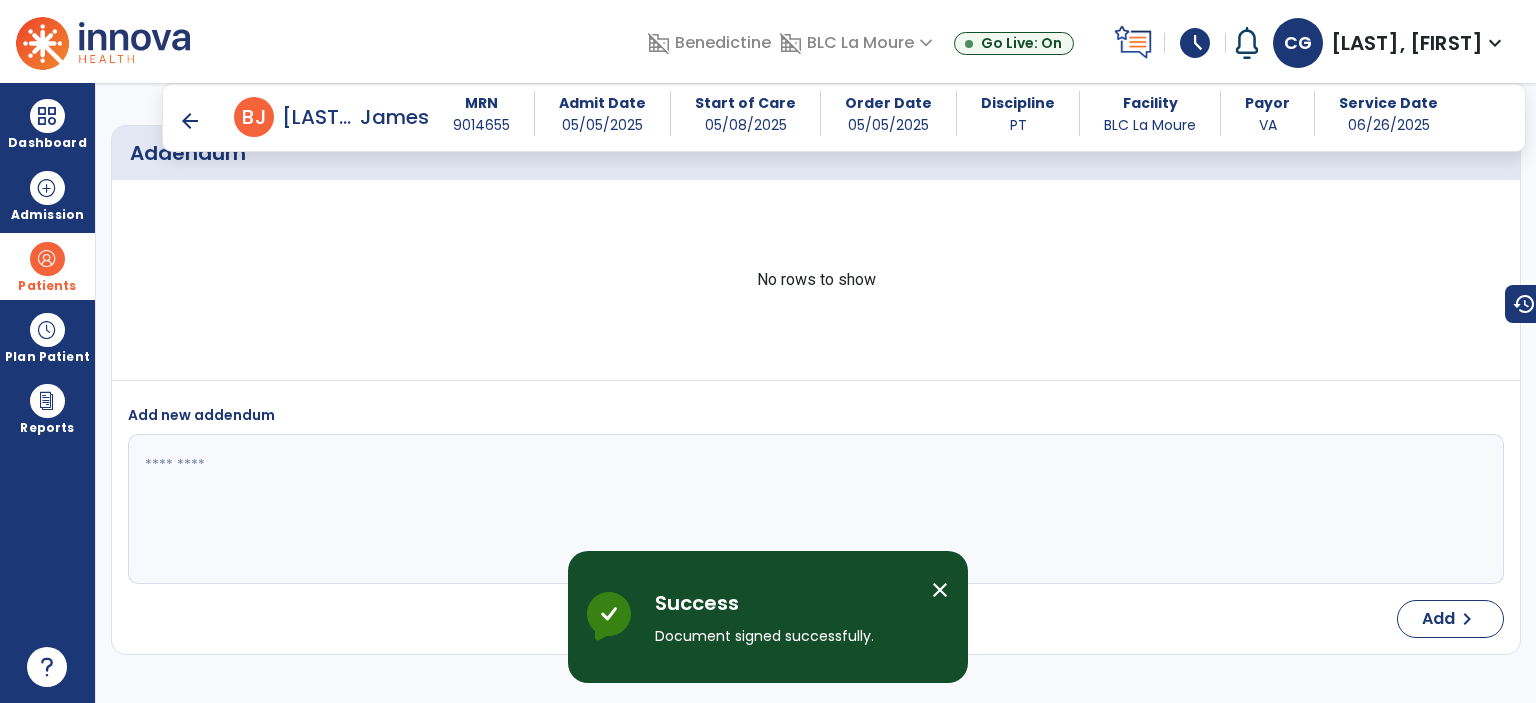 click on "arrow_back" at bounding box center (190, 121) 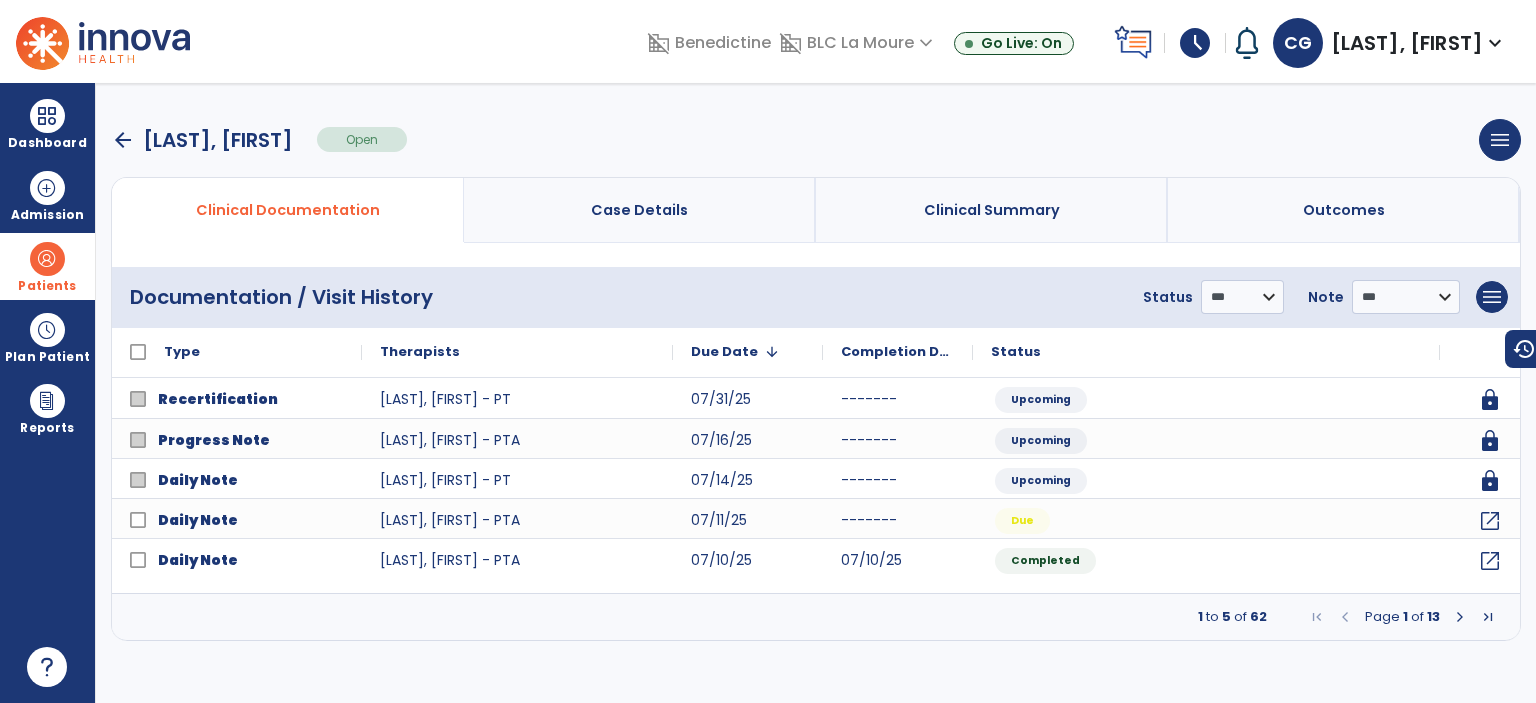 click at bounding box center (1460, 617) 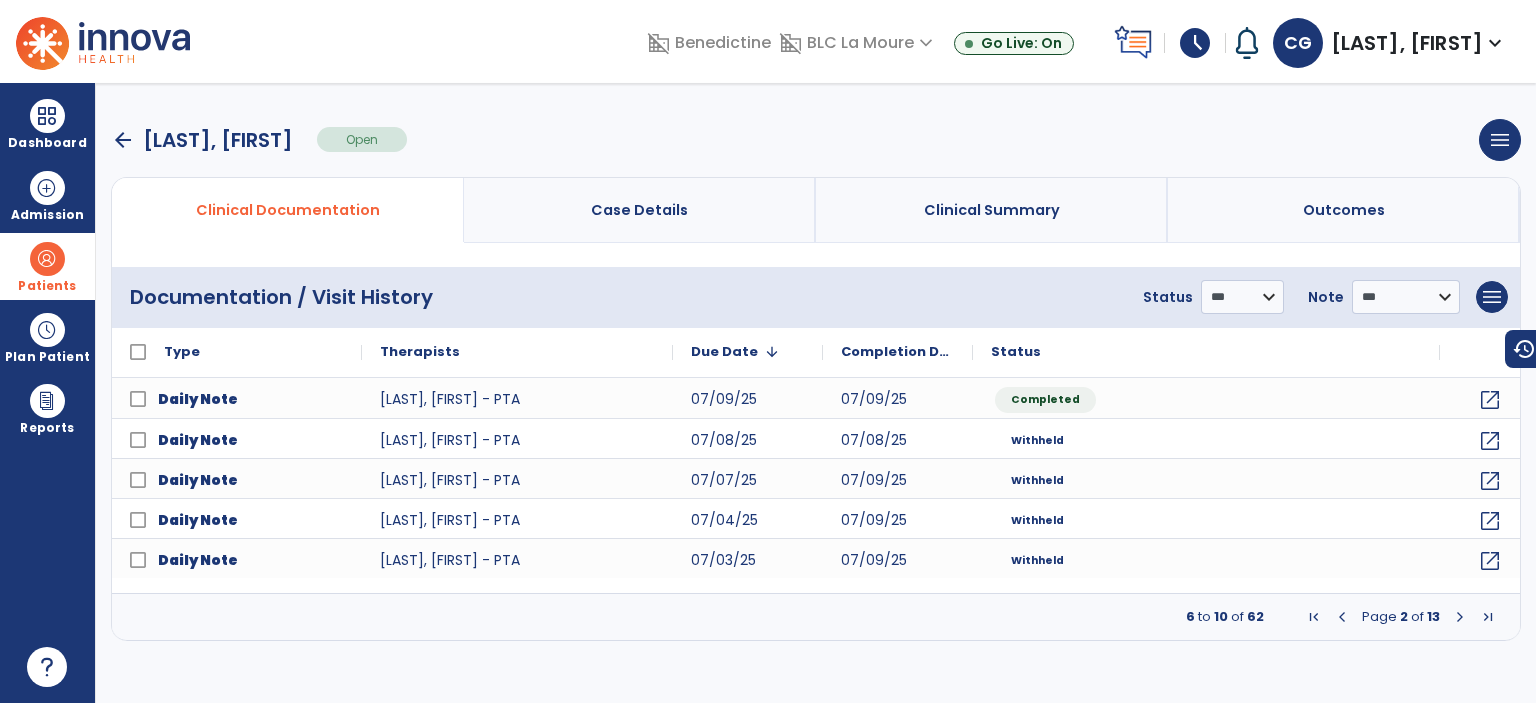 click at bounding box center (1460, 617) 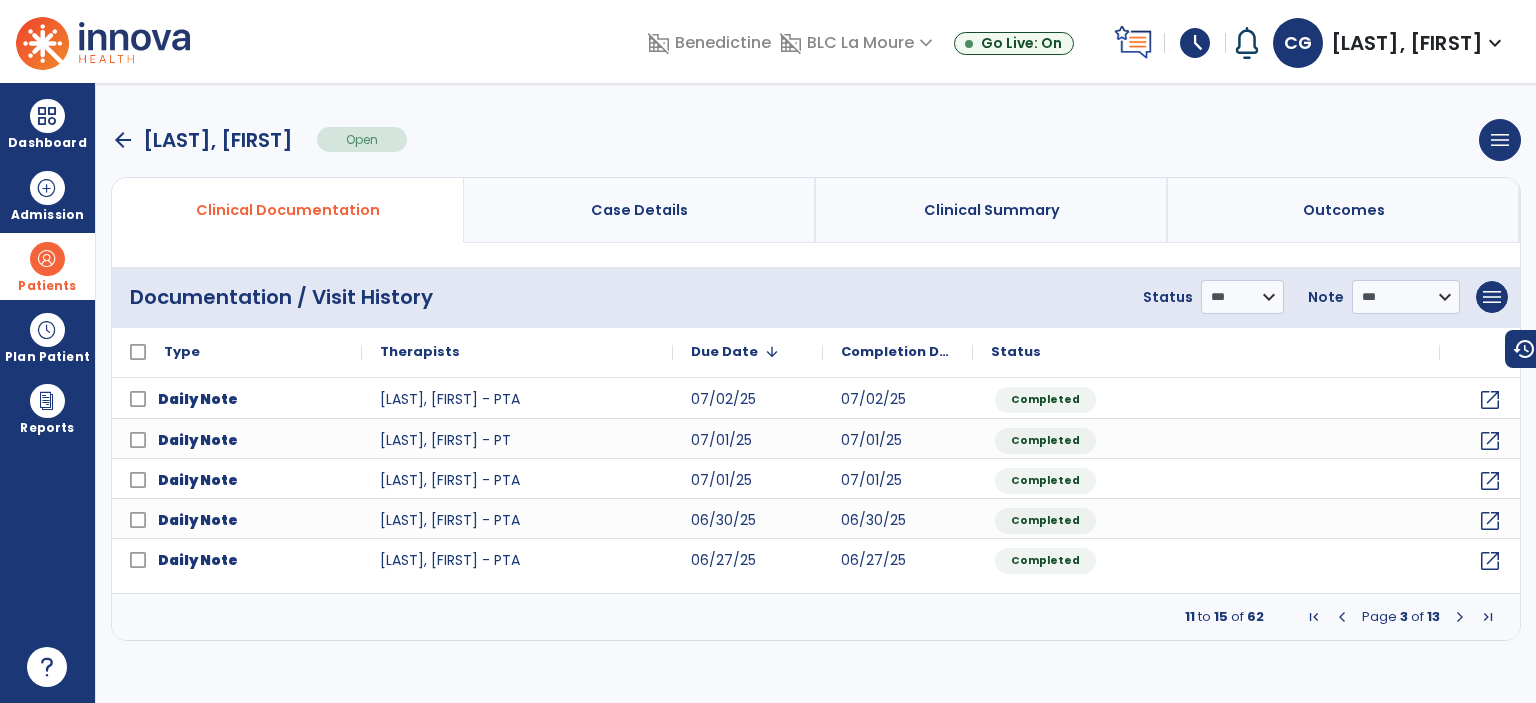 click at bounding box center (1460, 617) 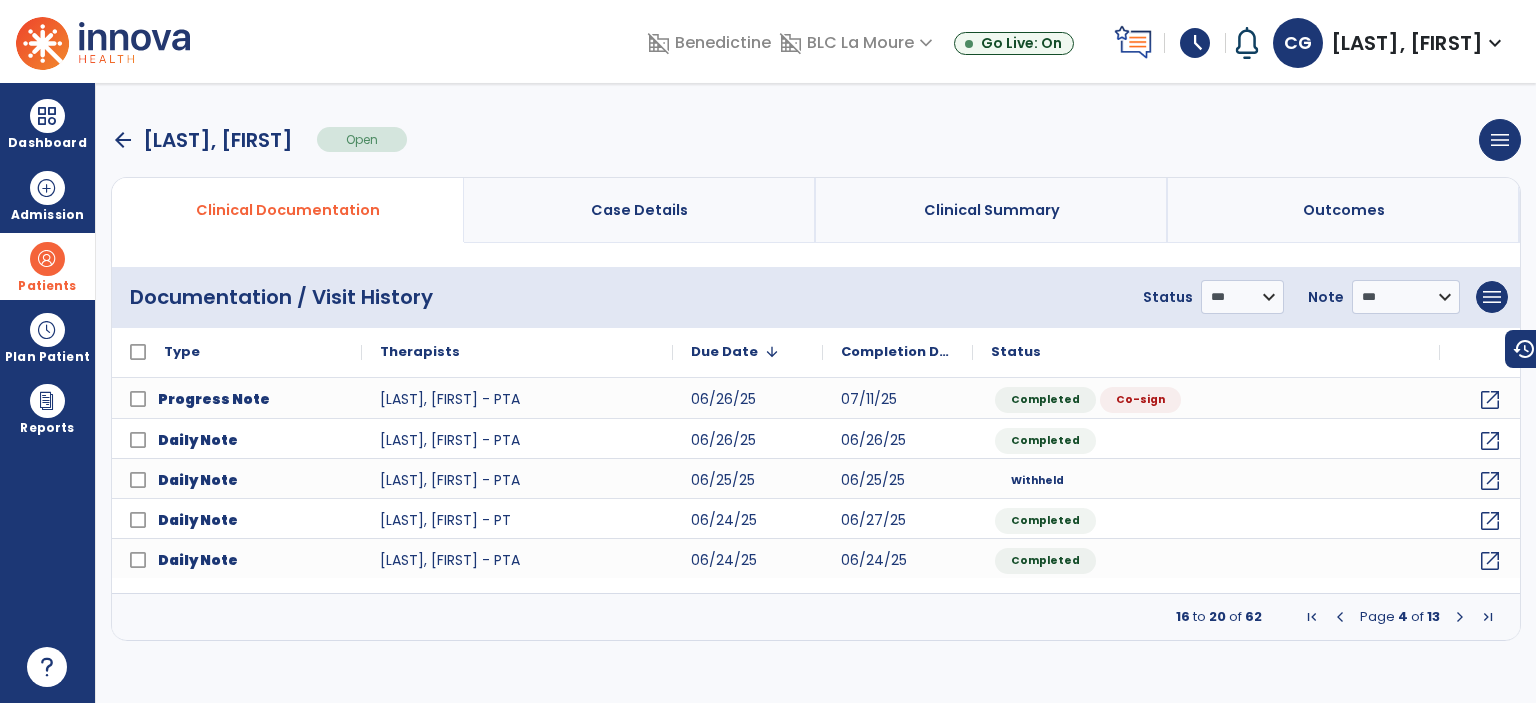 click on "arrow_back" at bounding box center (123, 140) 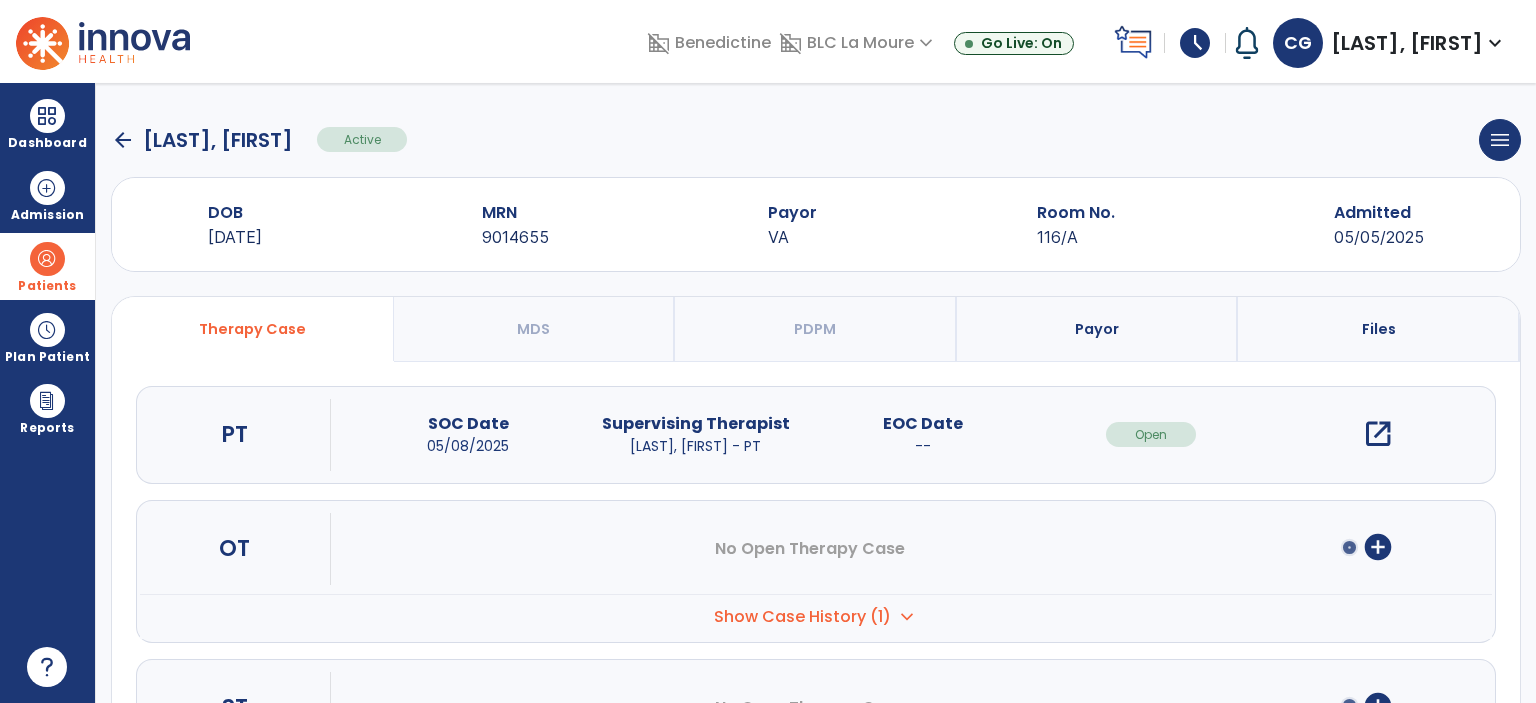 click on "arrow_back" 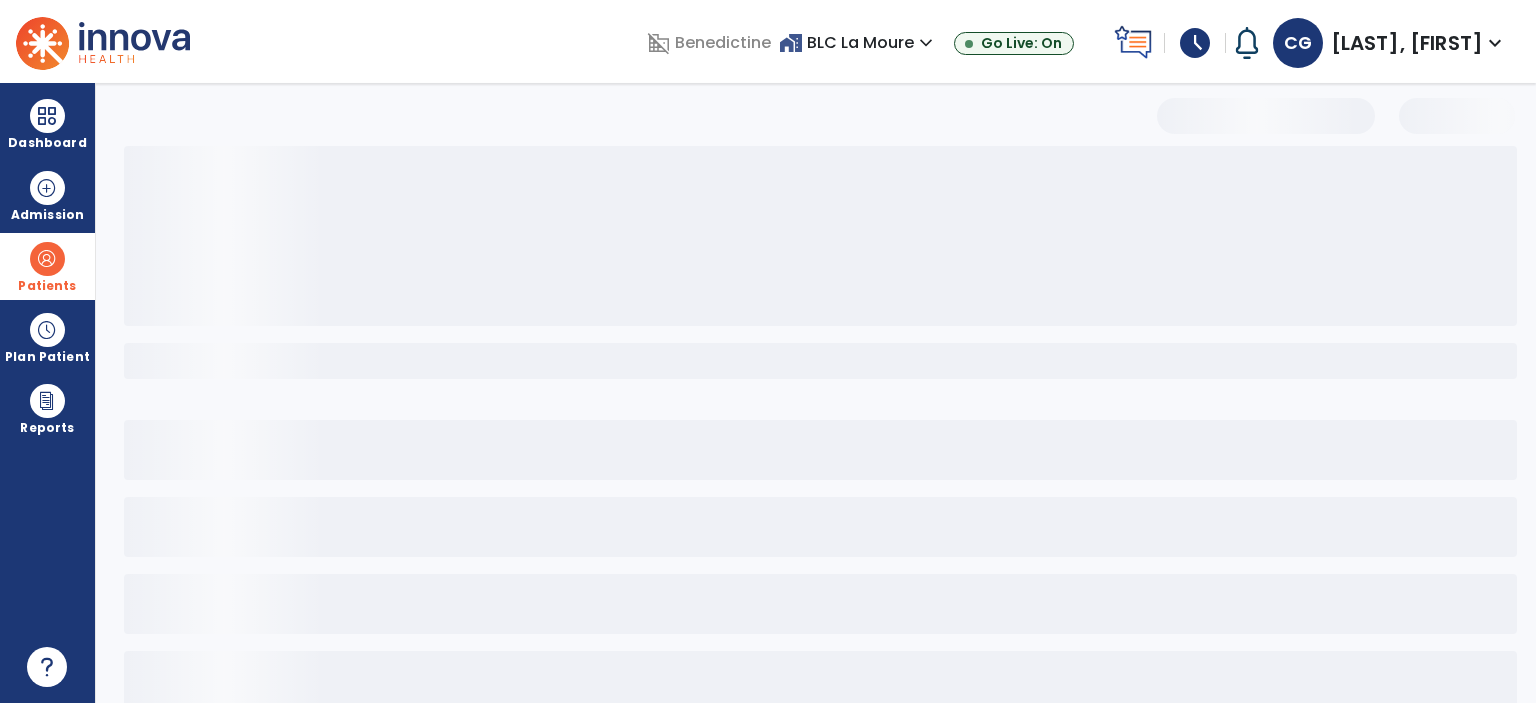 select on "***" 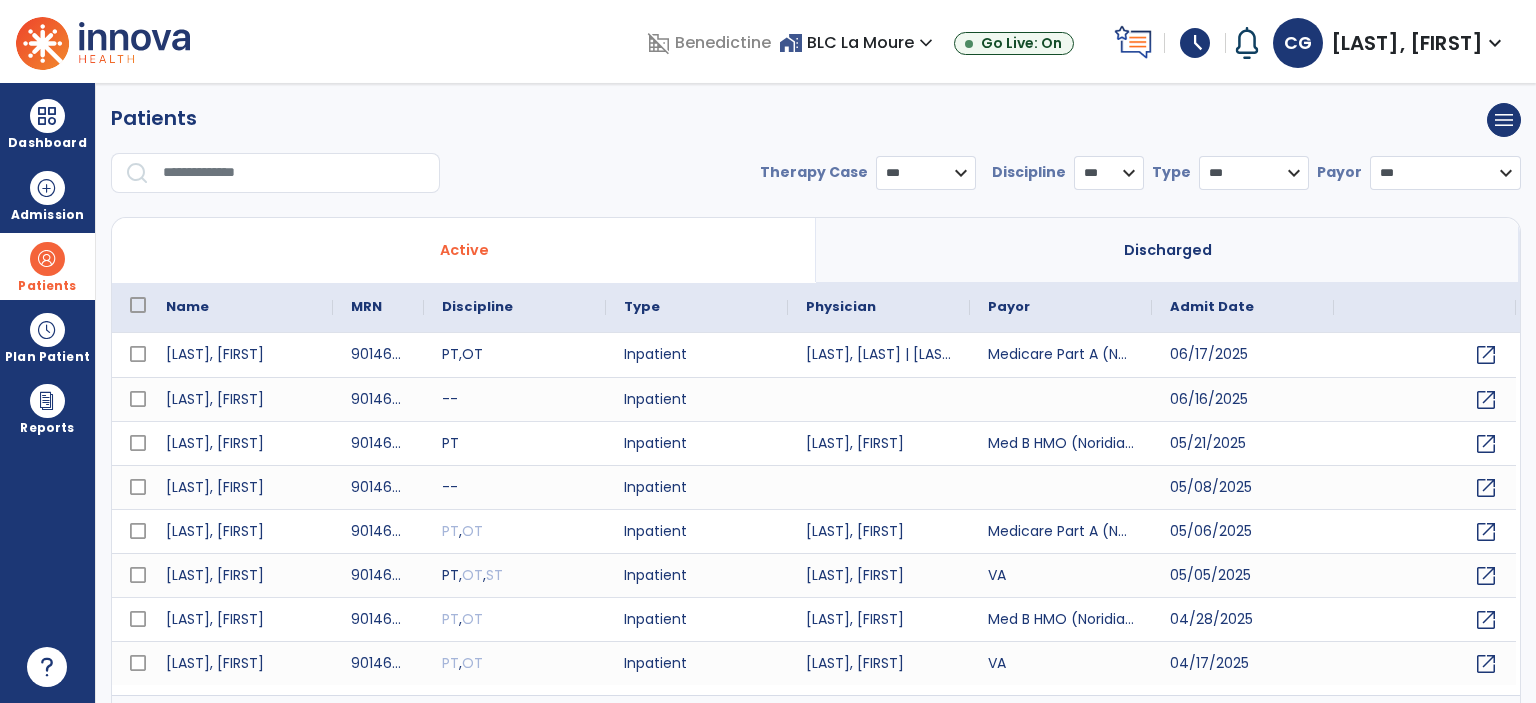 click on "* *** ** ** **" at bounding box center (1109, 173) 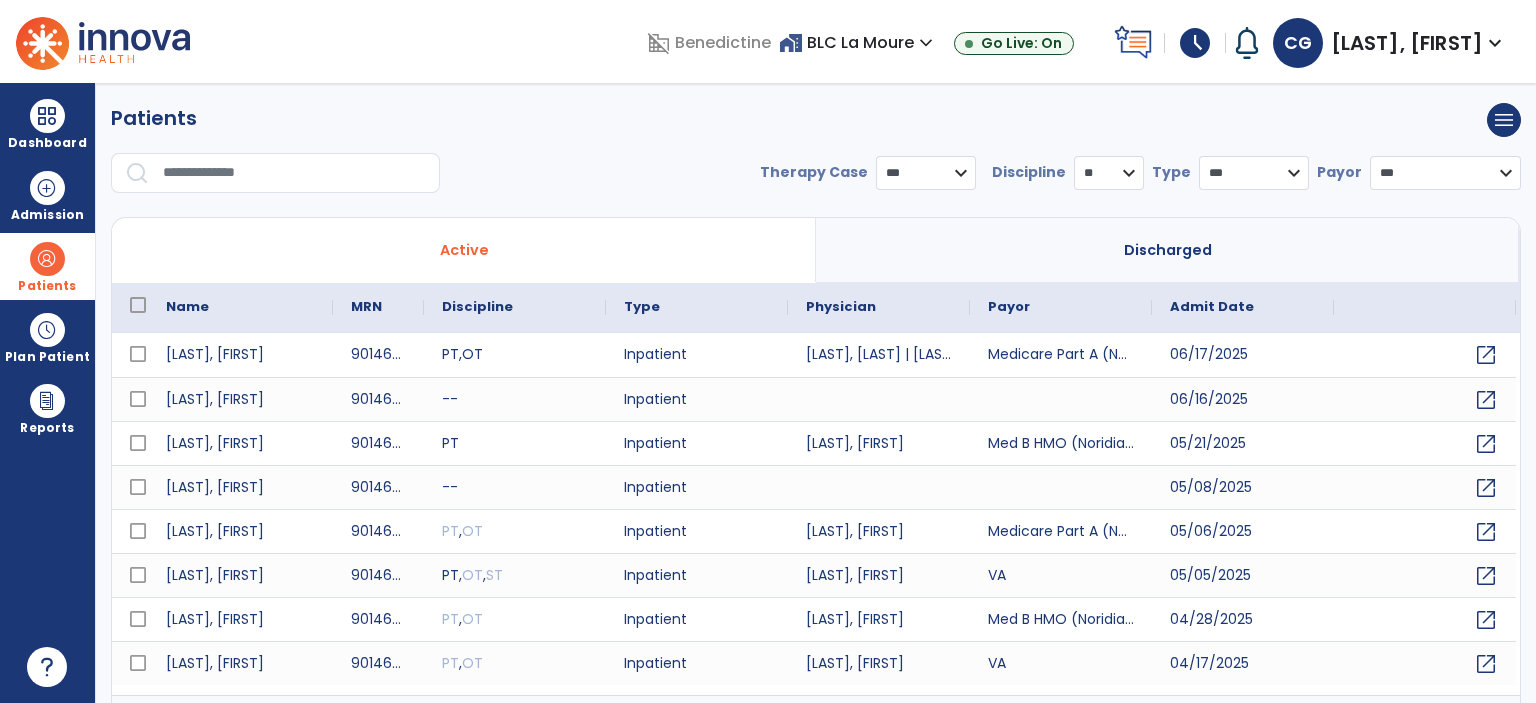click on "* *** ** ** **" at bounding box center [1109, 173] 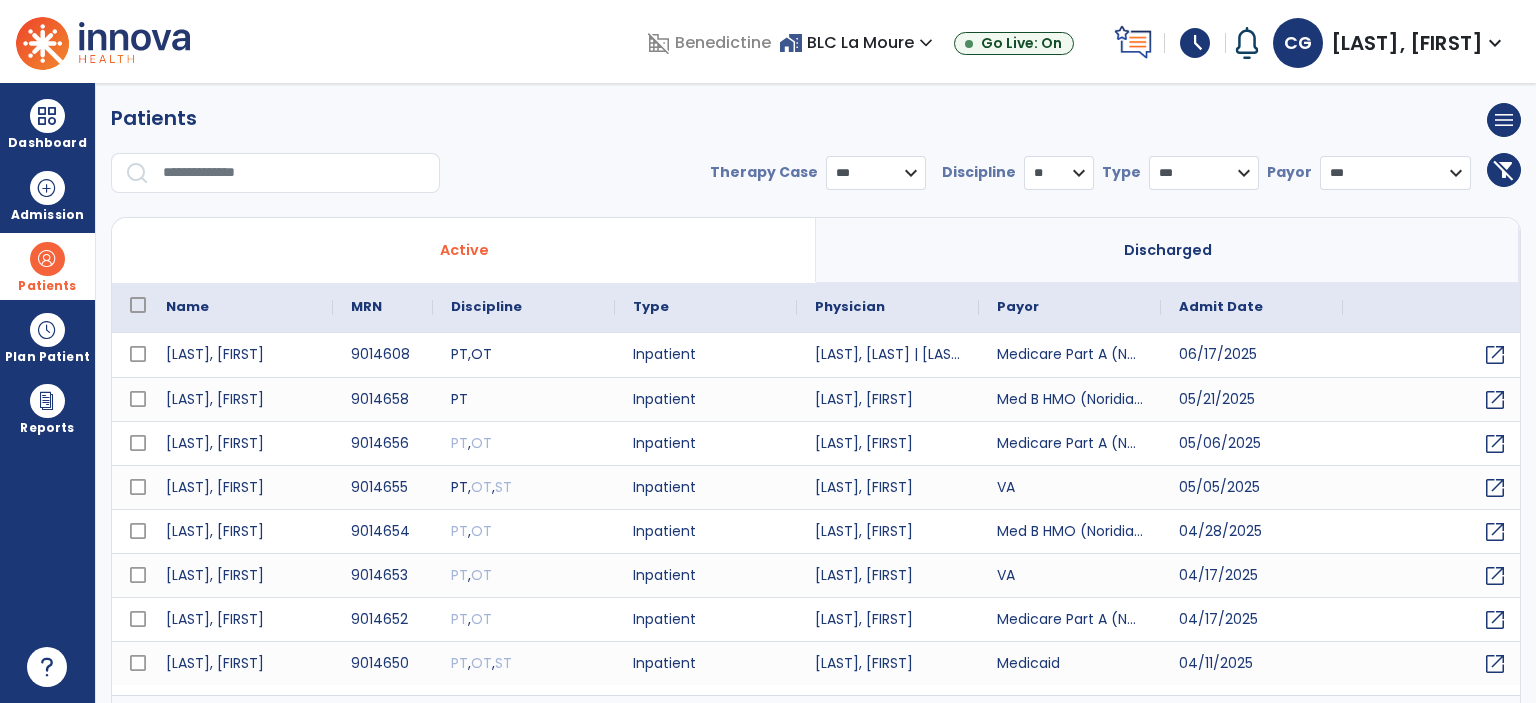 scroll, scrollTop: 38, scrollLeft: 0, axis: vertical 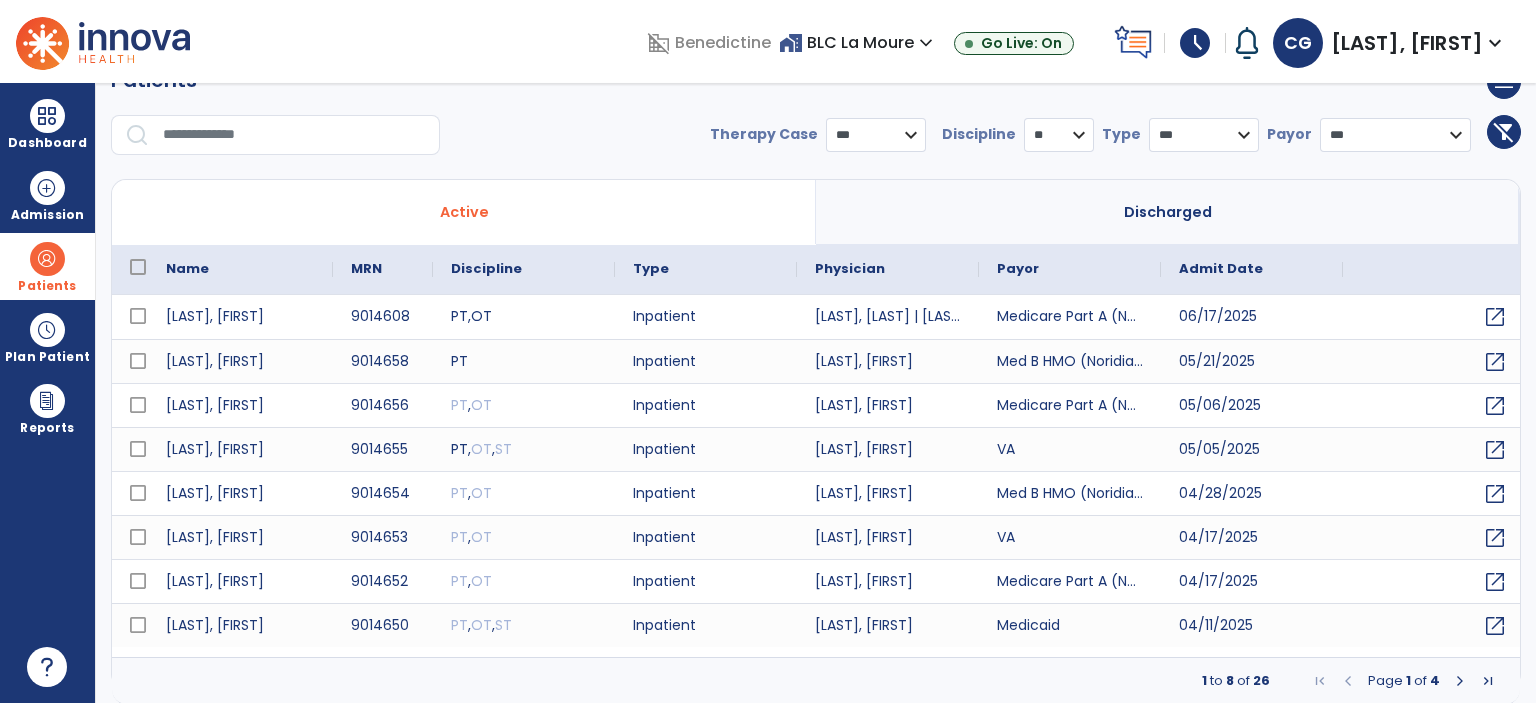 click at bounding box center [1460, 681] 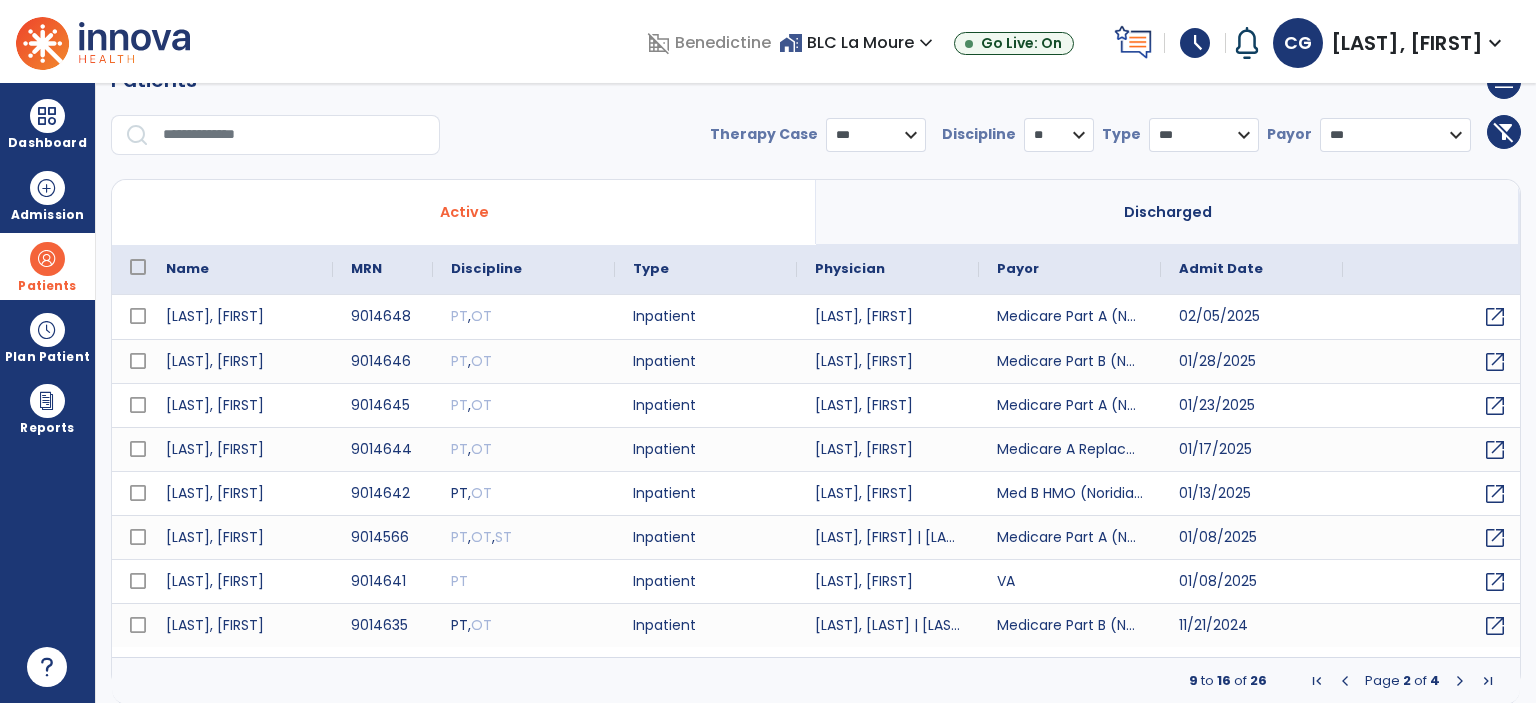 click at bounding box center [1460, 681] 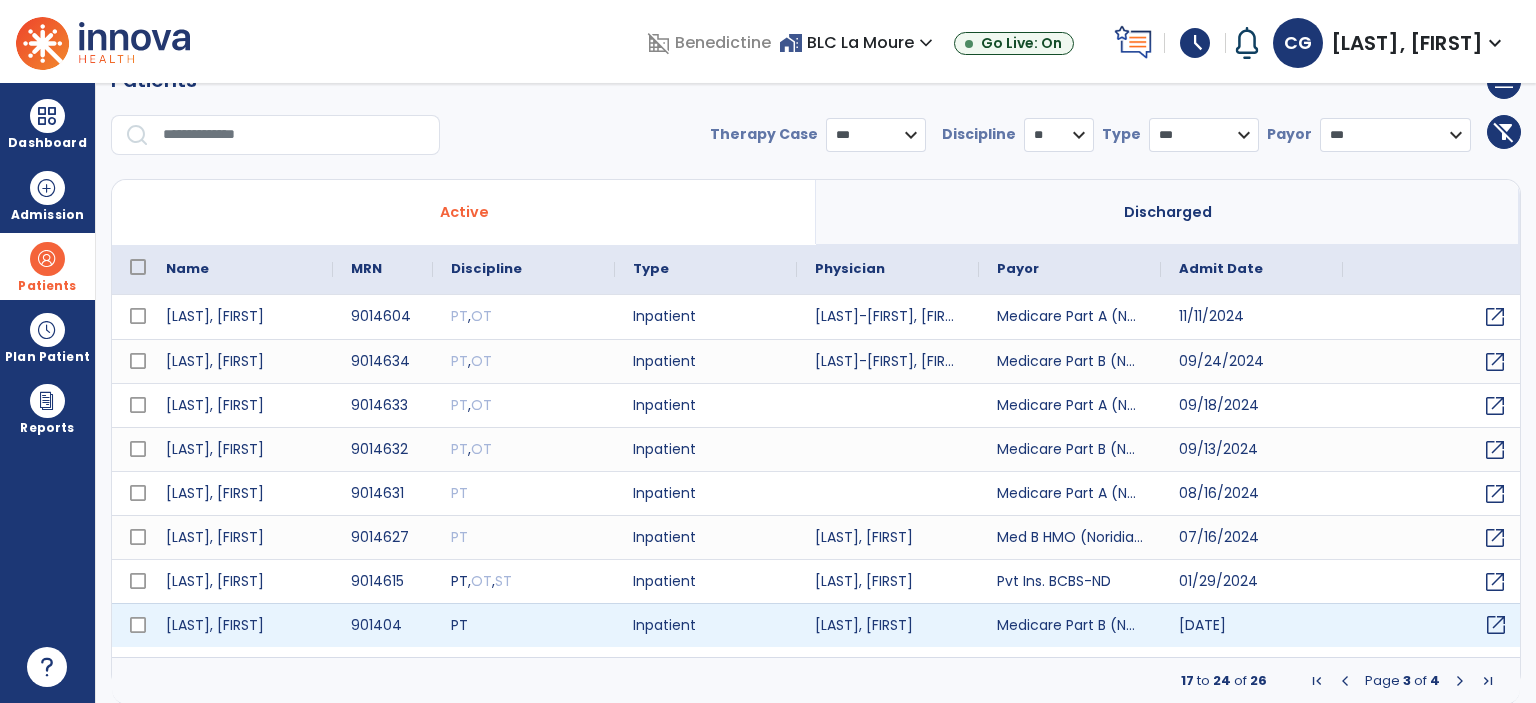 click on "open_in_new" at bounding box center (1496, 625) 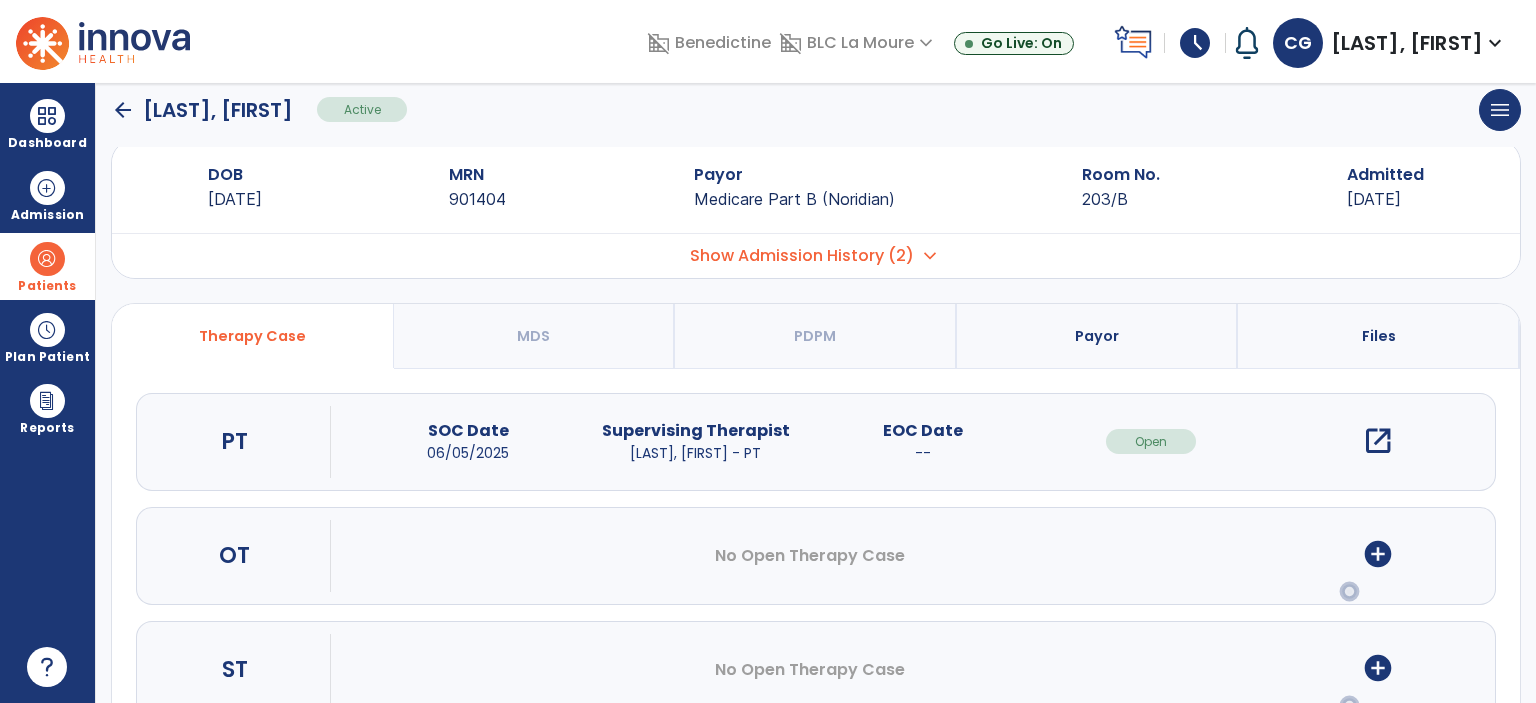 scroll, scrollTop: 0, scrollLeft: 0, axis: both 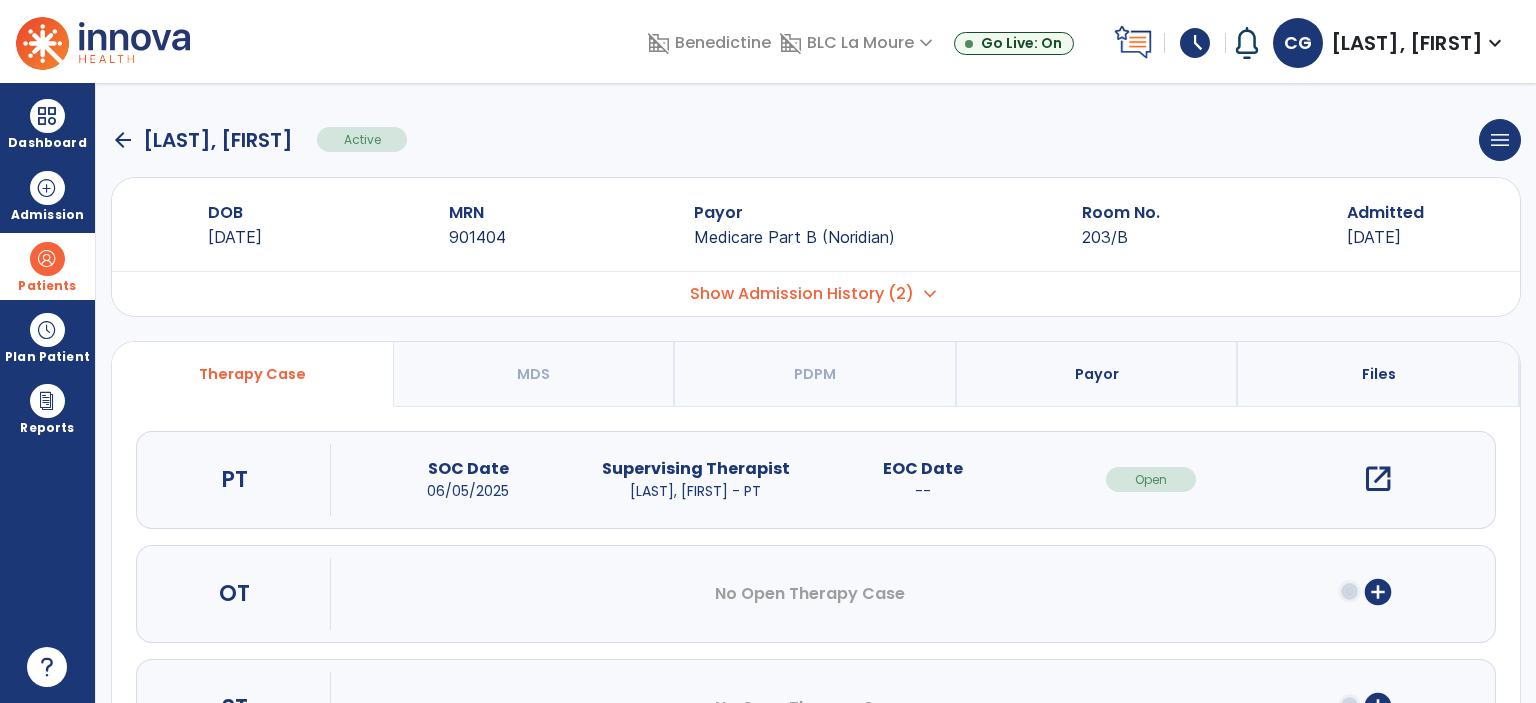 click on "open_in_new" at bounding box center (1378, 479) 